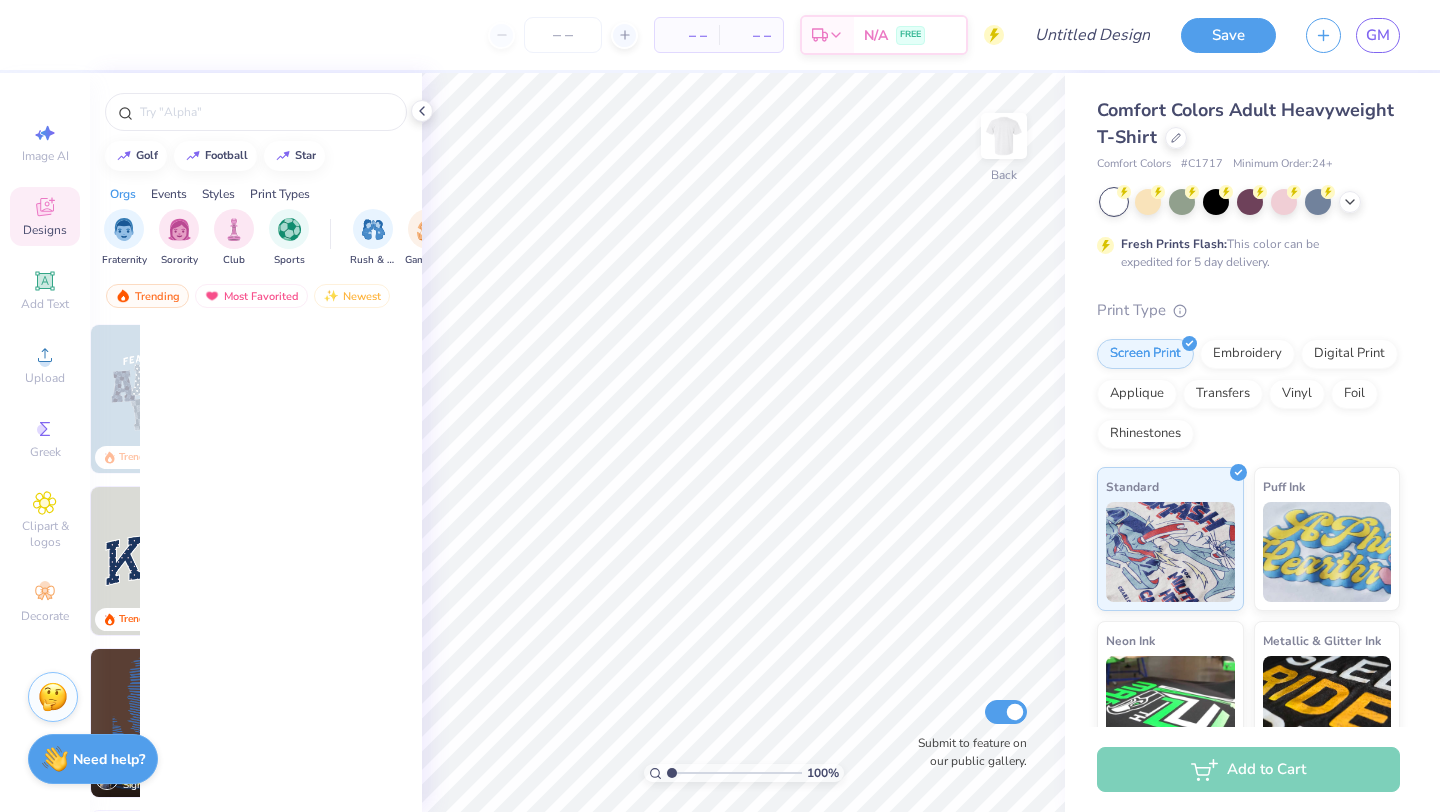 scroll, scrollTop: 0, scrollLeft: 0, axis: both 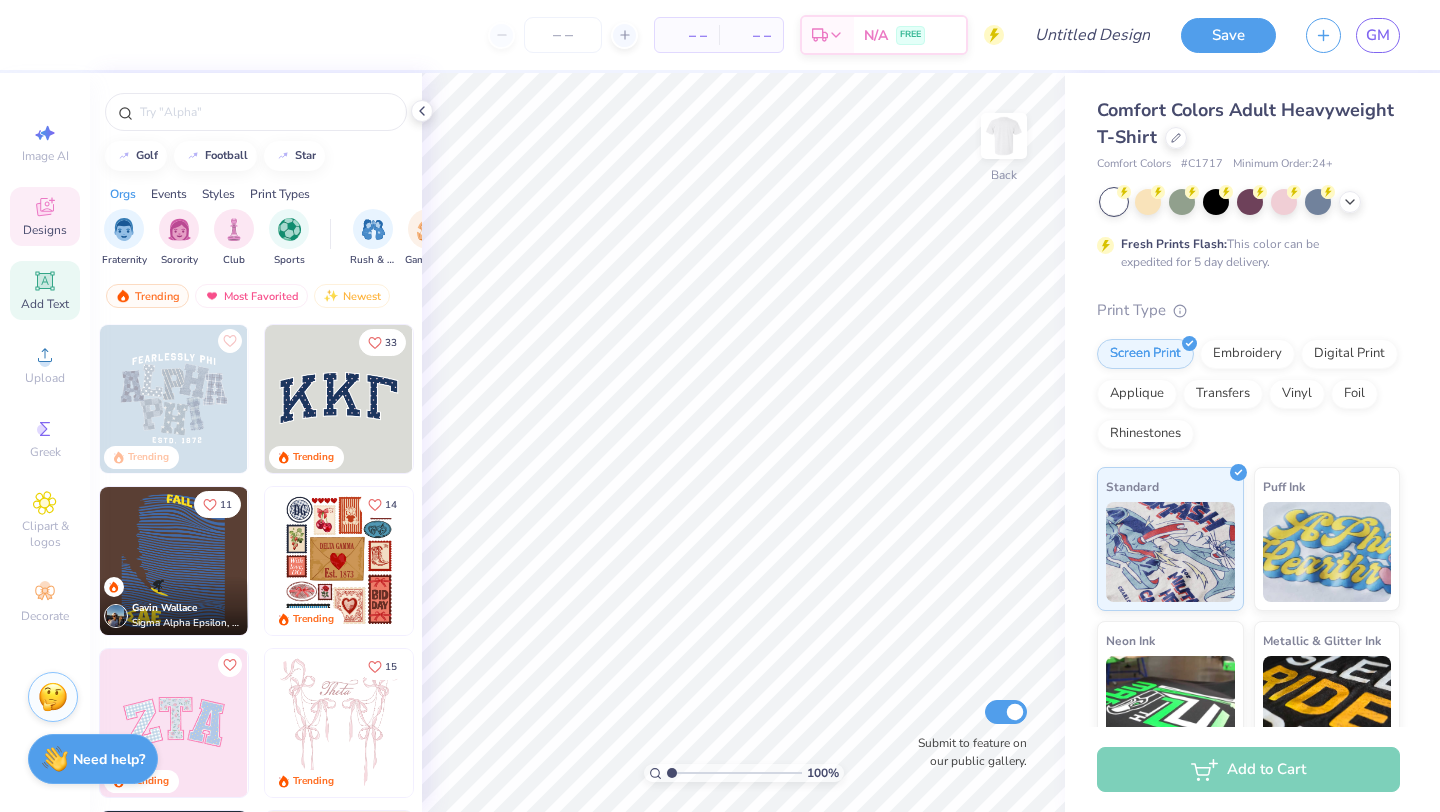 click 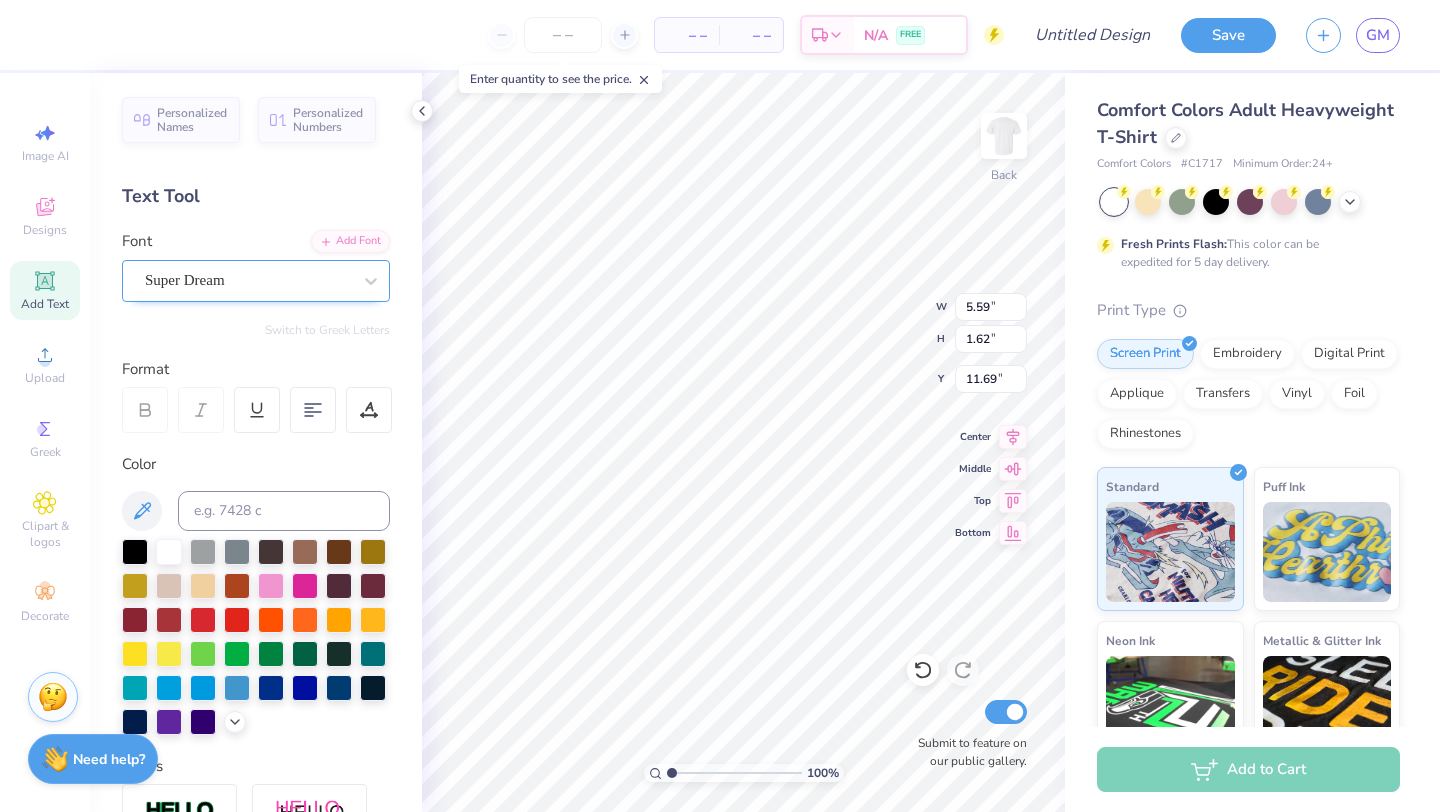 click on "Super Dream" at bounding box center (248, 280) 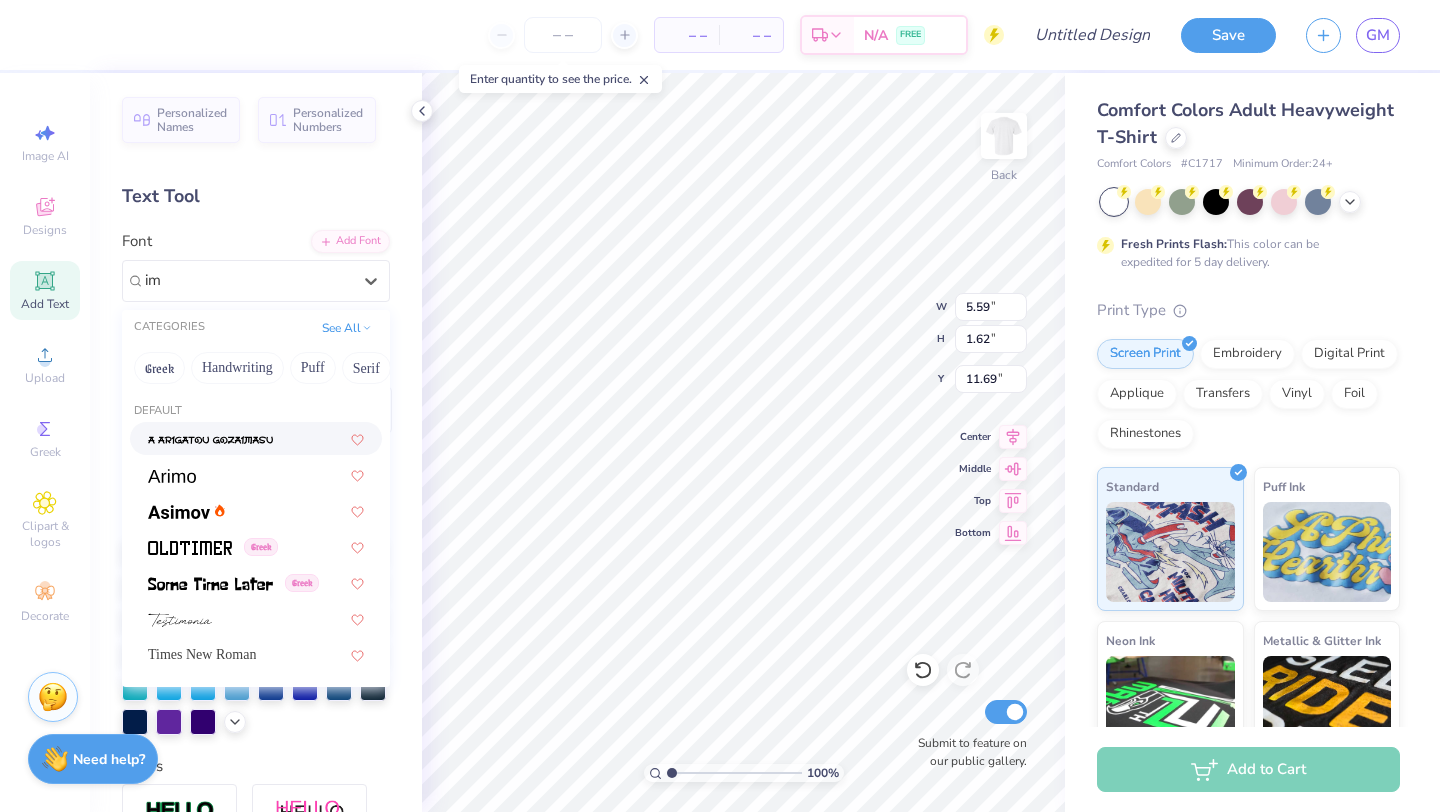 type on "i" 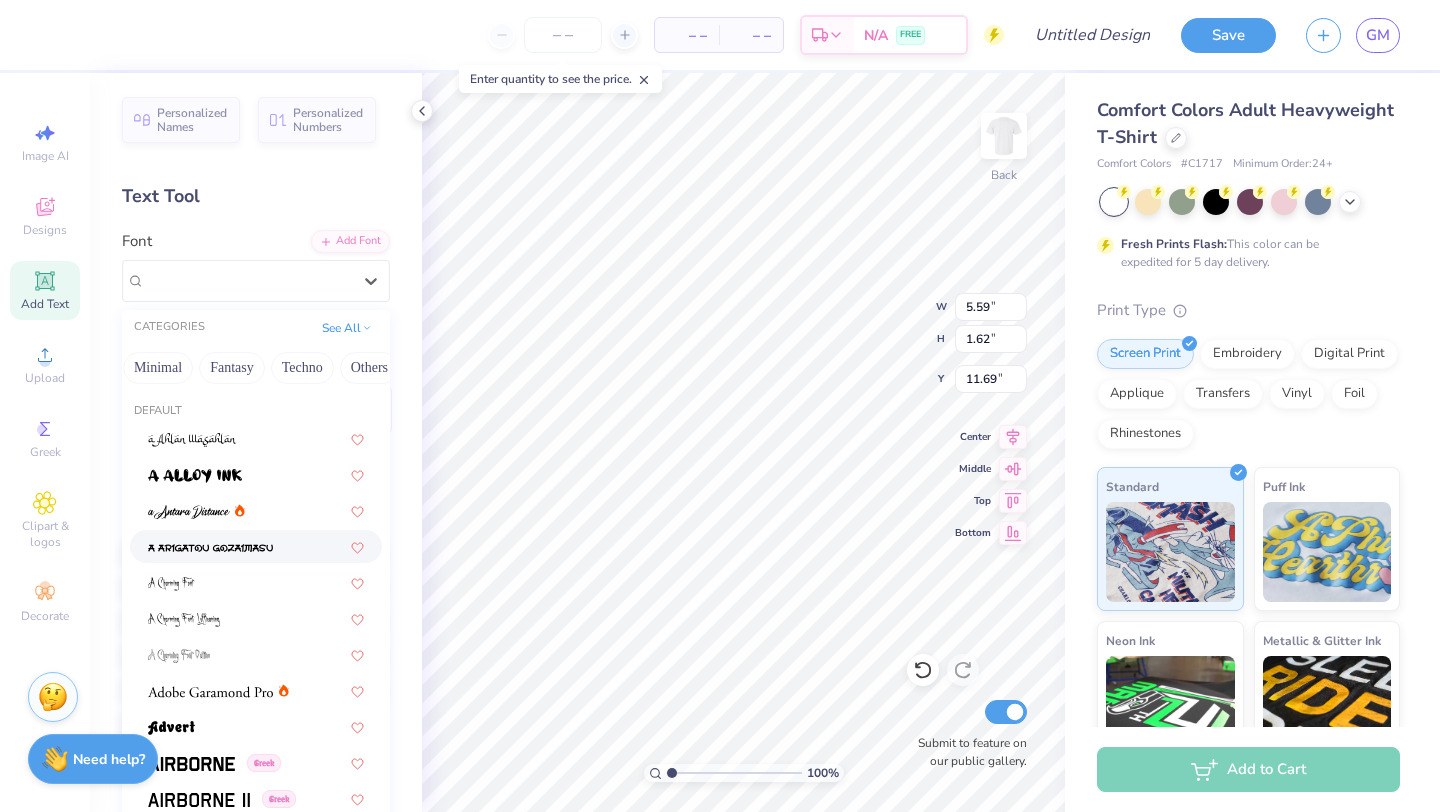 scroll, scrollTop: 0, scrollLeft: 583, axis: horizontal 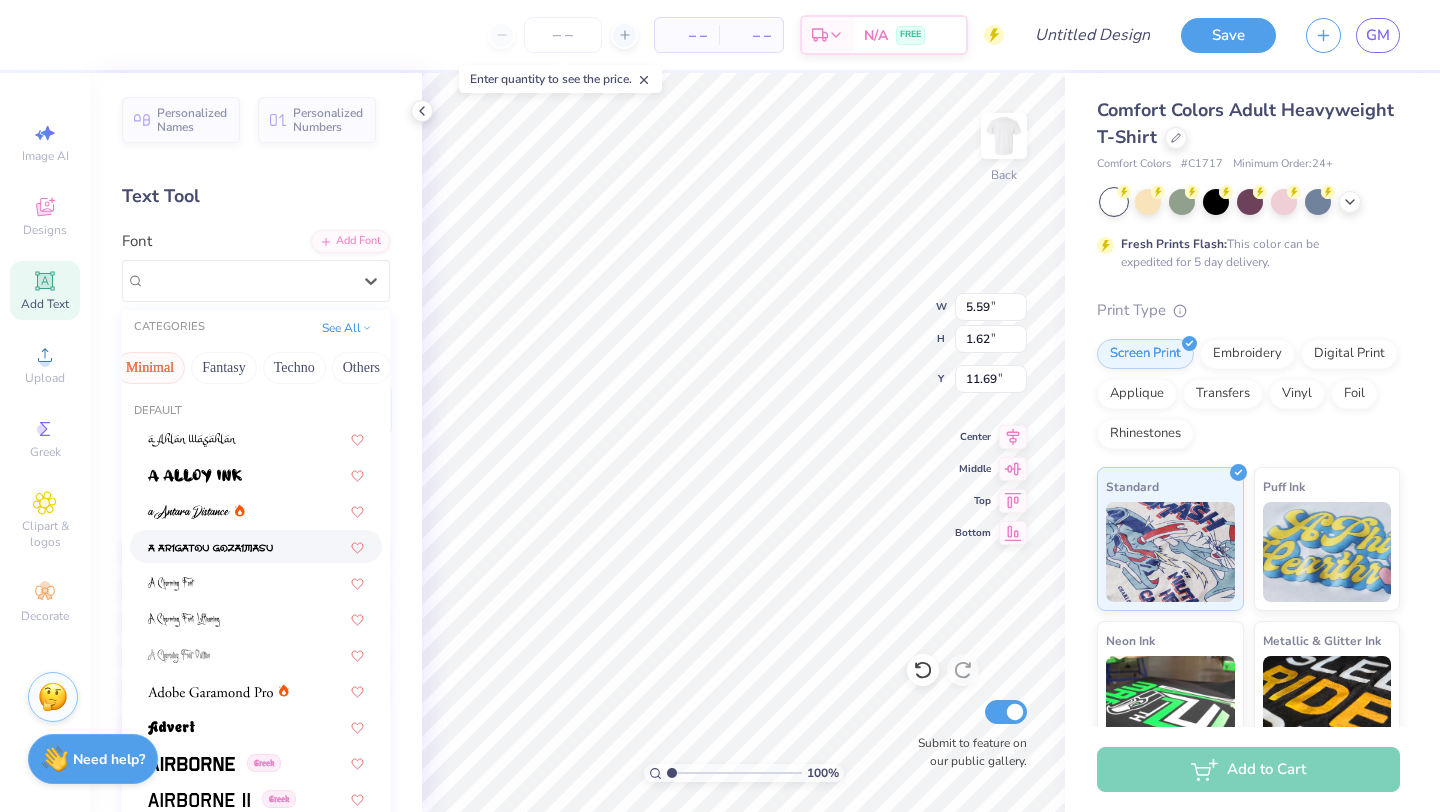 click on "Minimal" at bounding box center [150, 368] 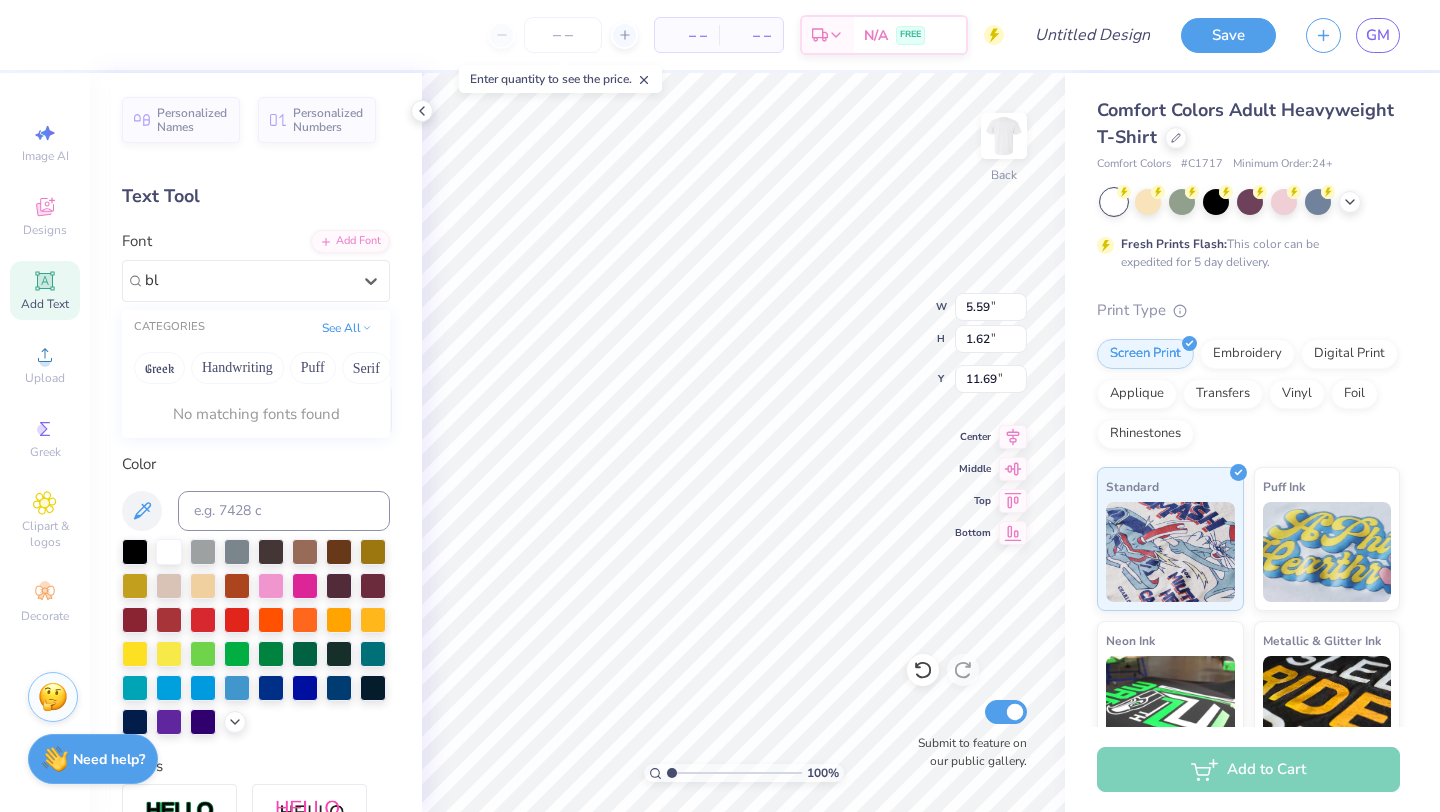 type on "b" 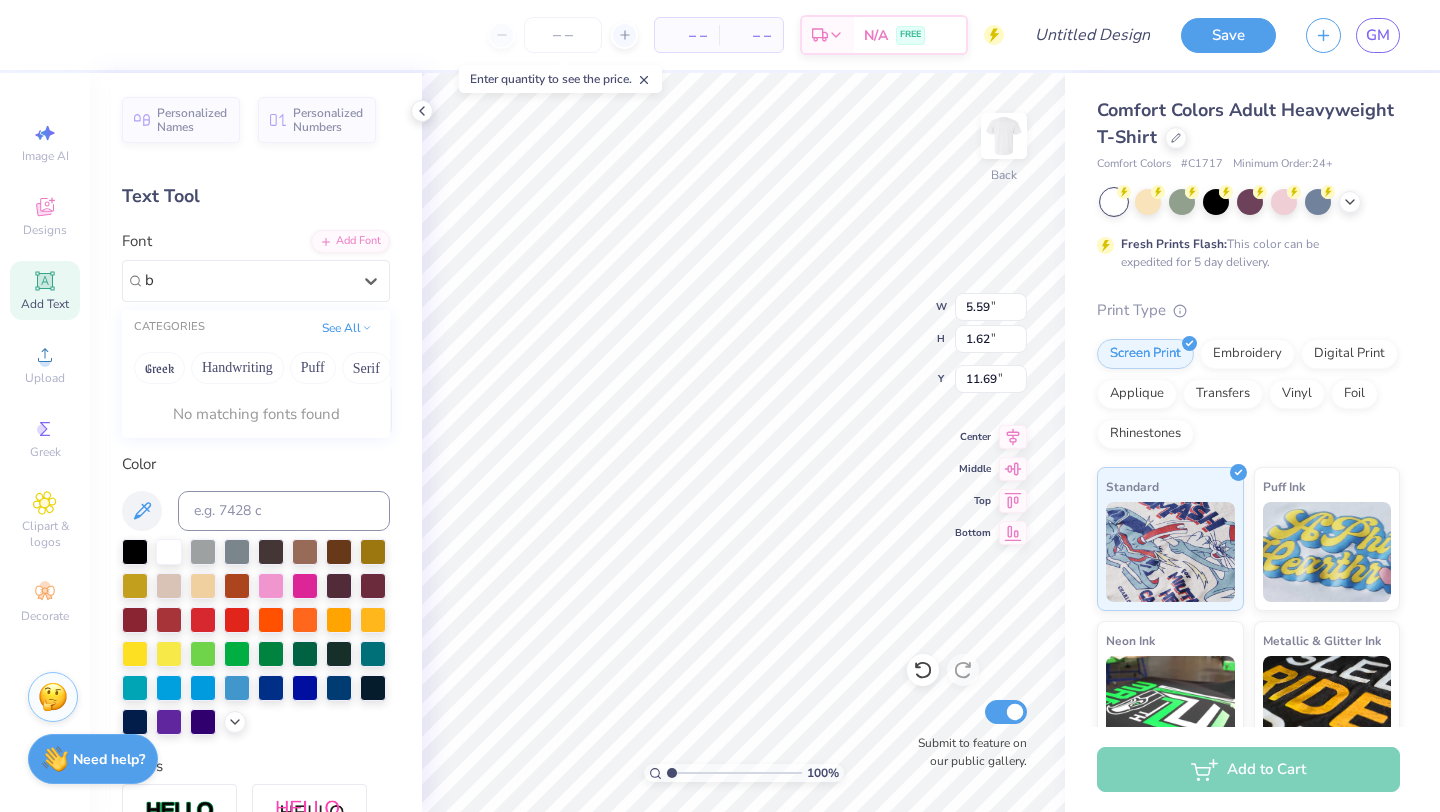 type 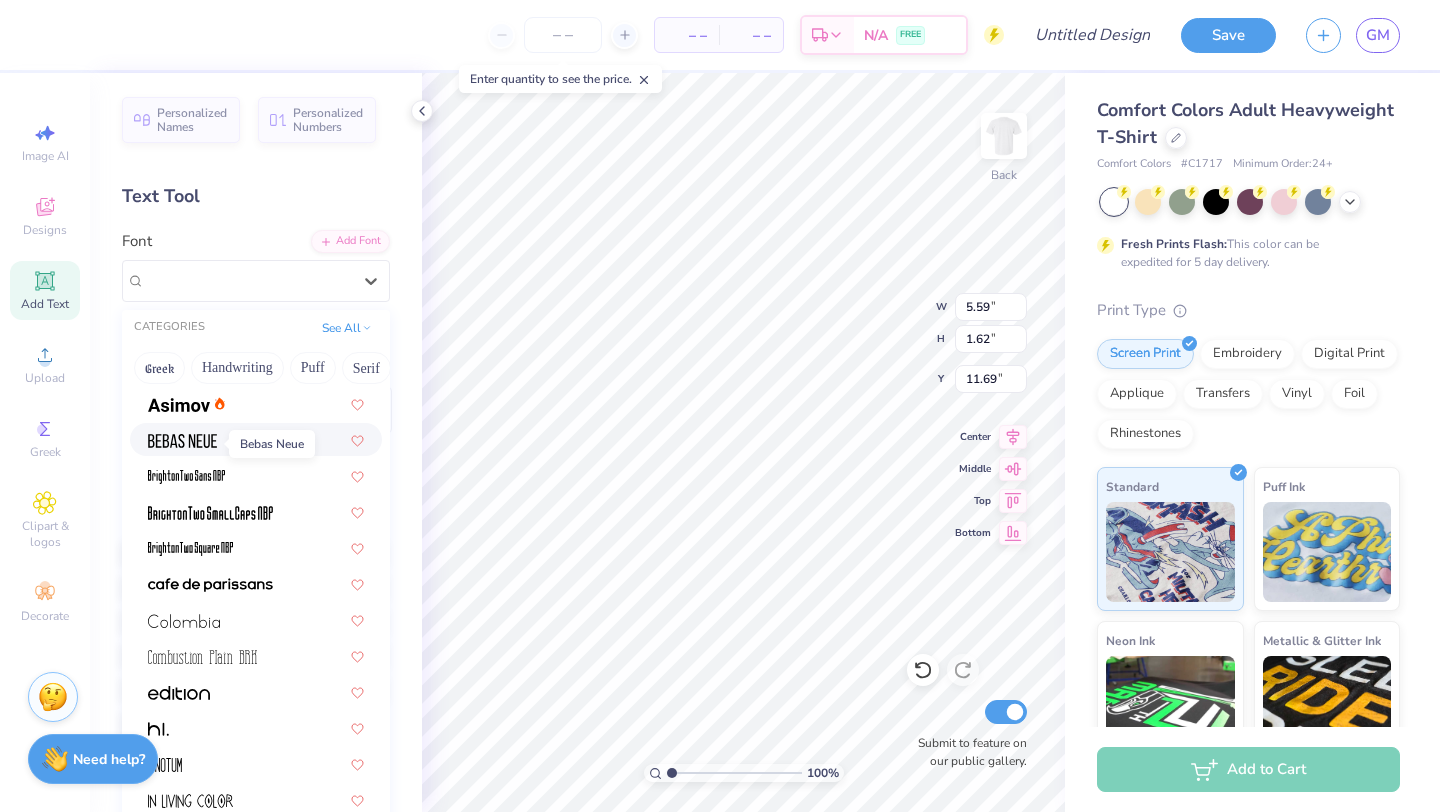 scroll, scrollTop: 72, scrollLeft: 0, axis: vertical 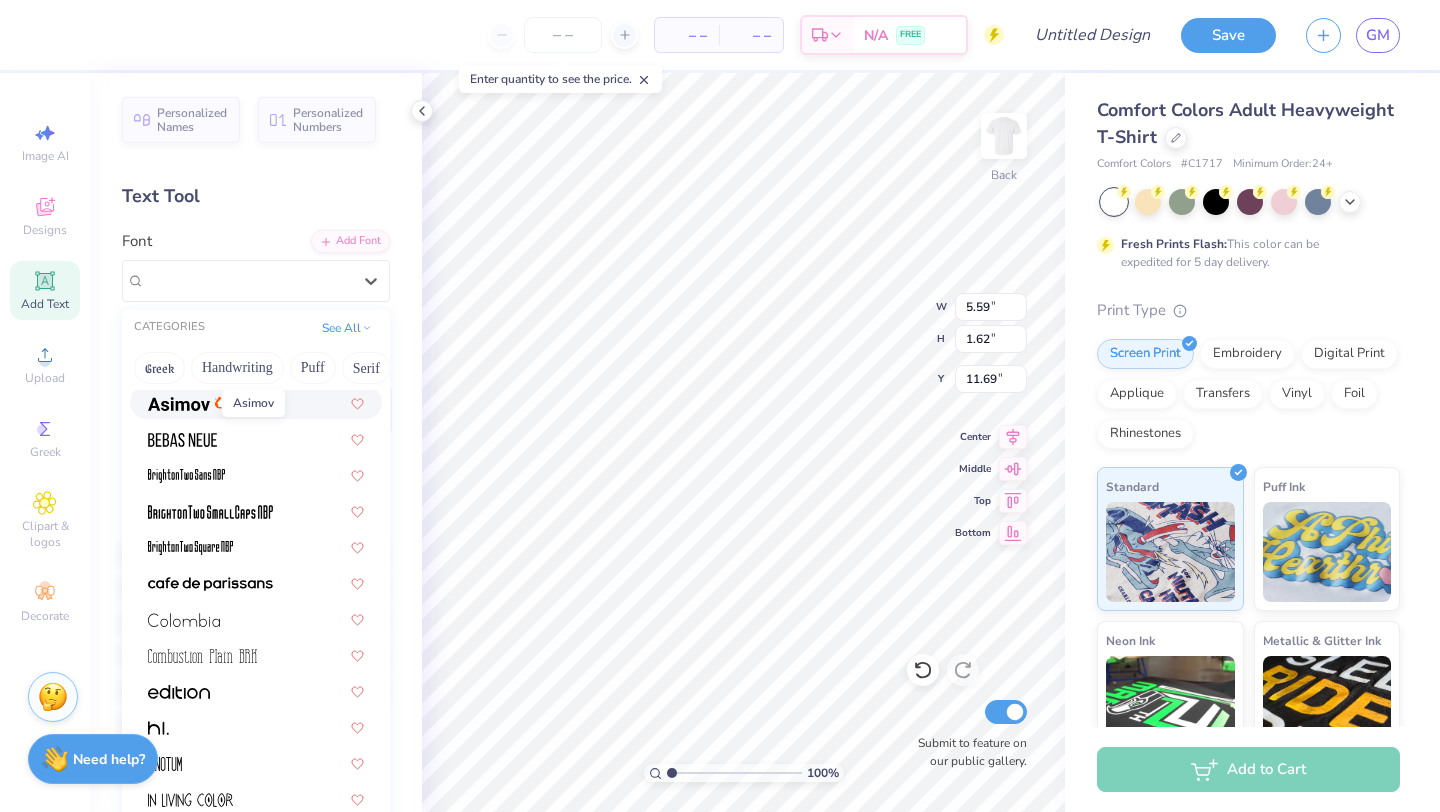 click at bounding box center [179, 402] 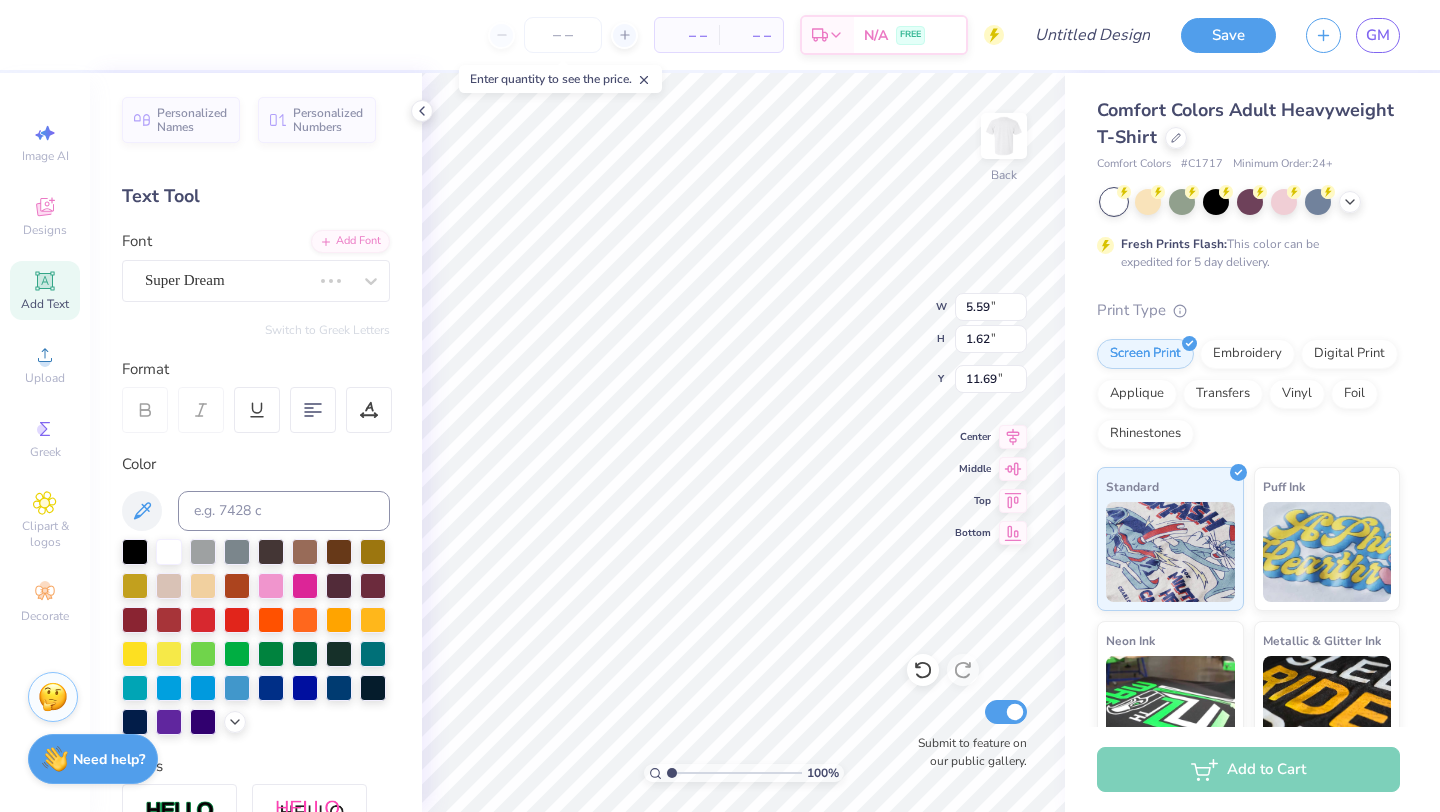 type on "5.53" 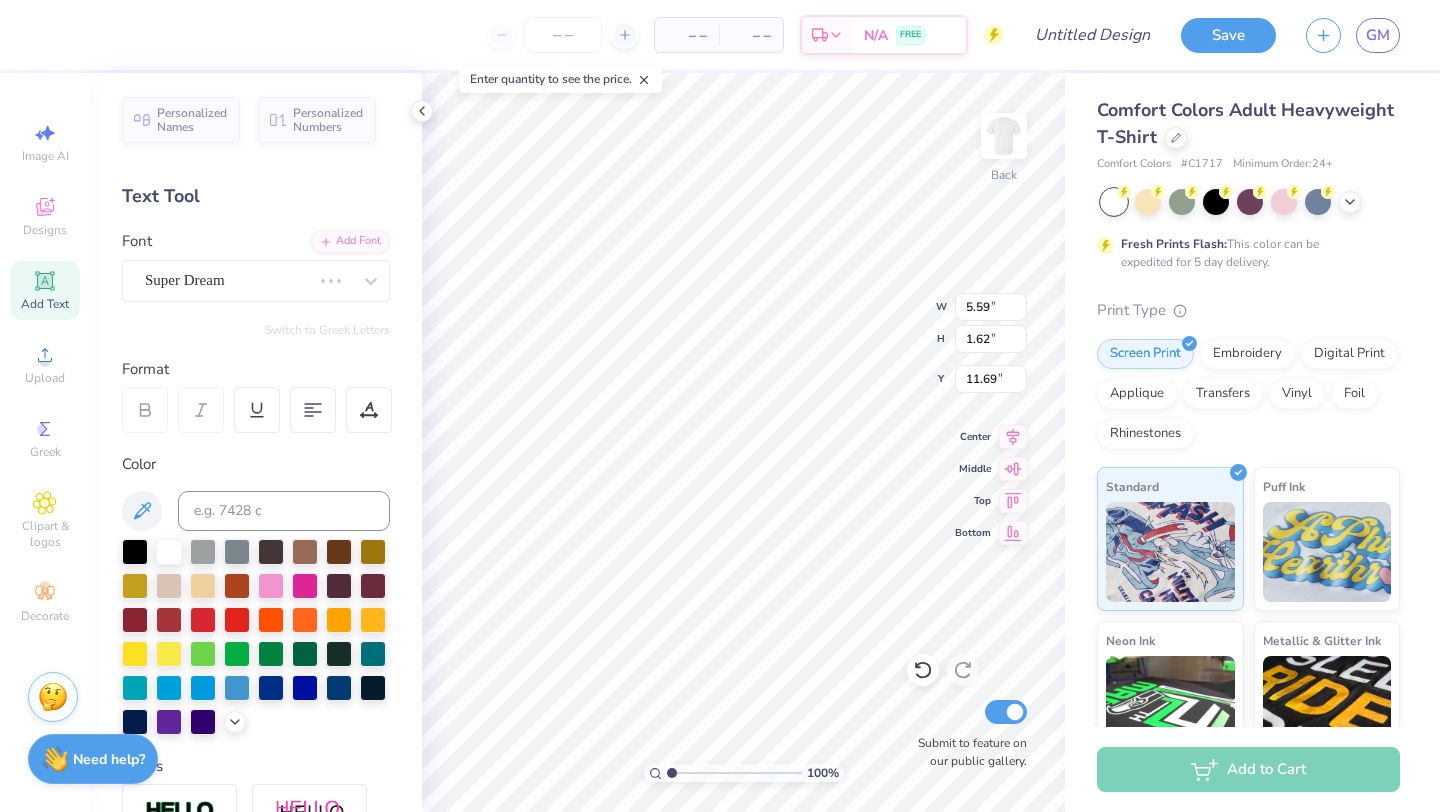 type on "11.68" 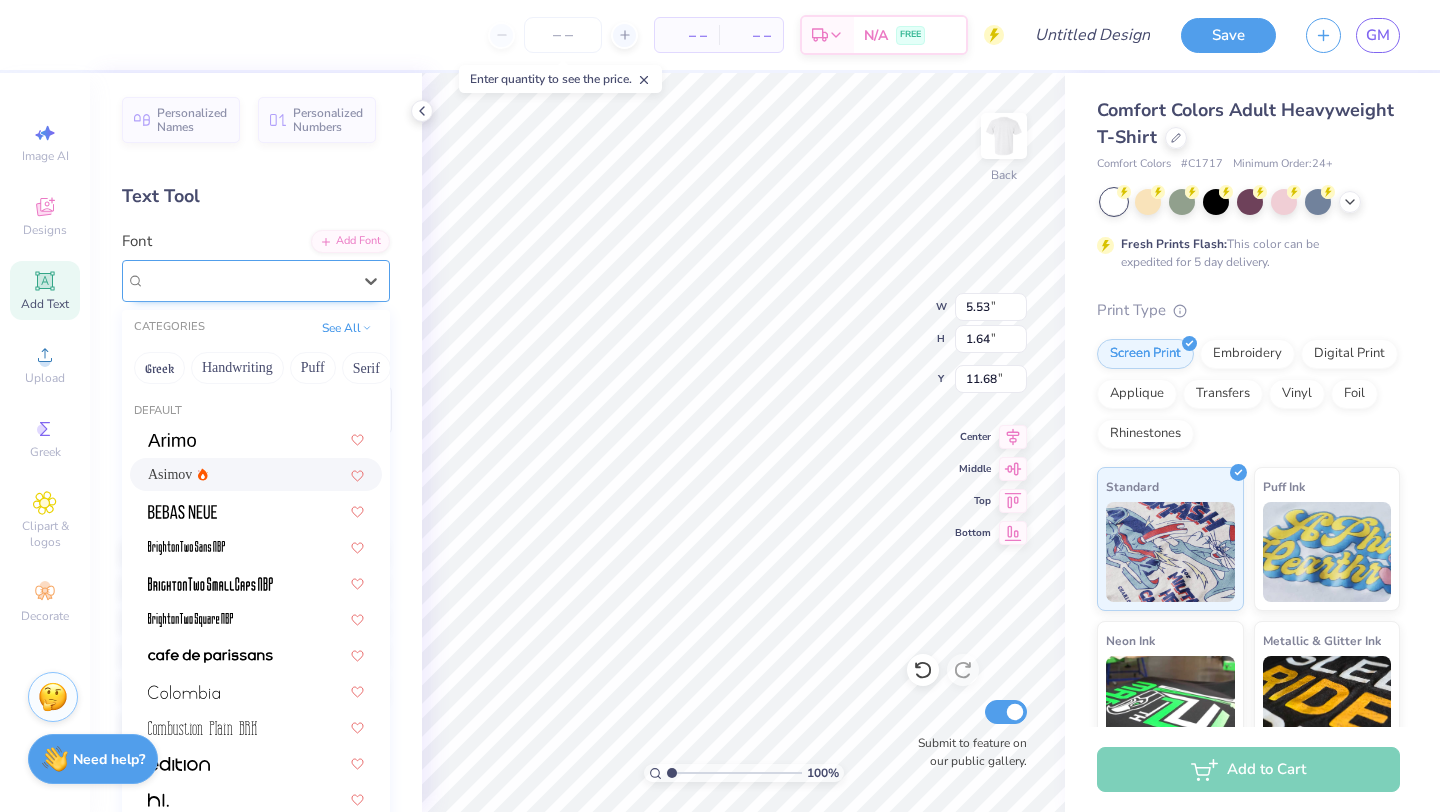click on "Asimov" at bounding box center (248, 280) 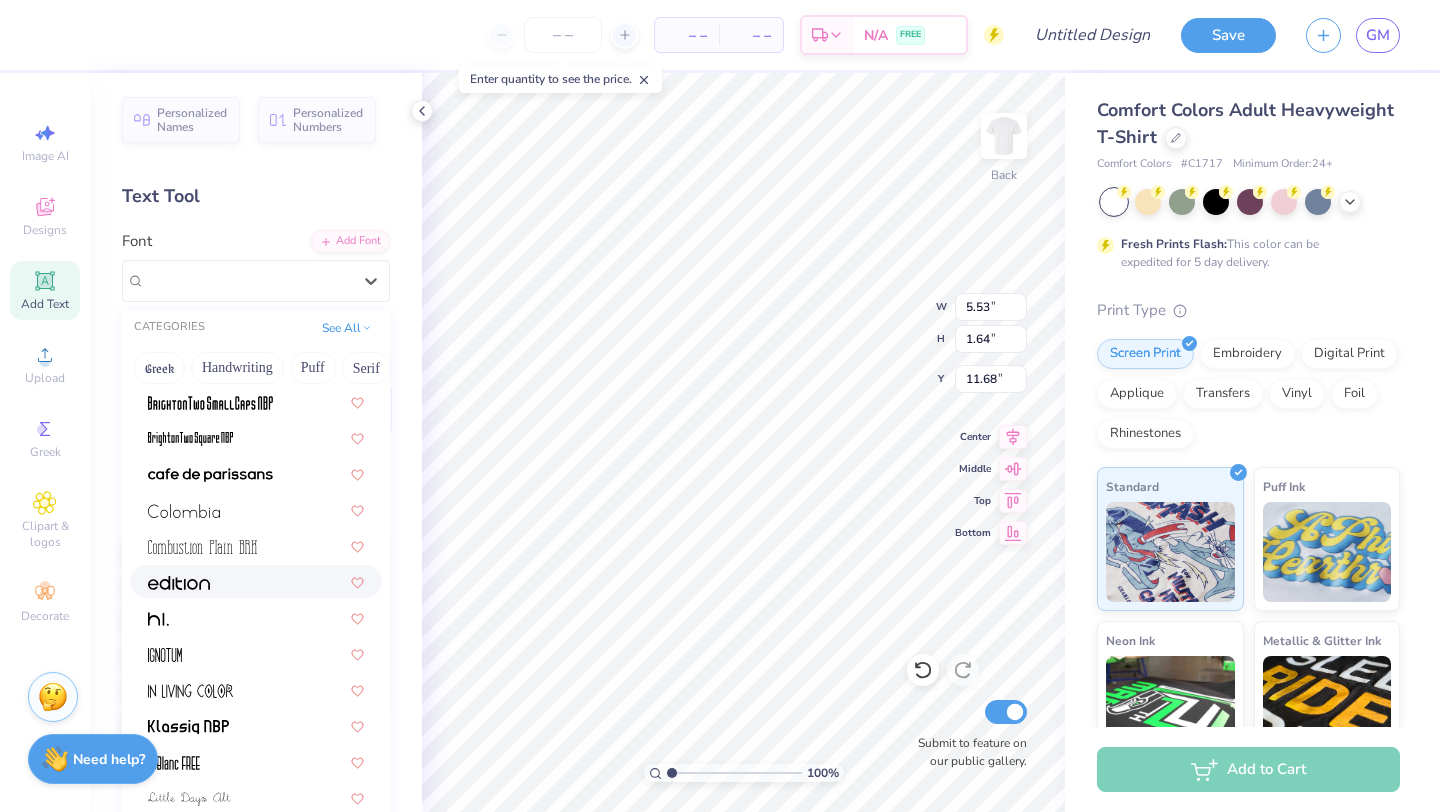 scroll, scrollTop: 382, scrollLeft: 0, axis: vertical 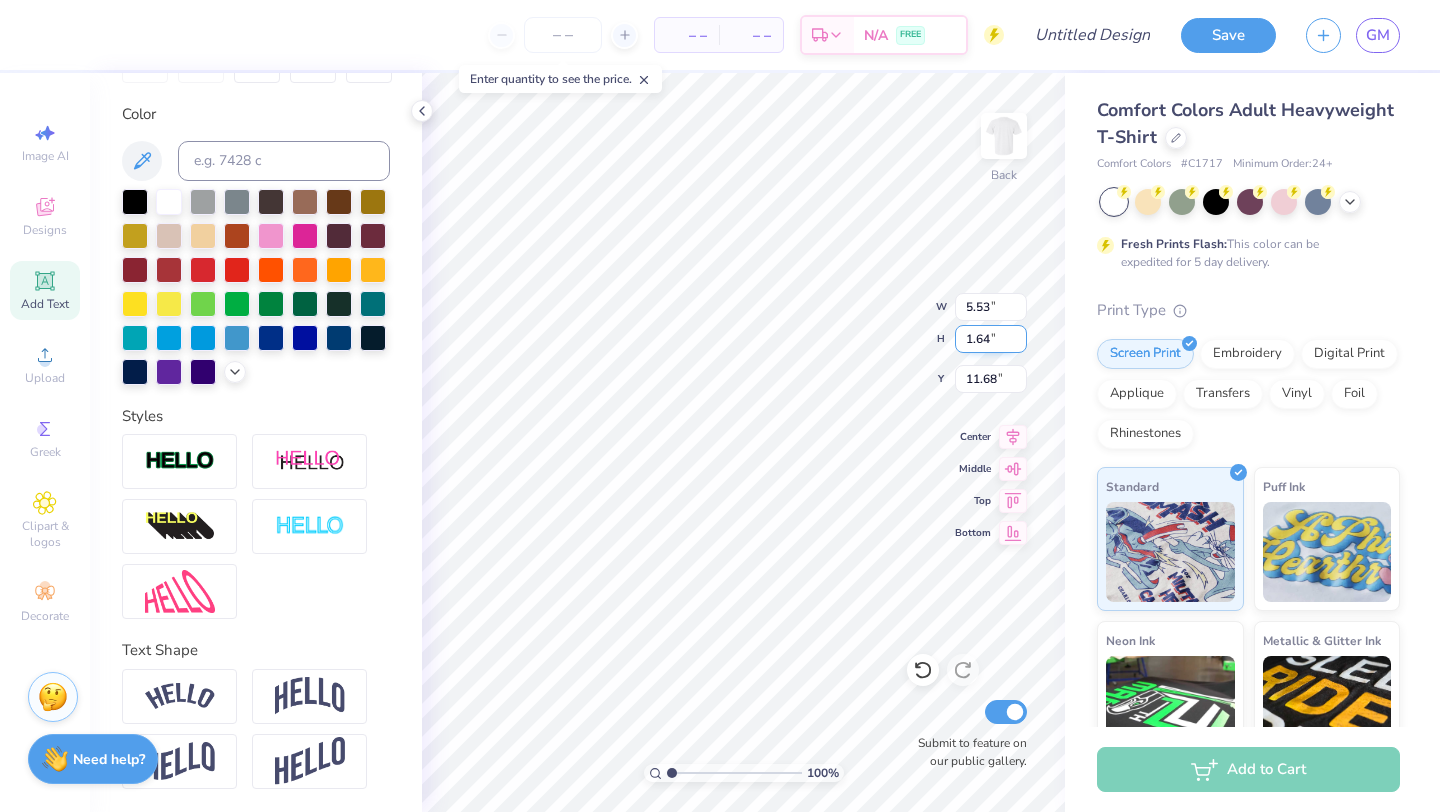 type on "KAPPA DELTA" 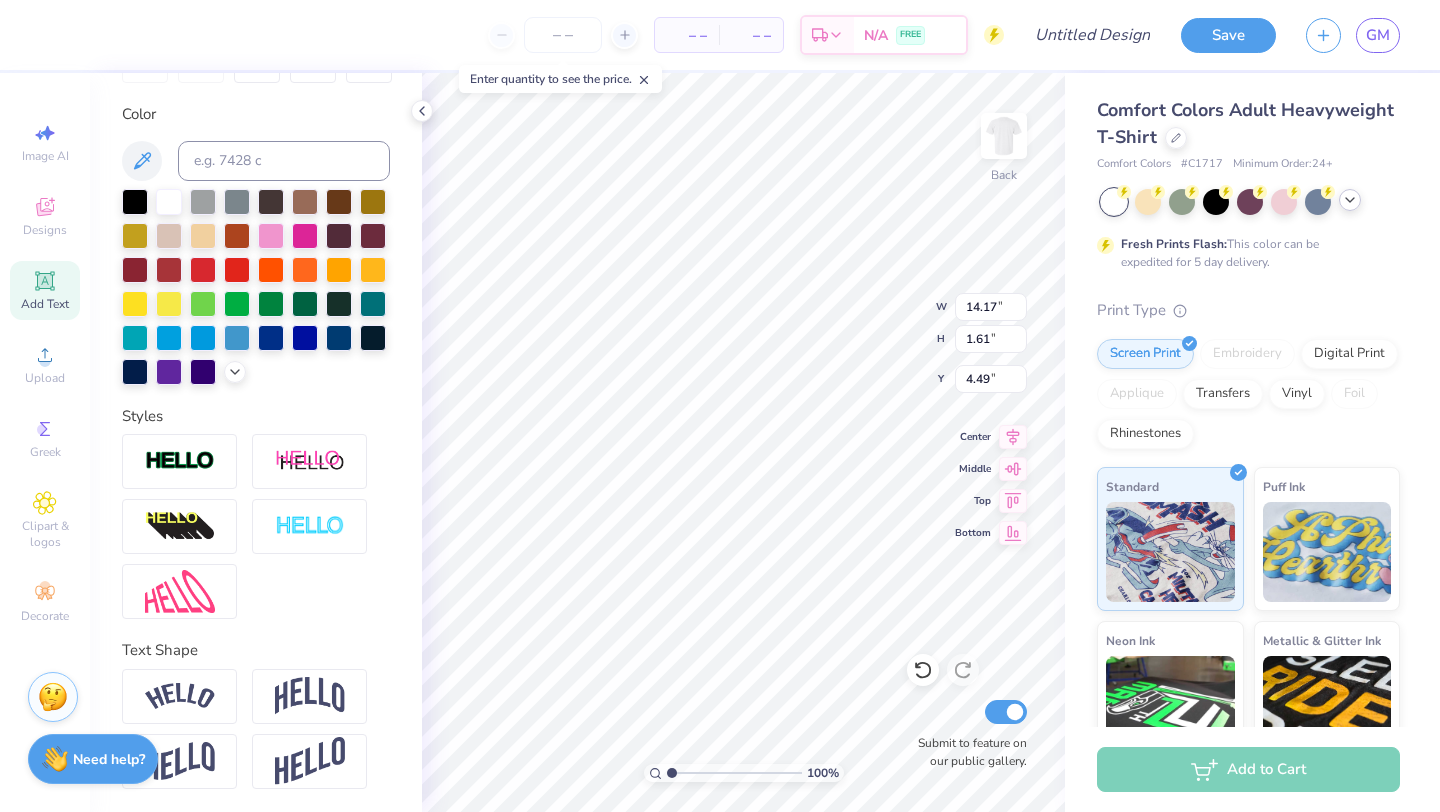 click 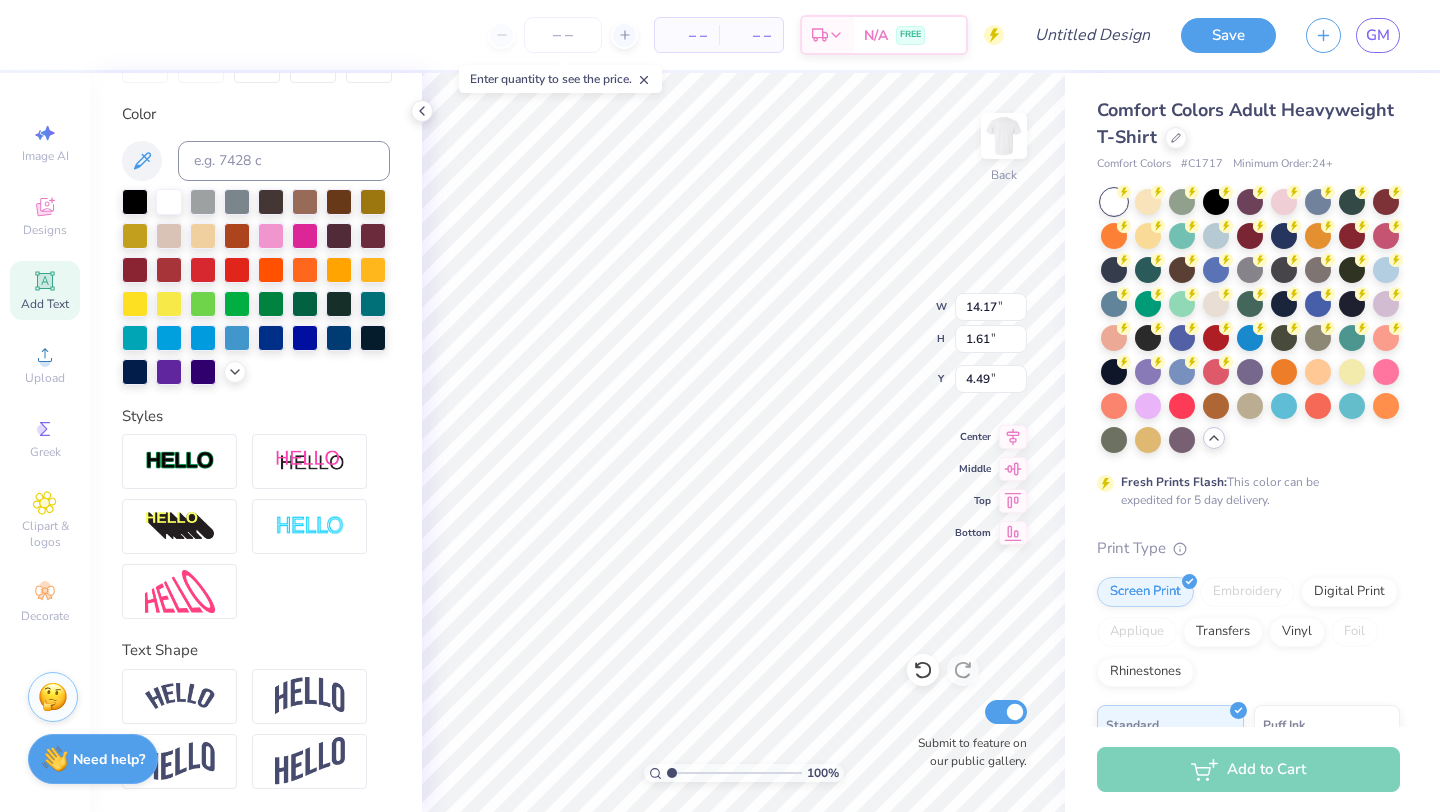 type on "4.47" 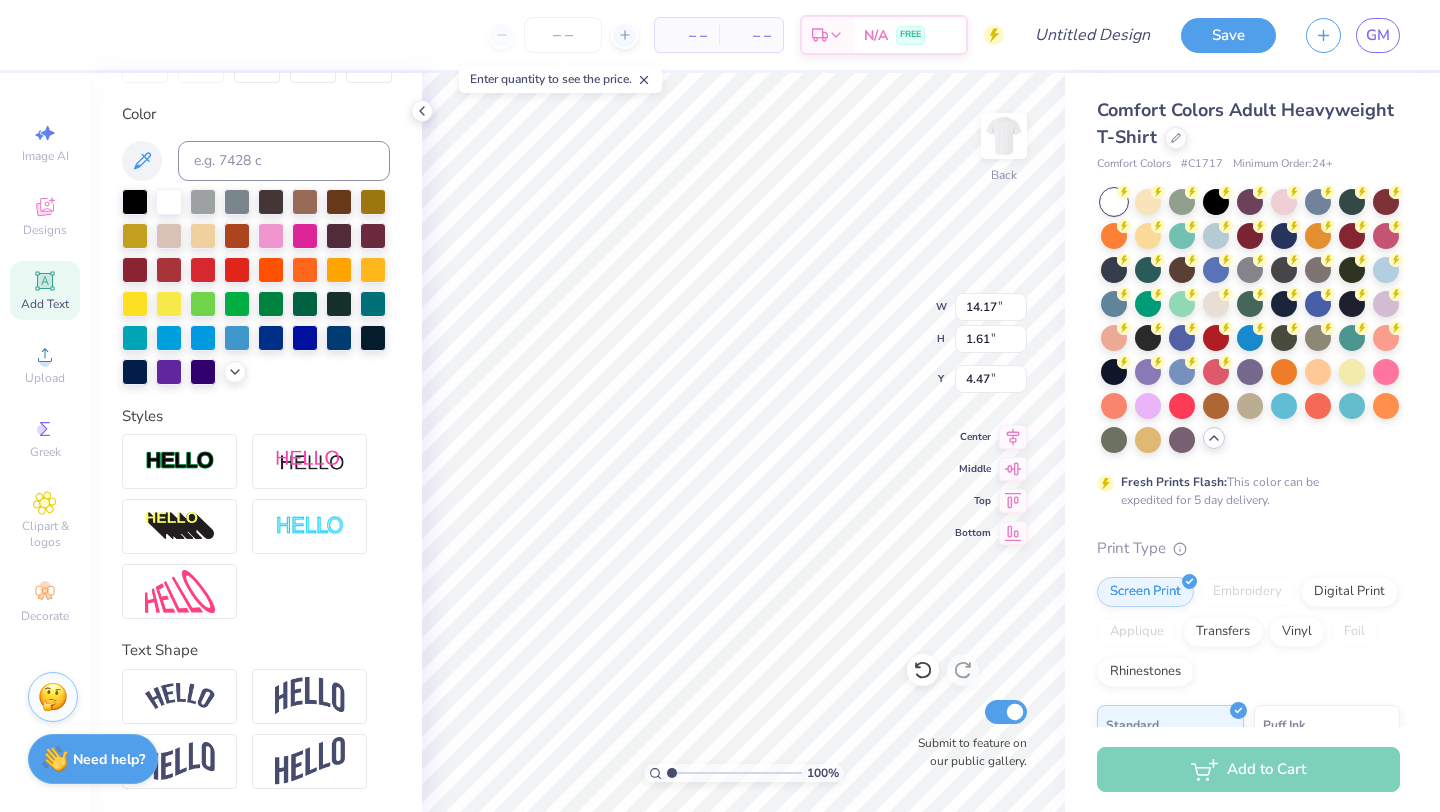 scroll, scrollTop: 0, scrollLeft: 3, axis: horizontal 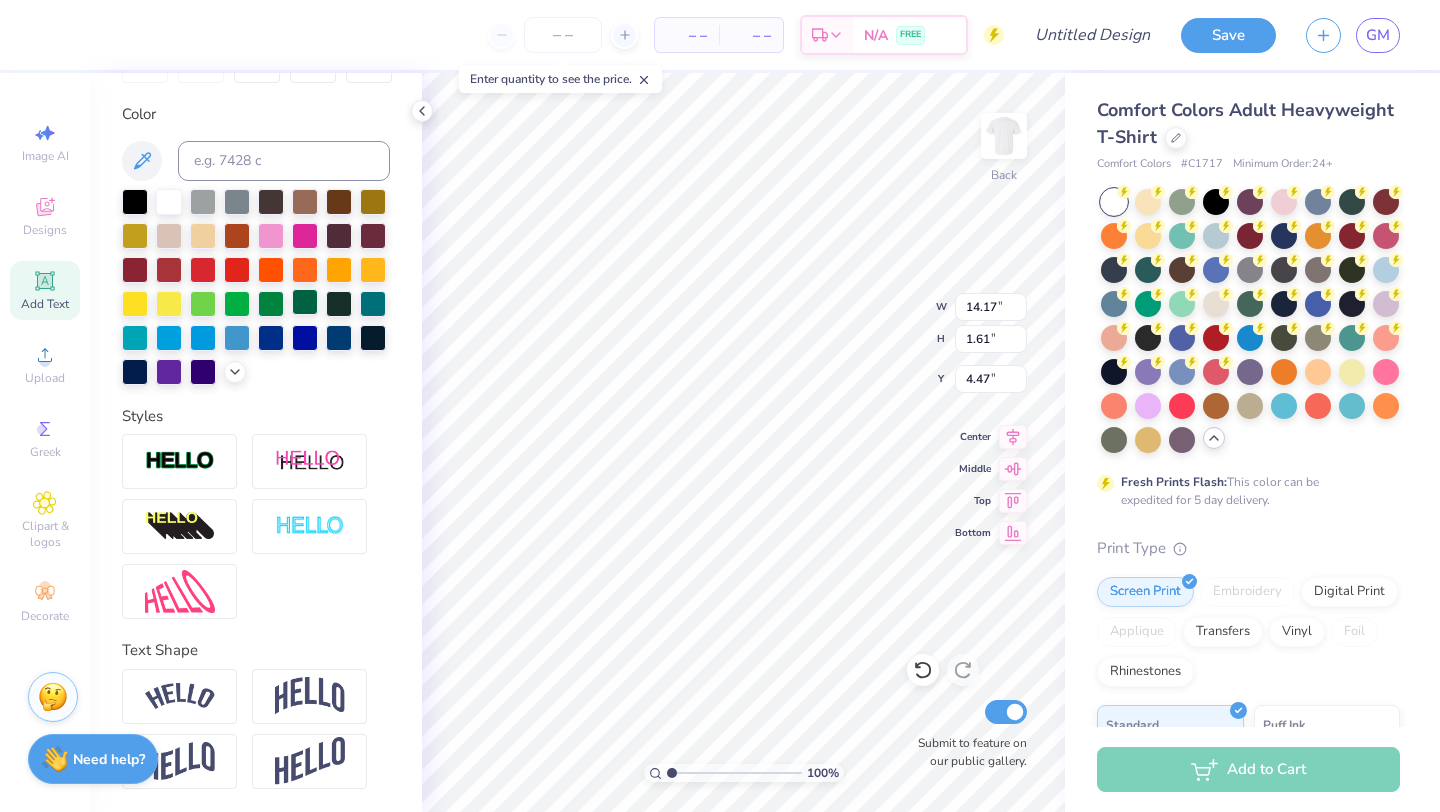 click at bounding box center [305, 302] 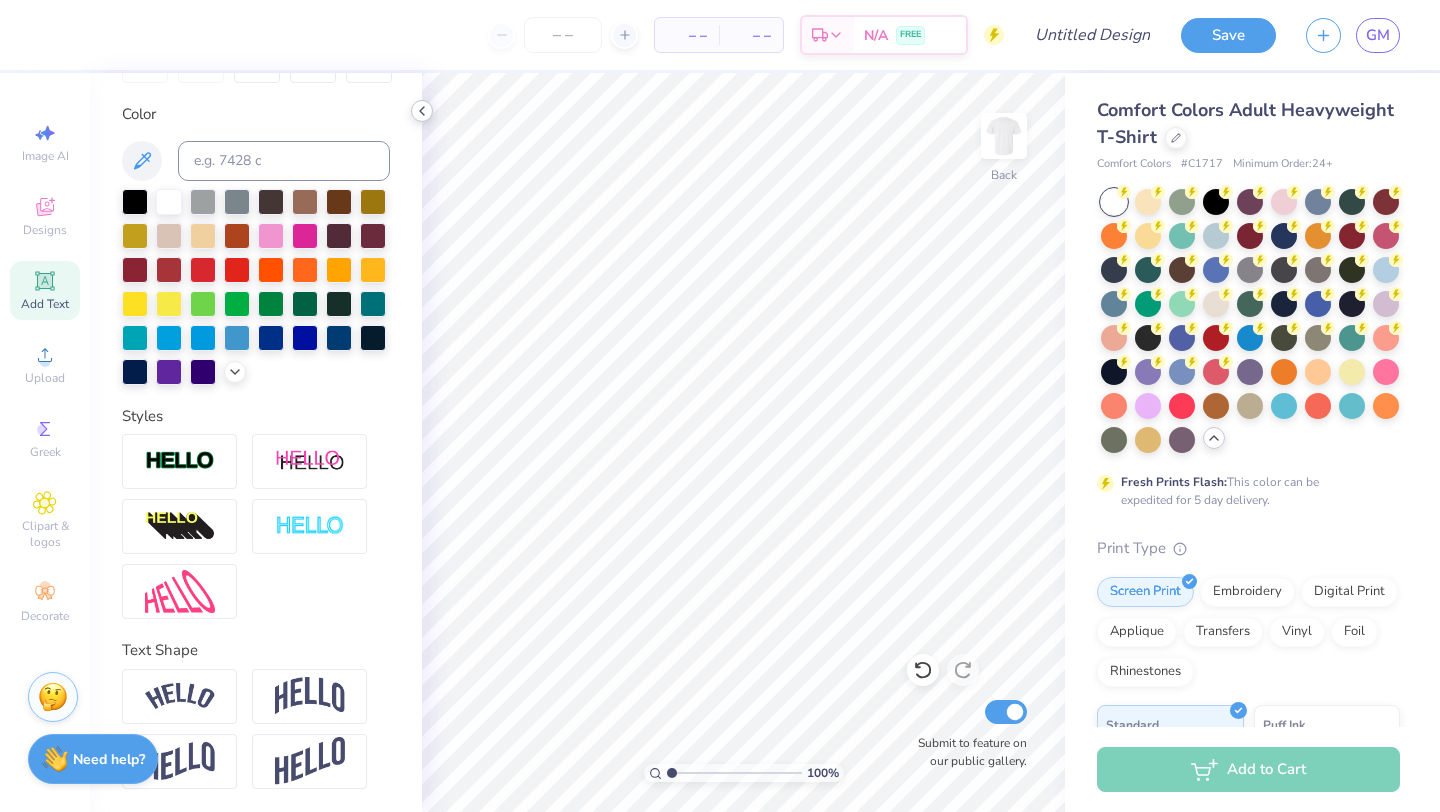 click 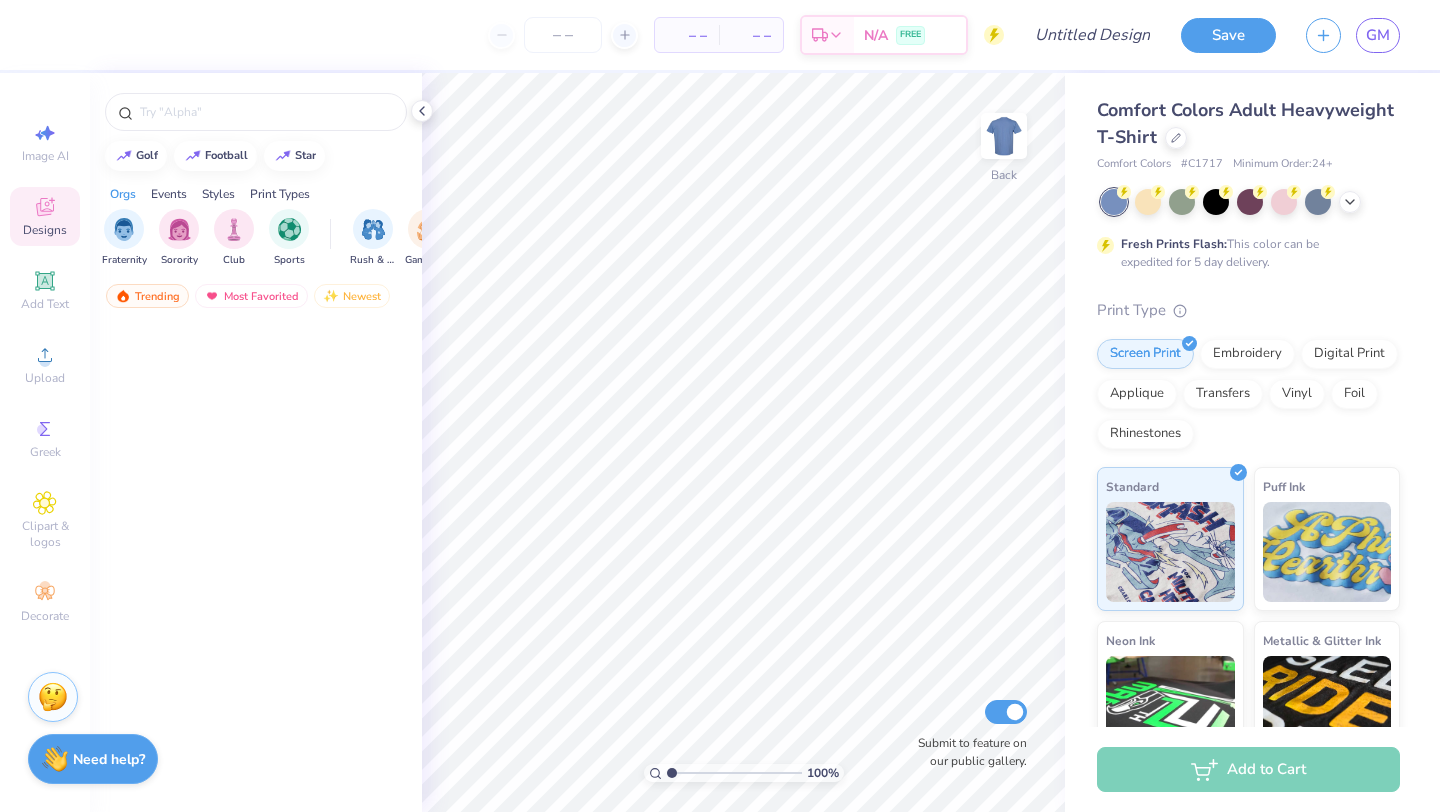 scroll, scrollTop: 0, scrollLeft: 0, axis: both 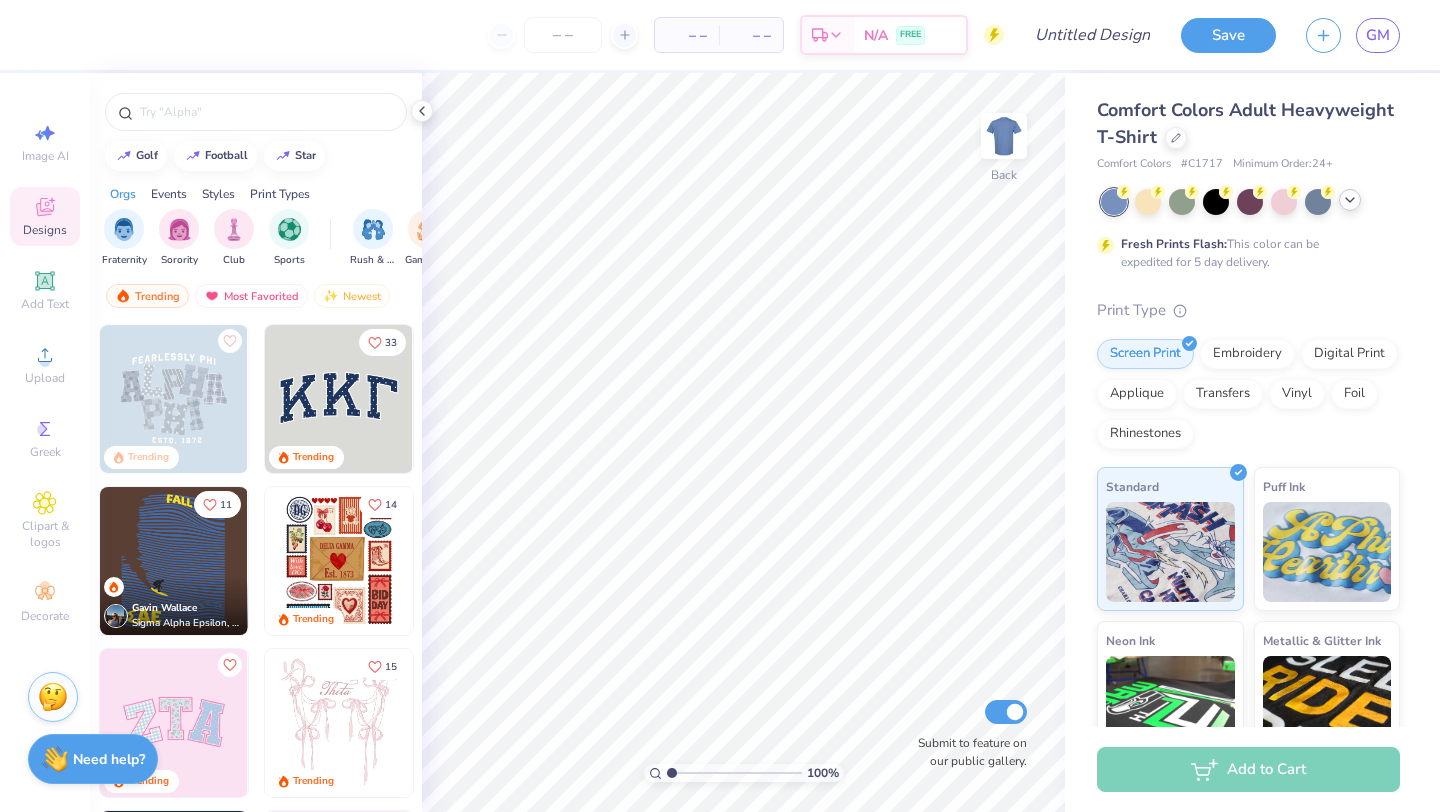 click at bounding box center (1350, 200) 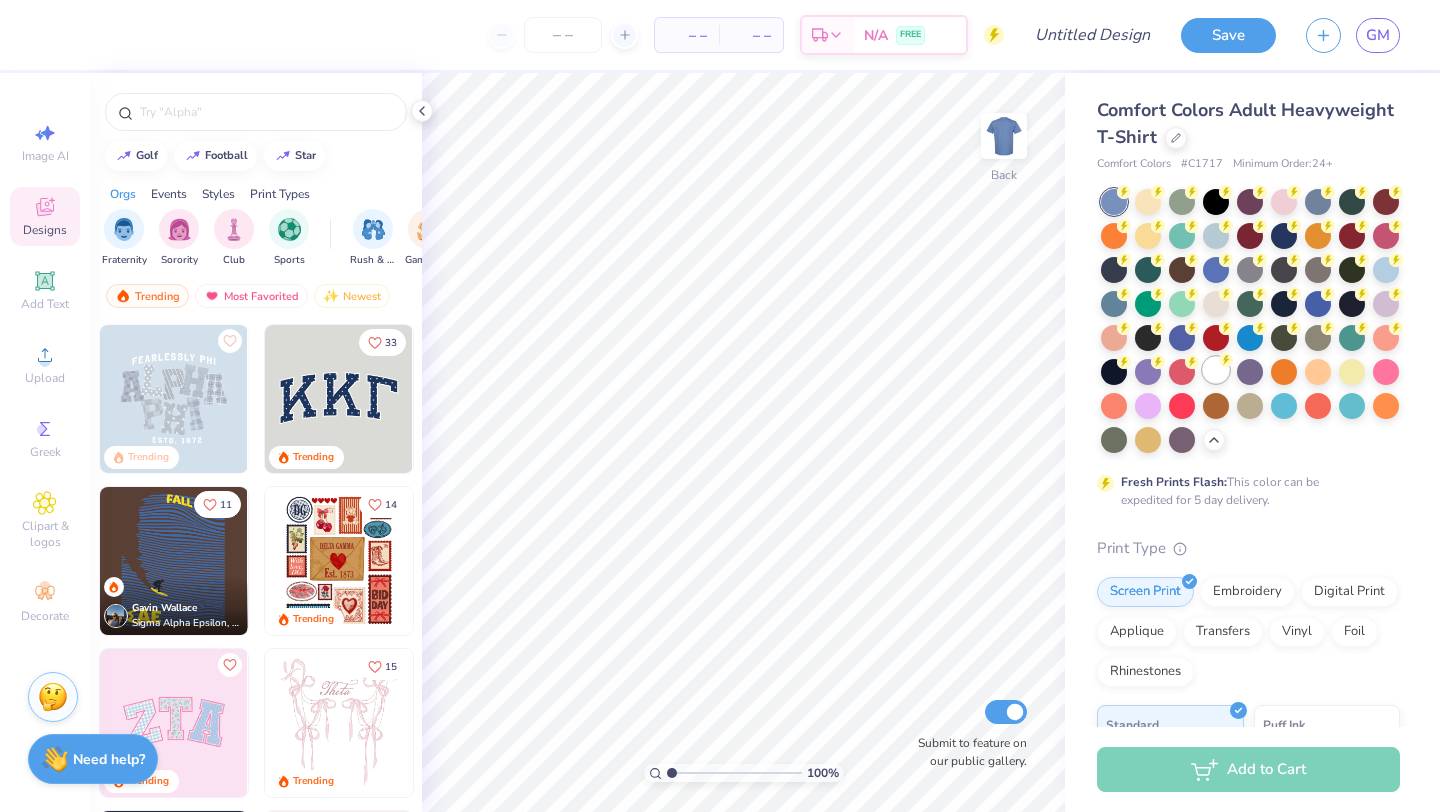 click at bounding box center (1216, 370) 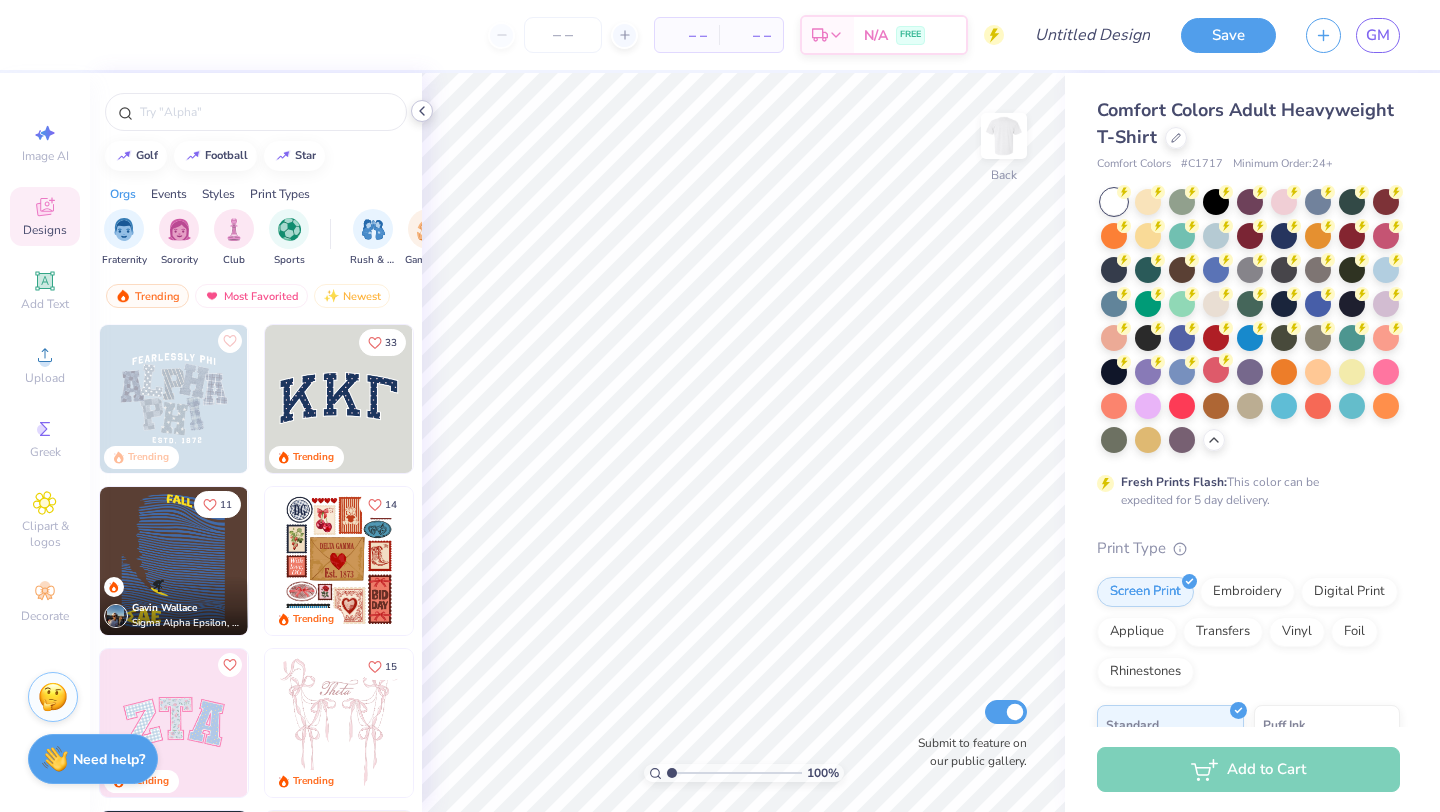 click 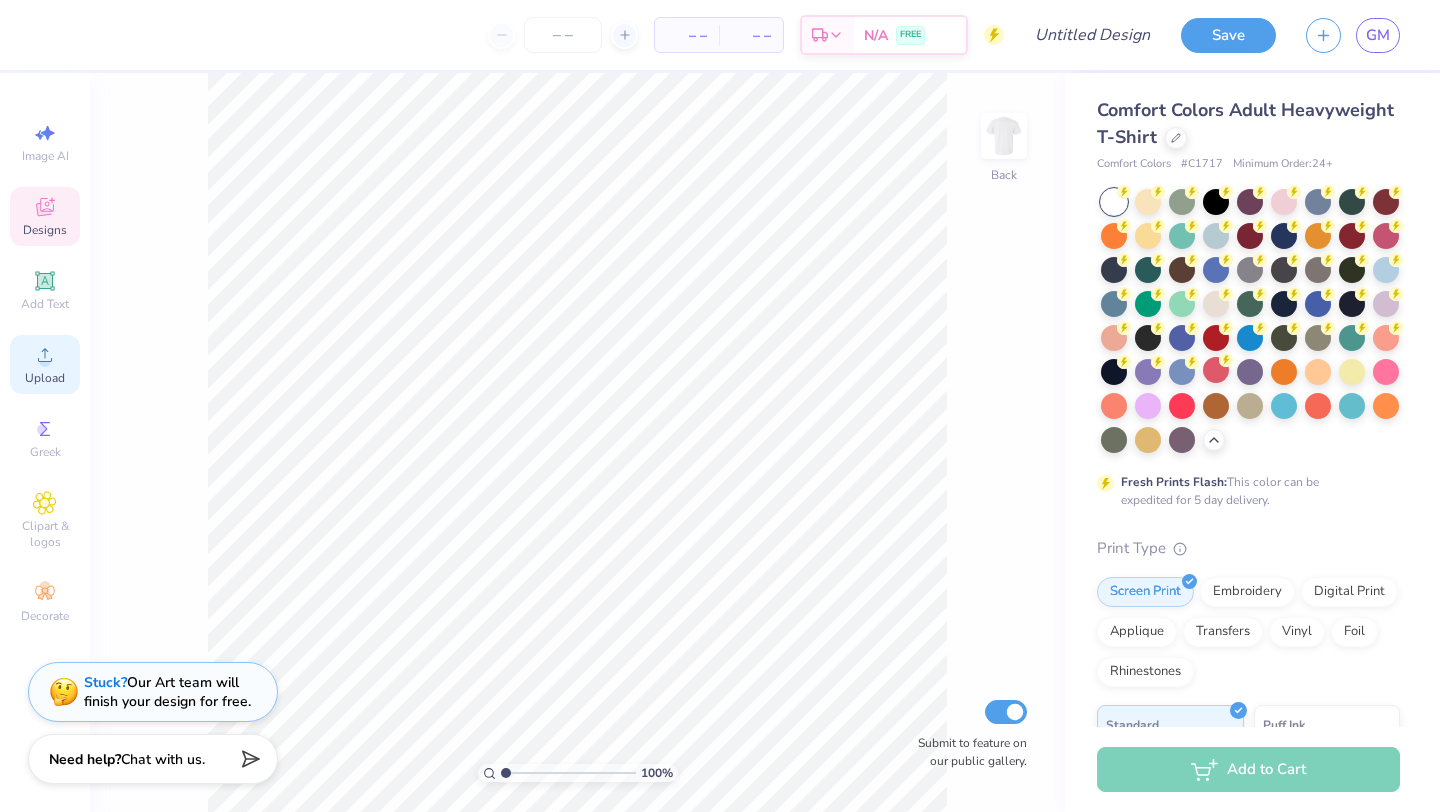 click 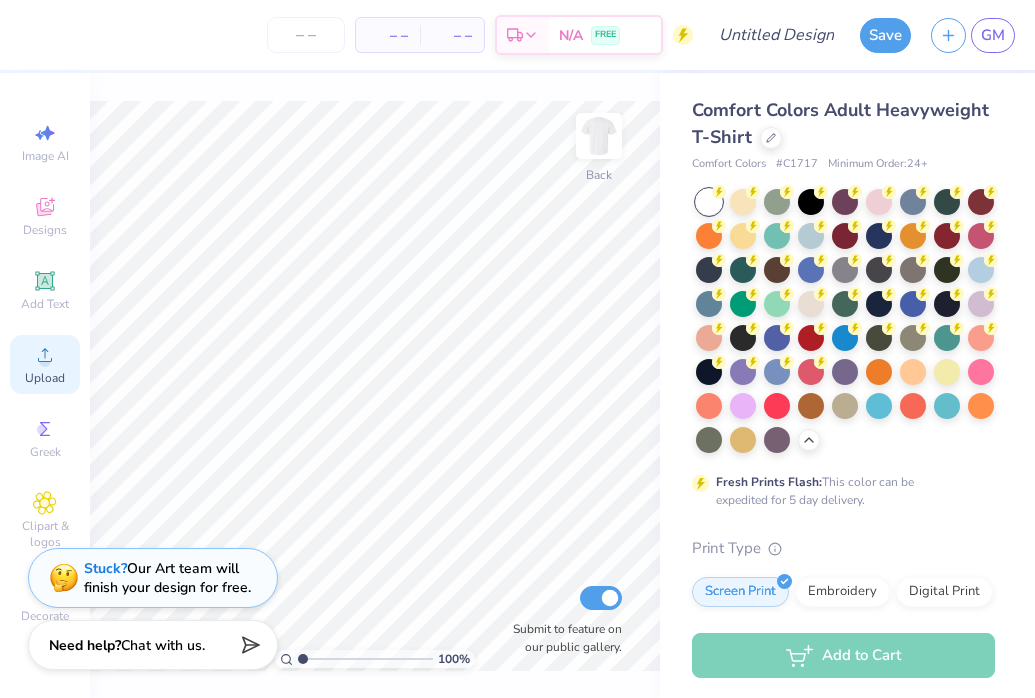 click 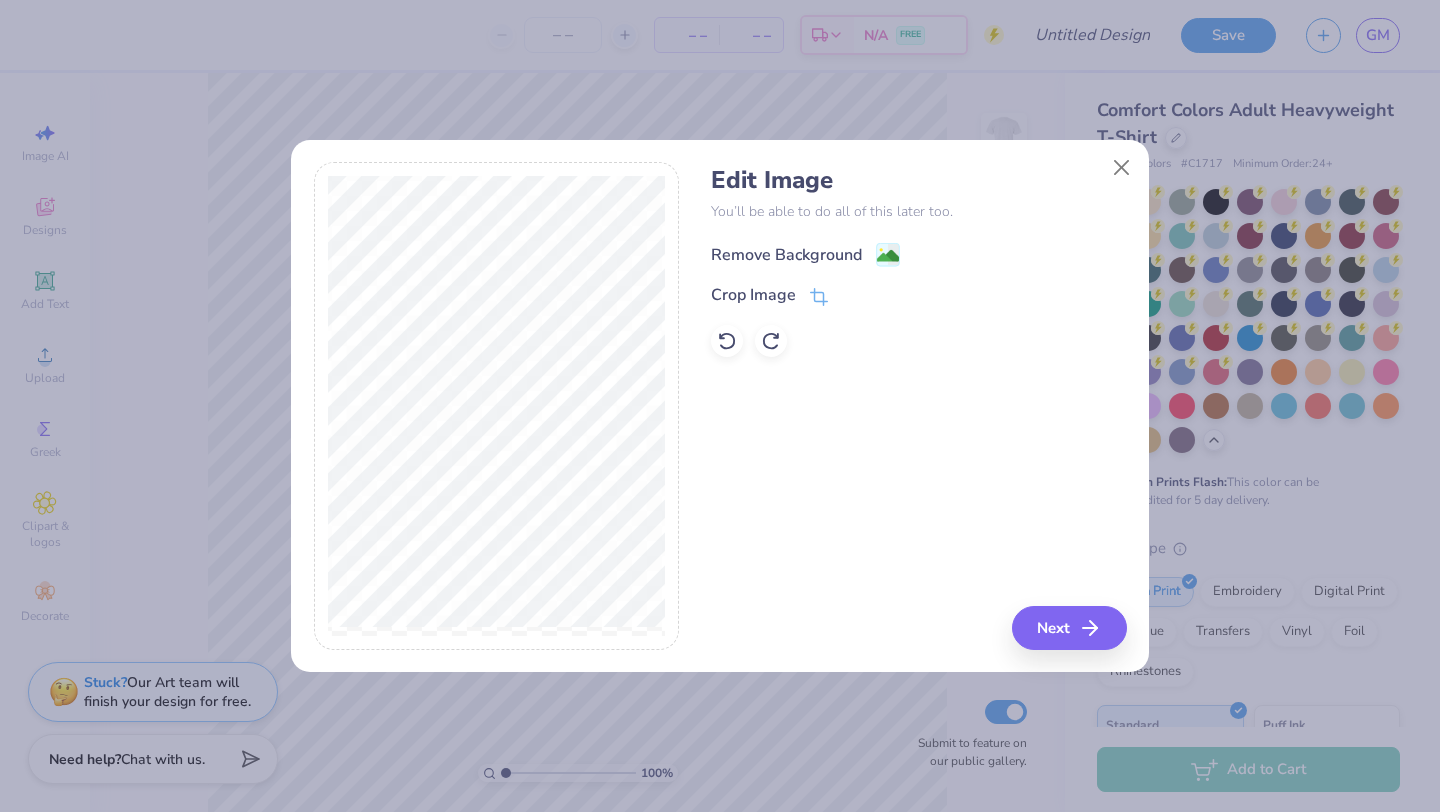click 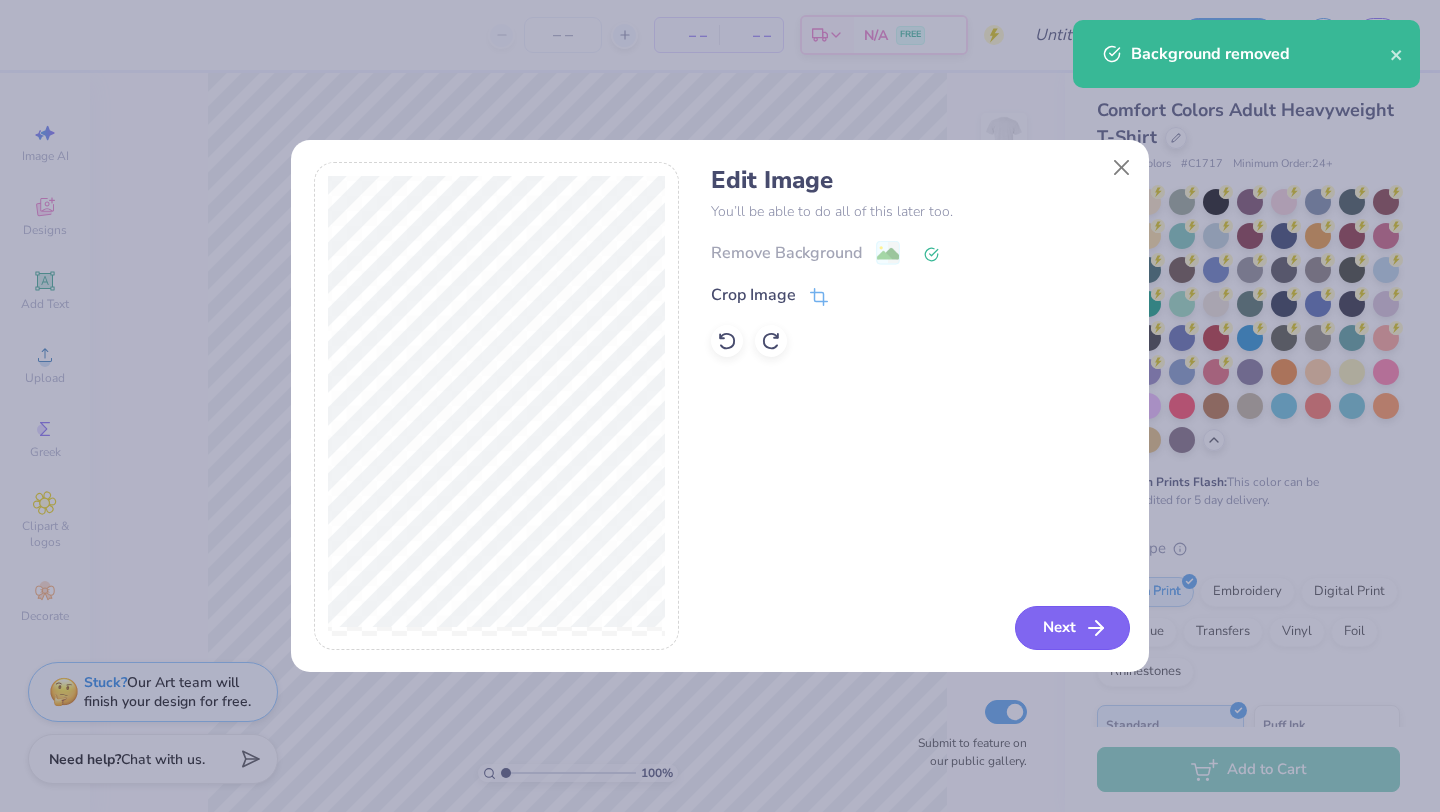 click 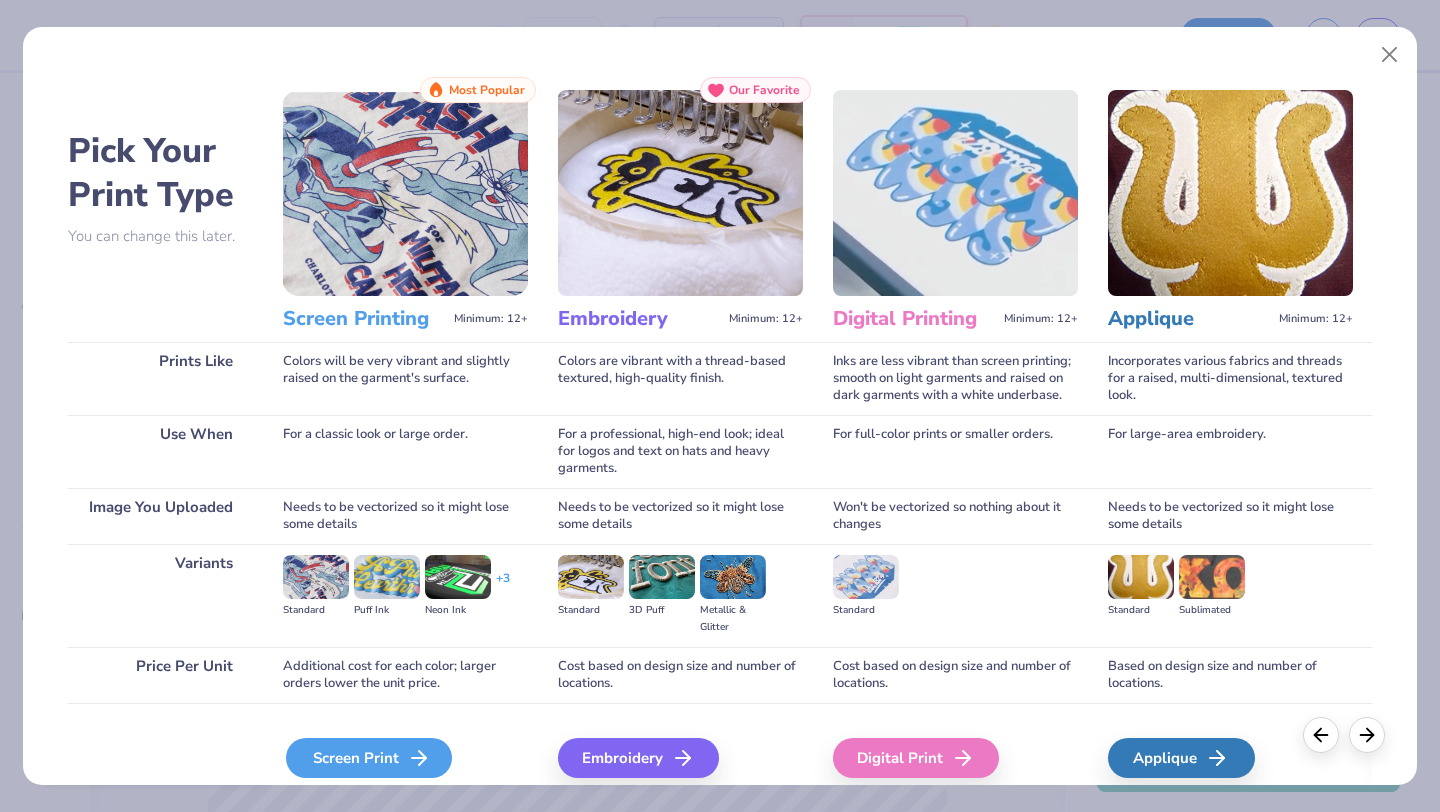 click on "Screen Print" at bounding box center (369, 758) 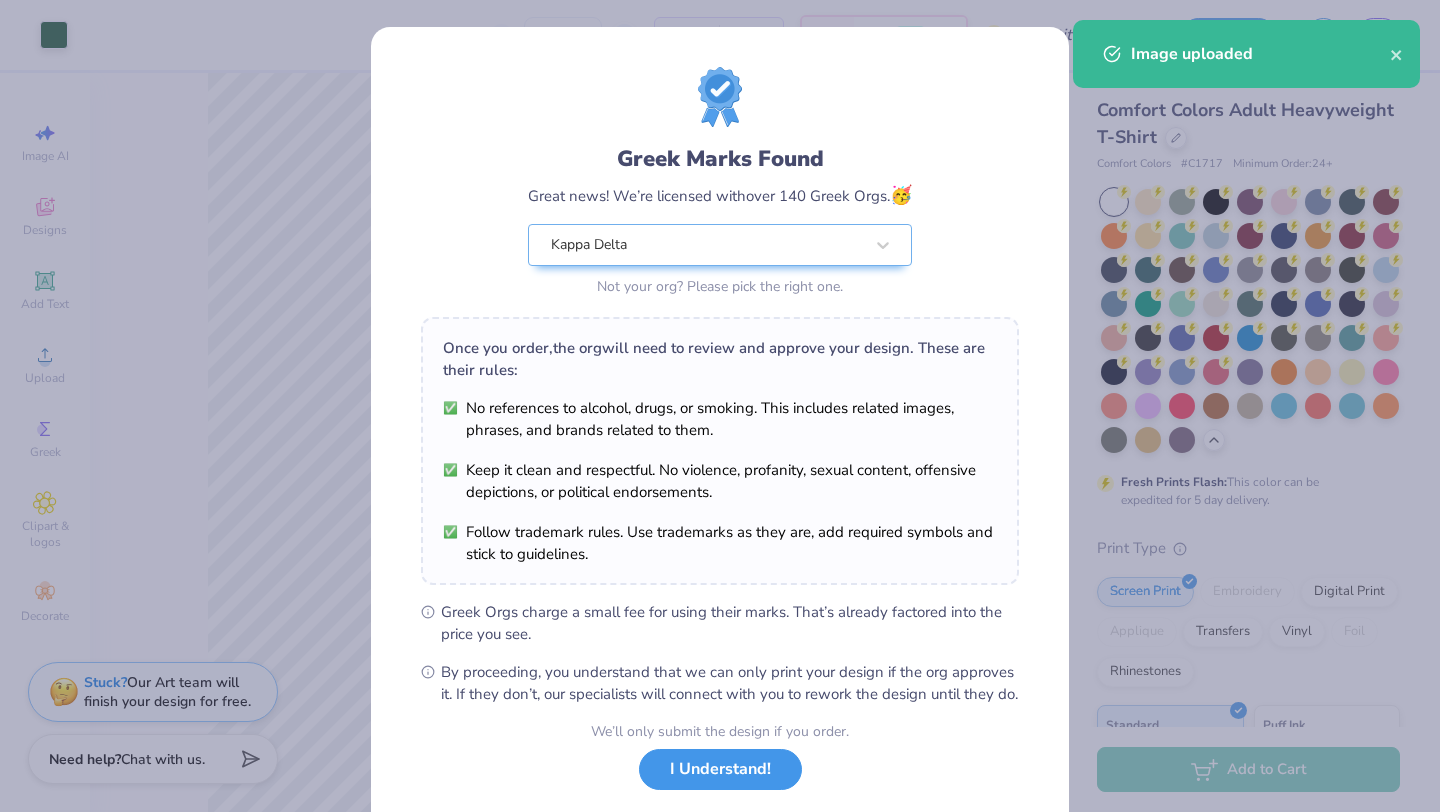 click on "I Understand!" at bounding box center (720, 769) 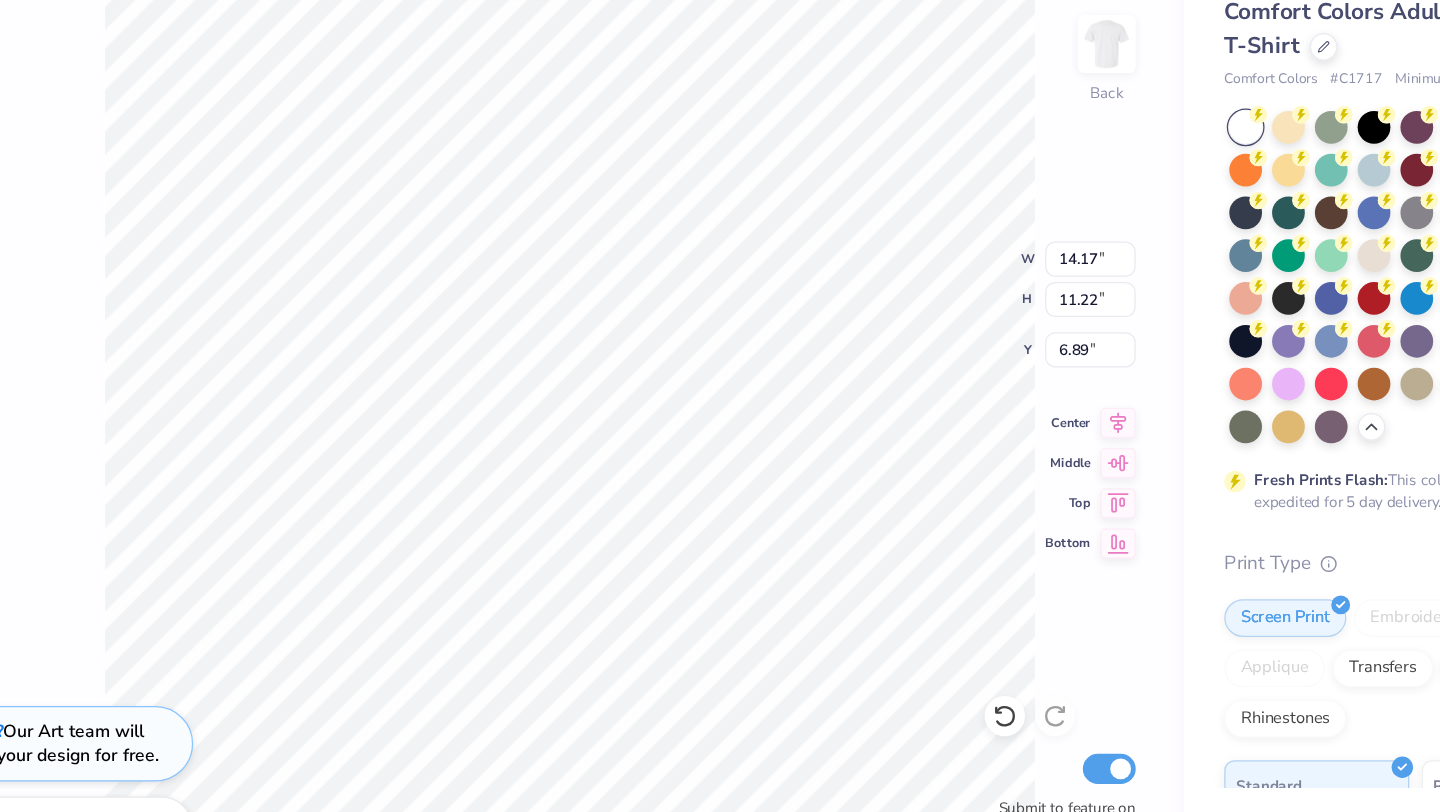 type on "11.46" 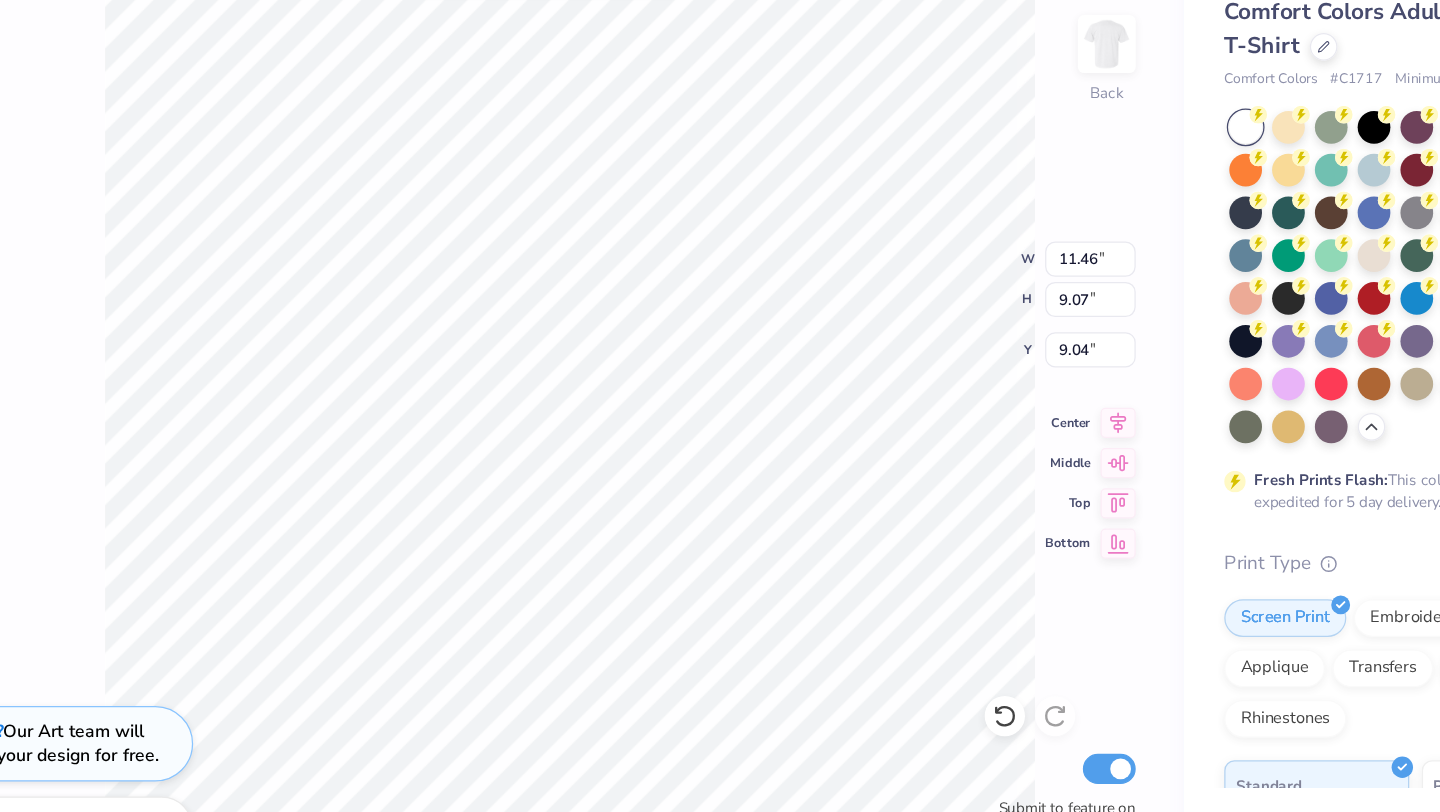 type on "3.00" 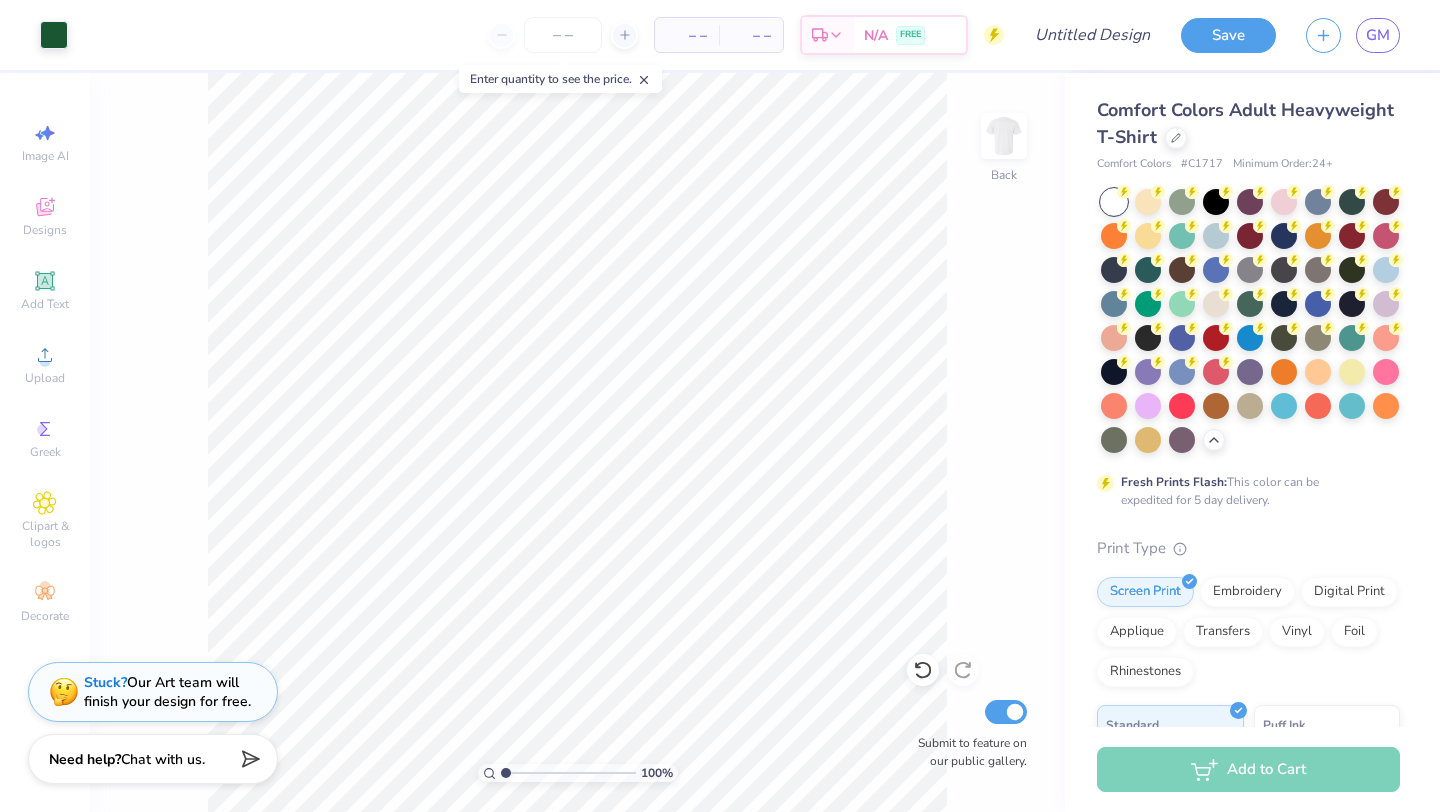 click on "– – Per Item – – Total Est.  Delivery N/A FREE" at bounding box center [543, 35] 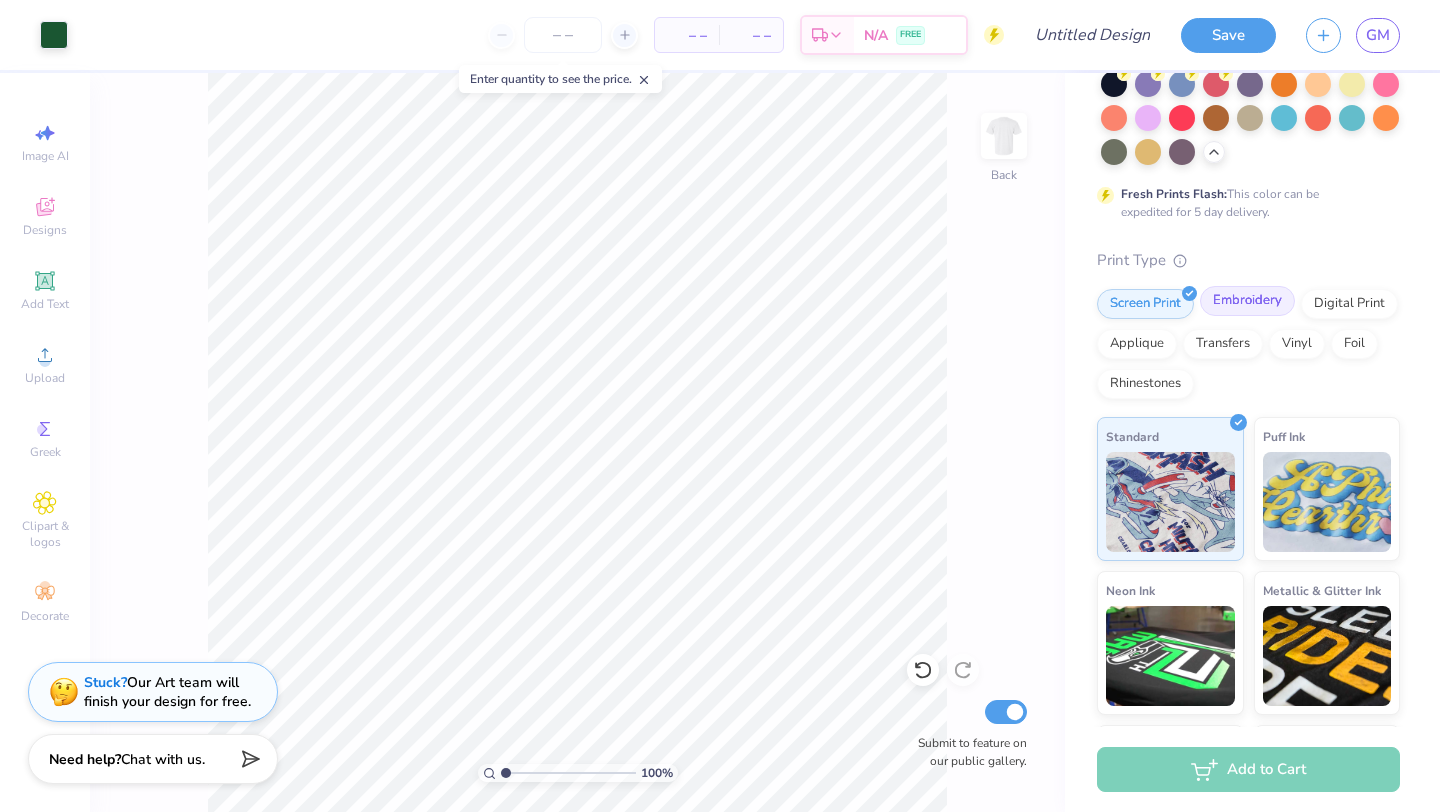 scroll, scrollTop: 430, scrollLeft: 0, axis: vertical 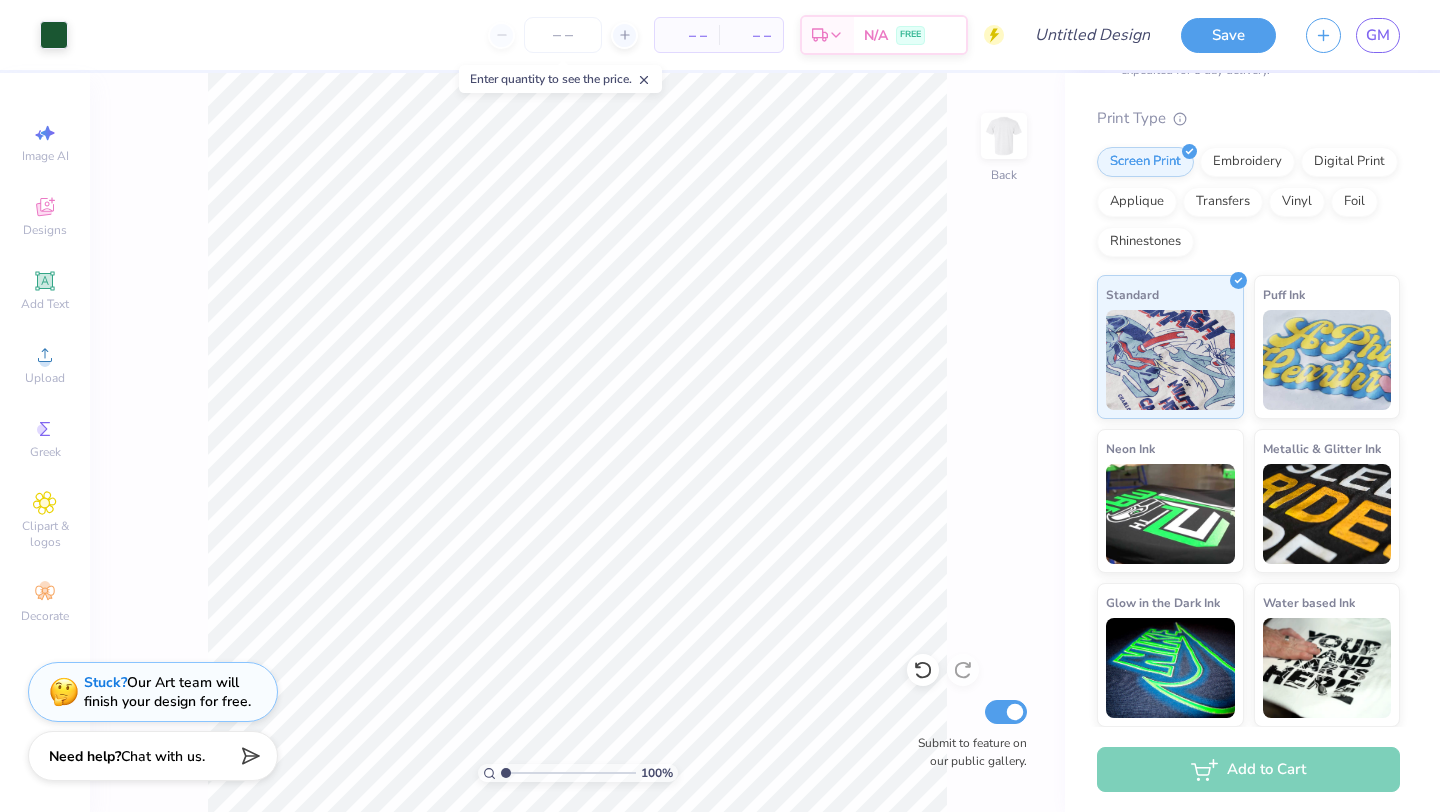 click on "Chat with us." at bounding box center (163, 756) 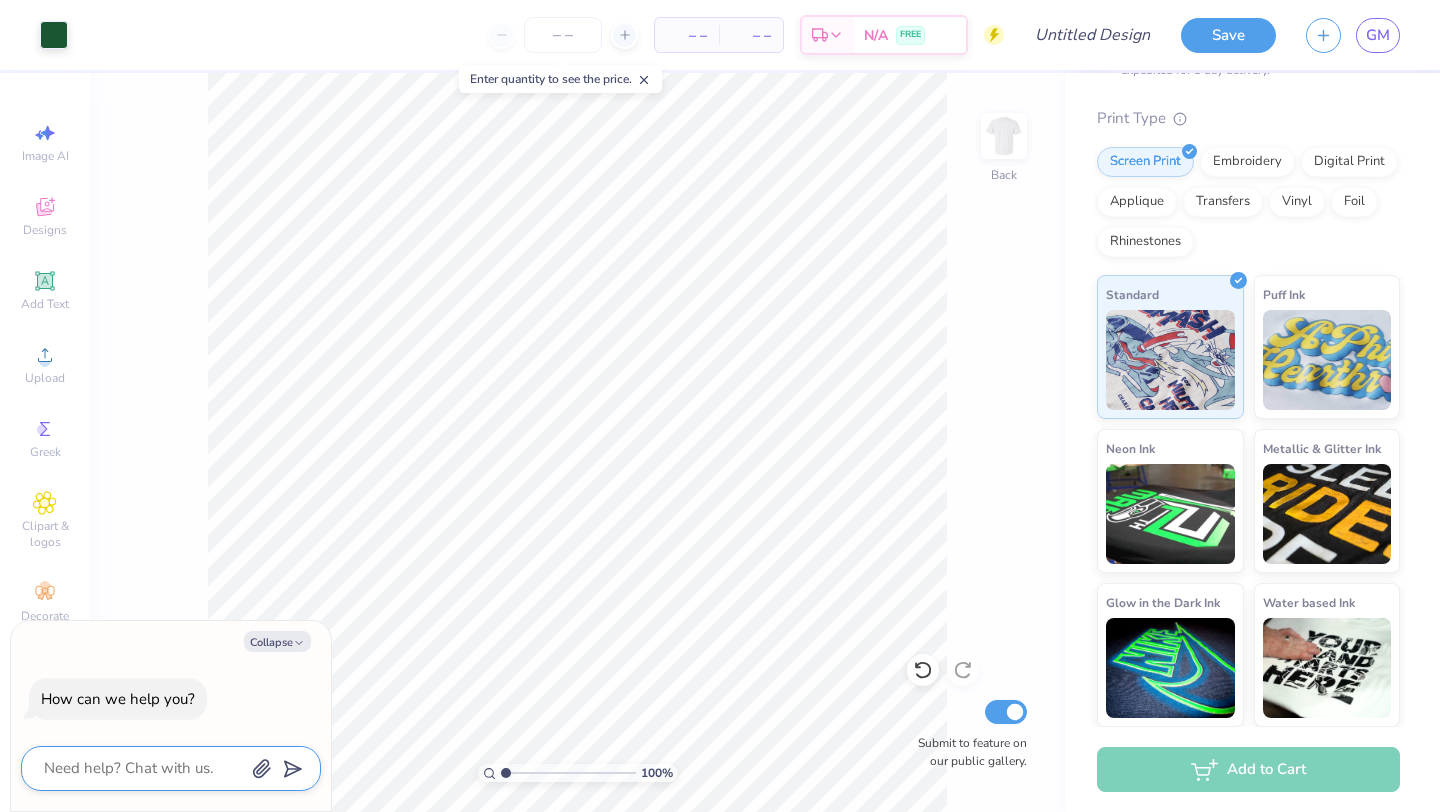 click at bounding box center (143, 768) 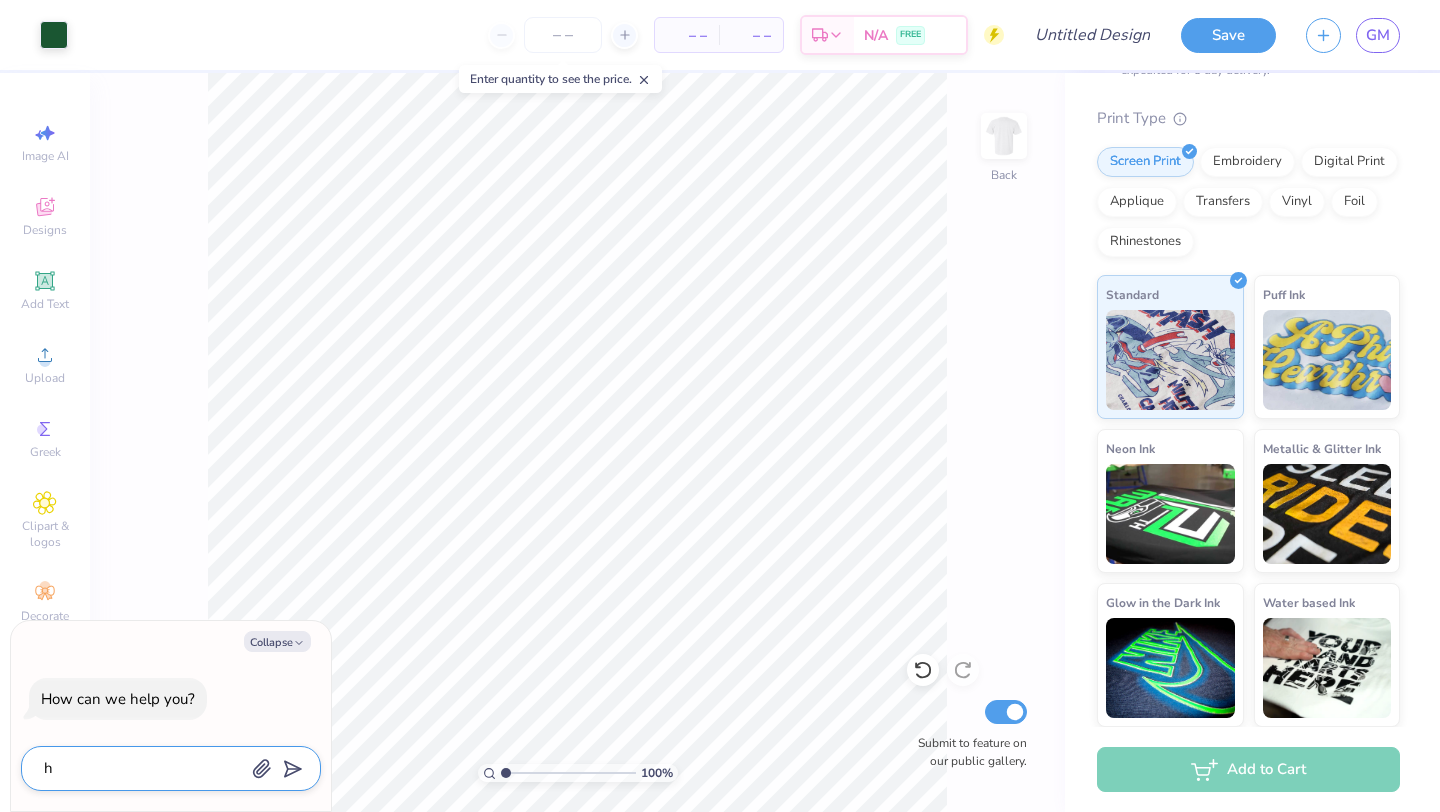 type on "ho" 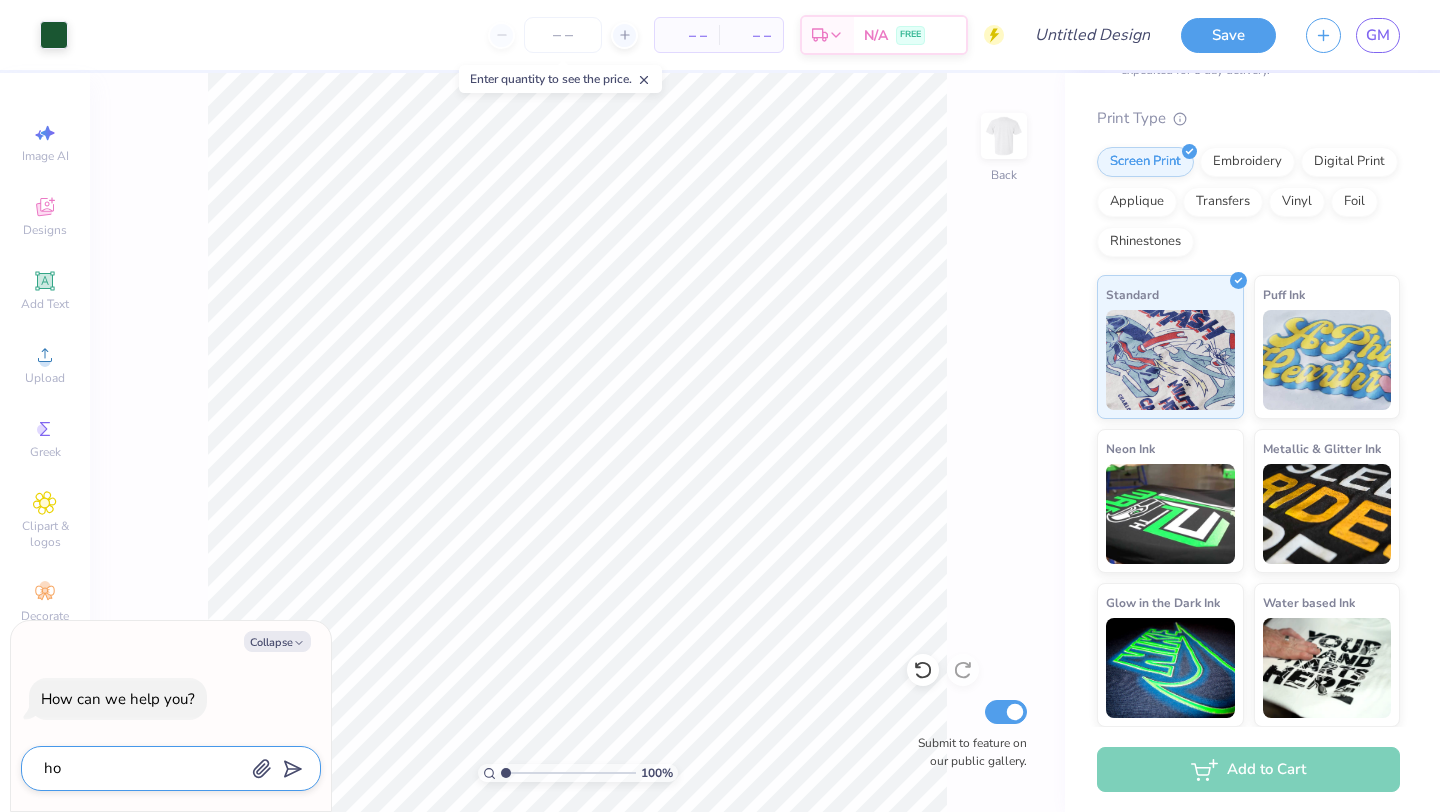 type on "how" 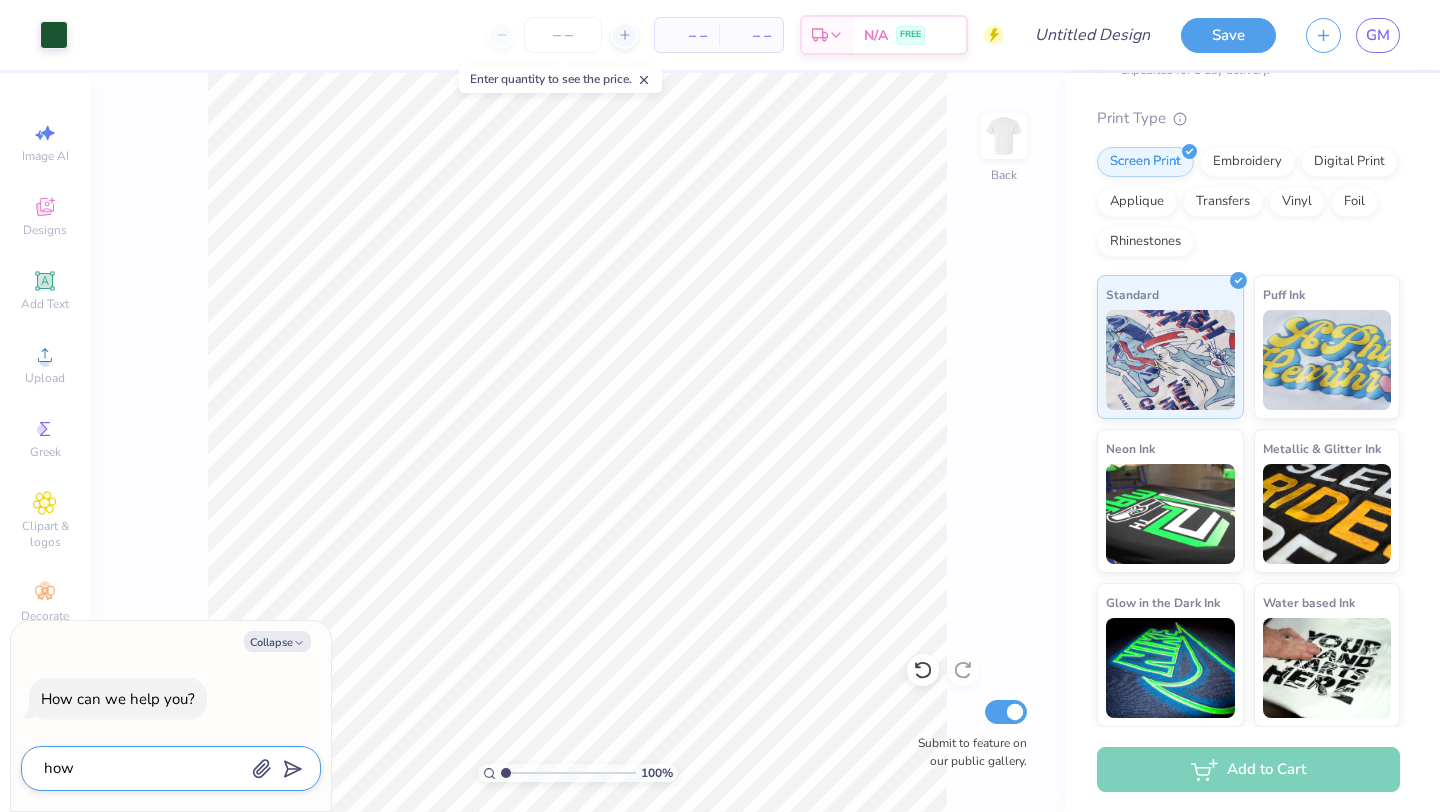 type on "how" 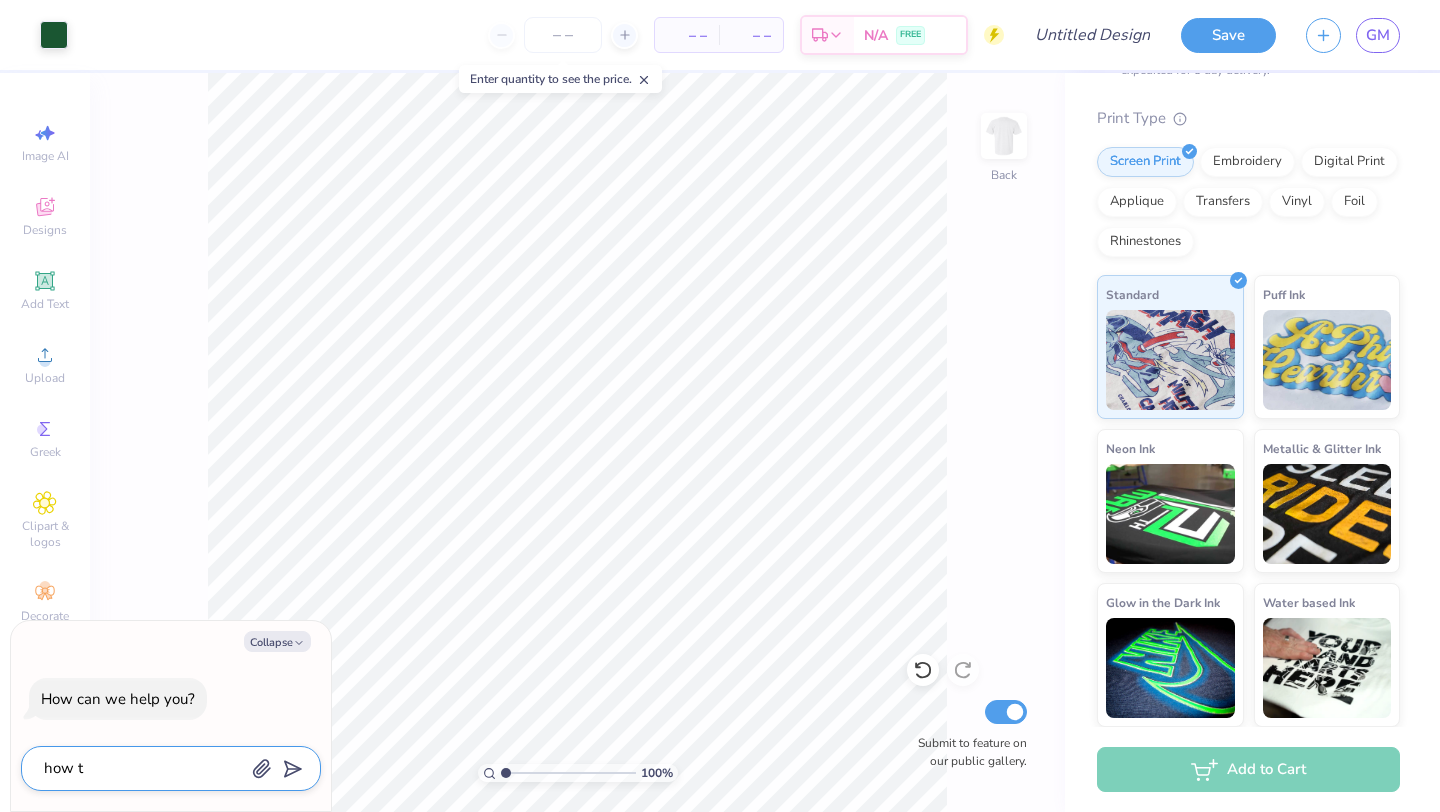 type on "how to" 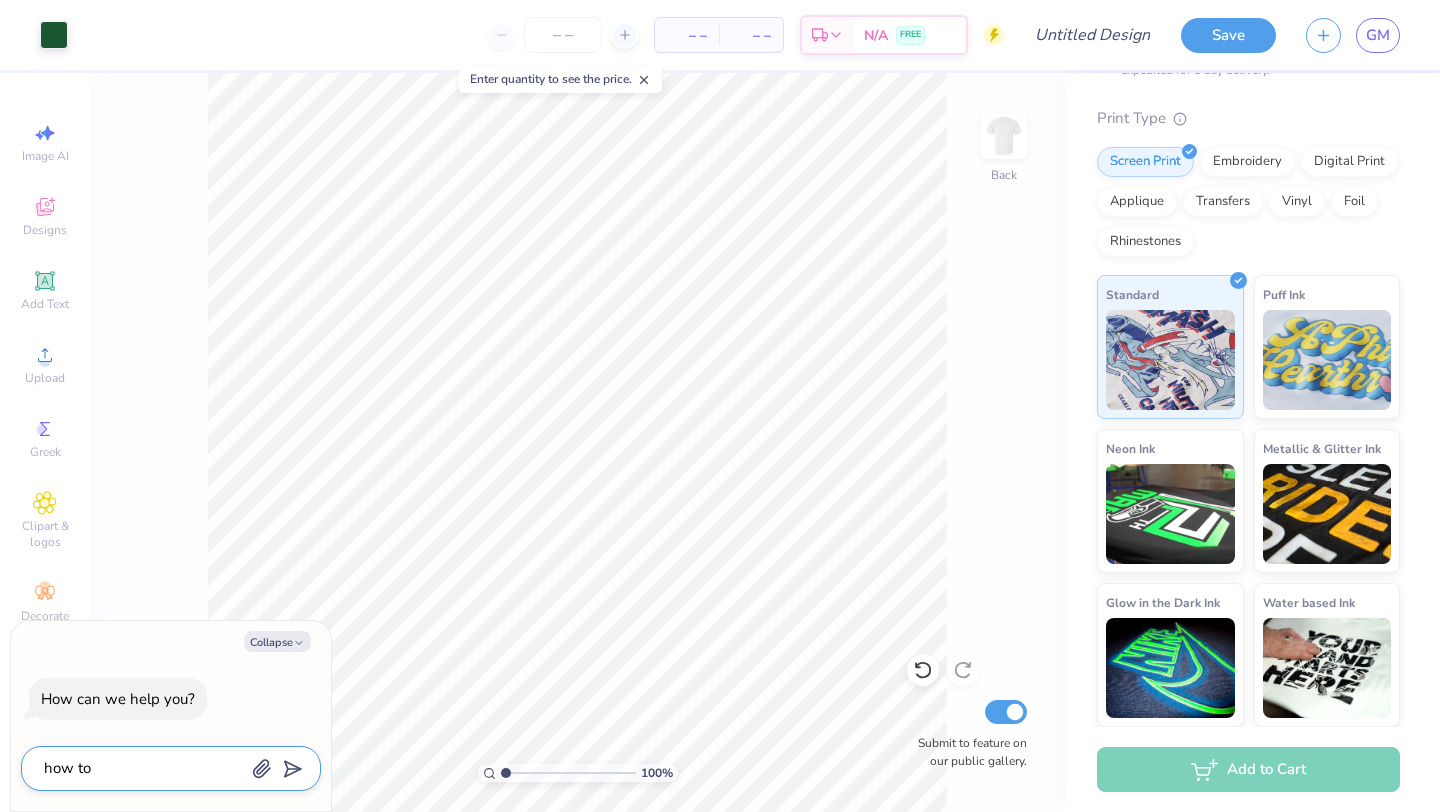 type on "how to" 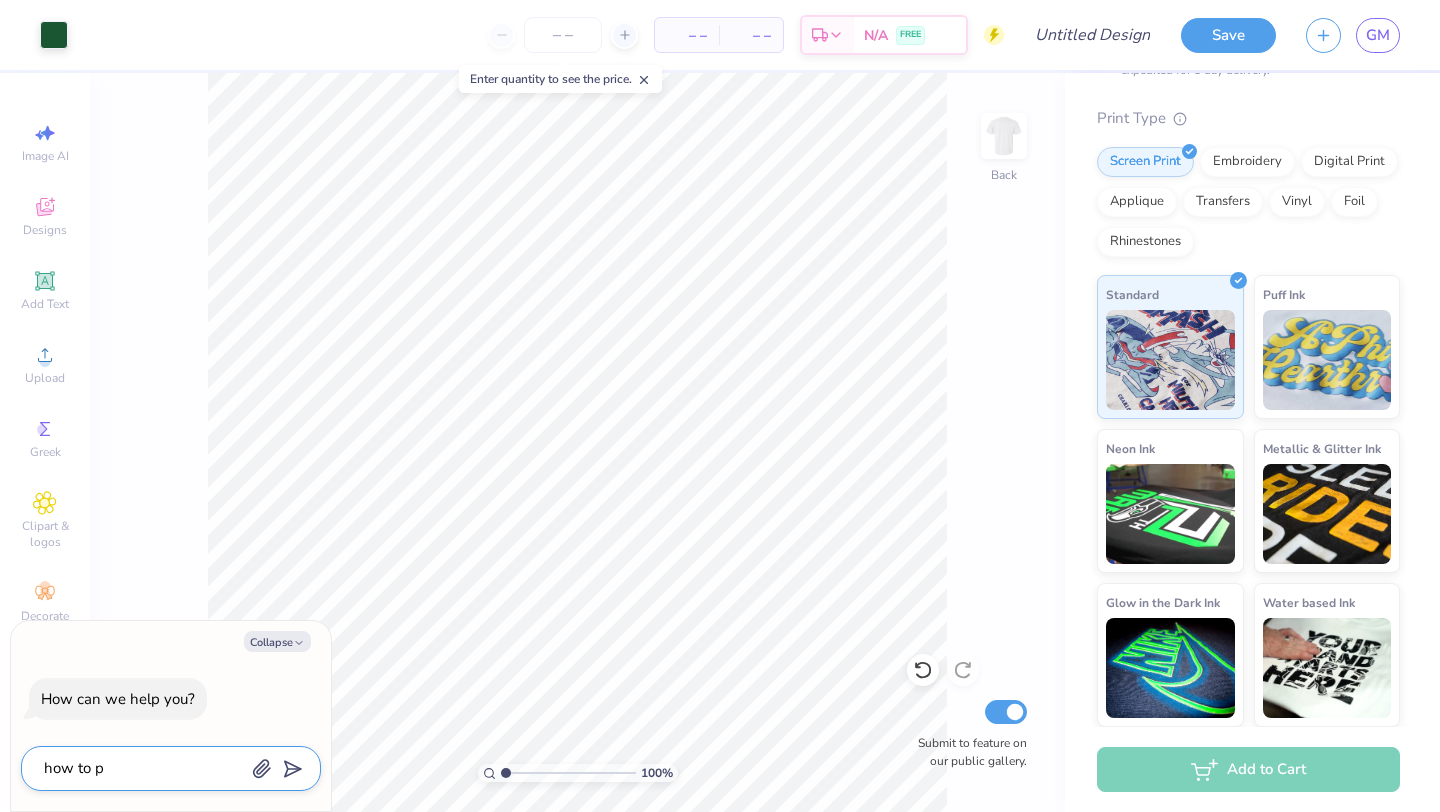 type on "how to pu" 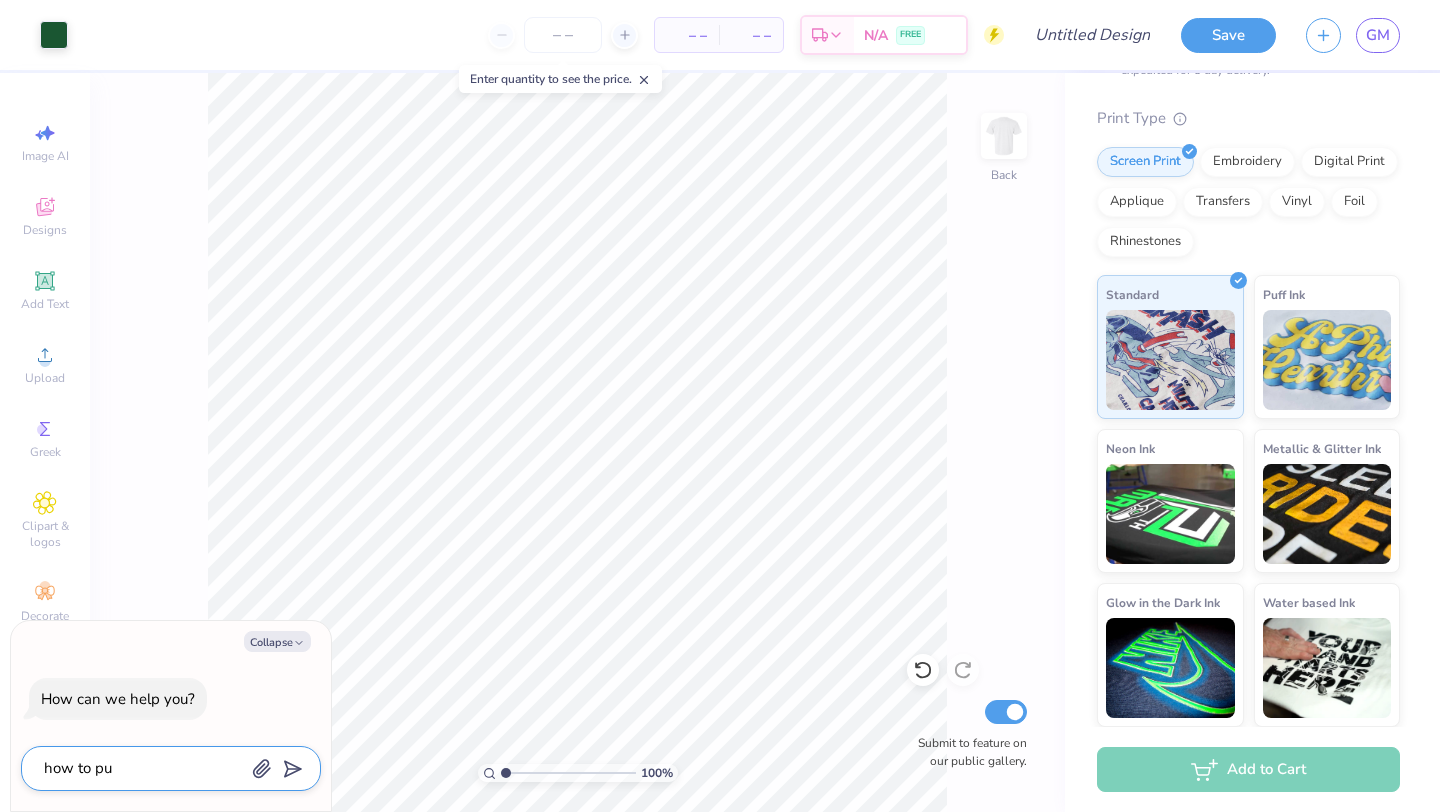 type on "how to put" 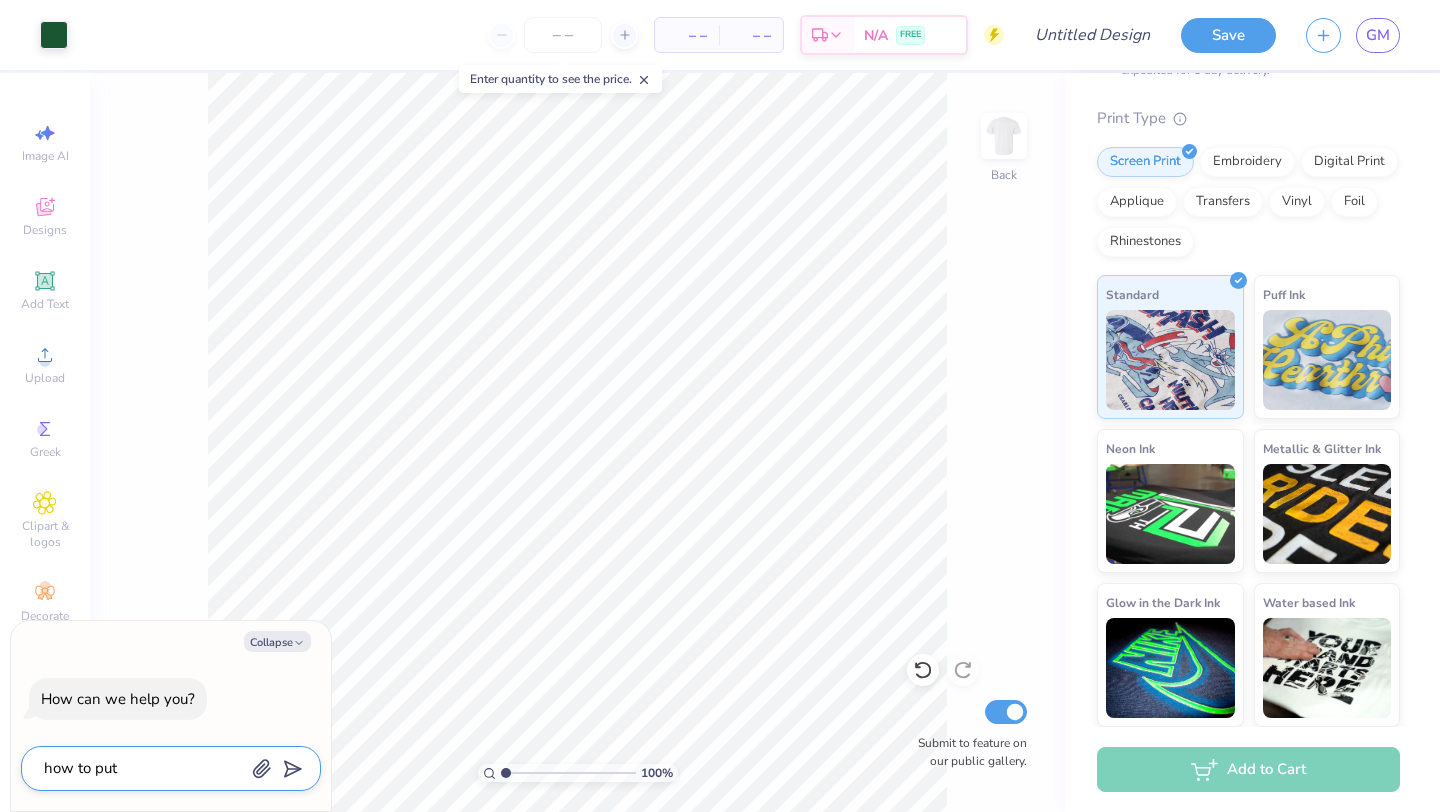 type on "how to put" 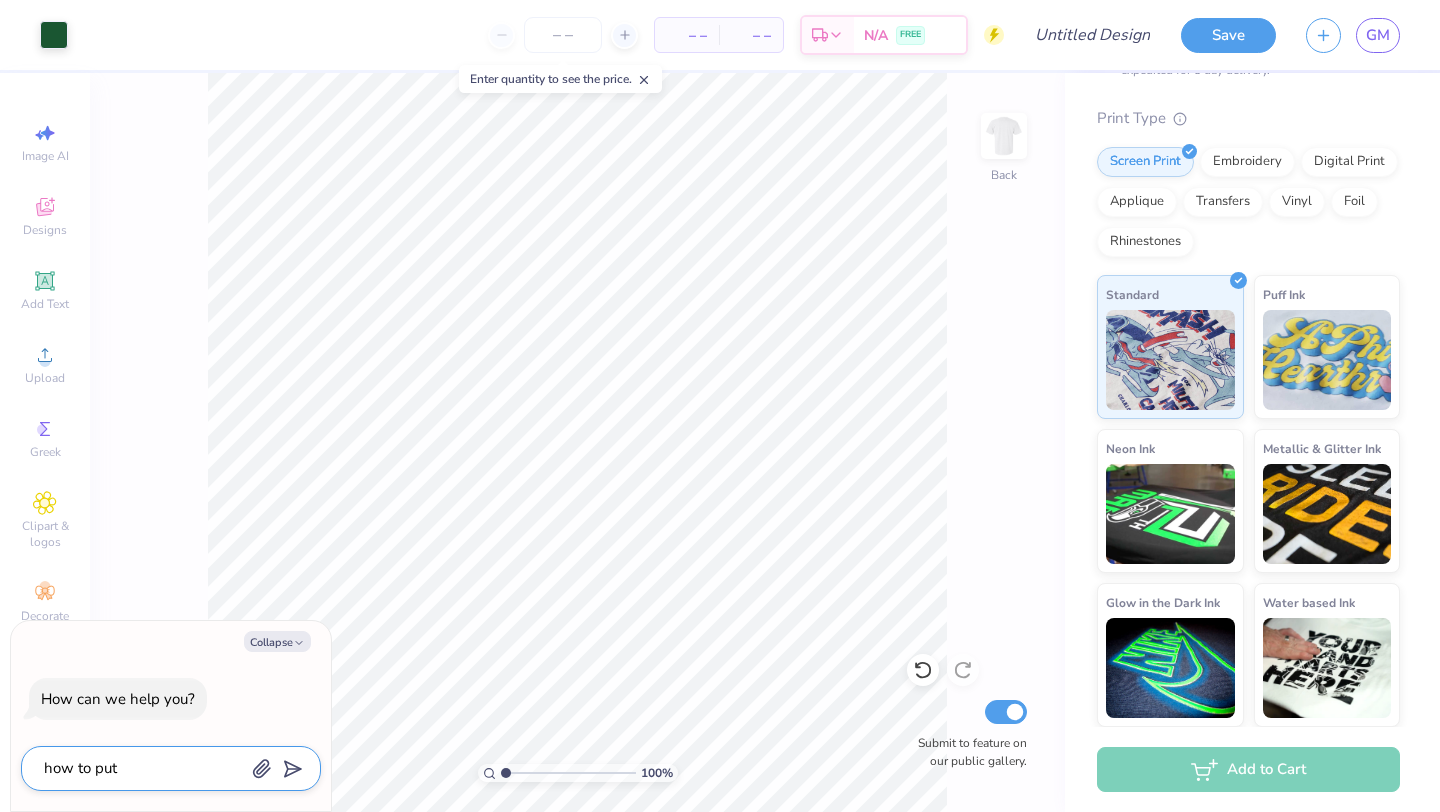 type on "how to put l" 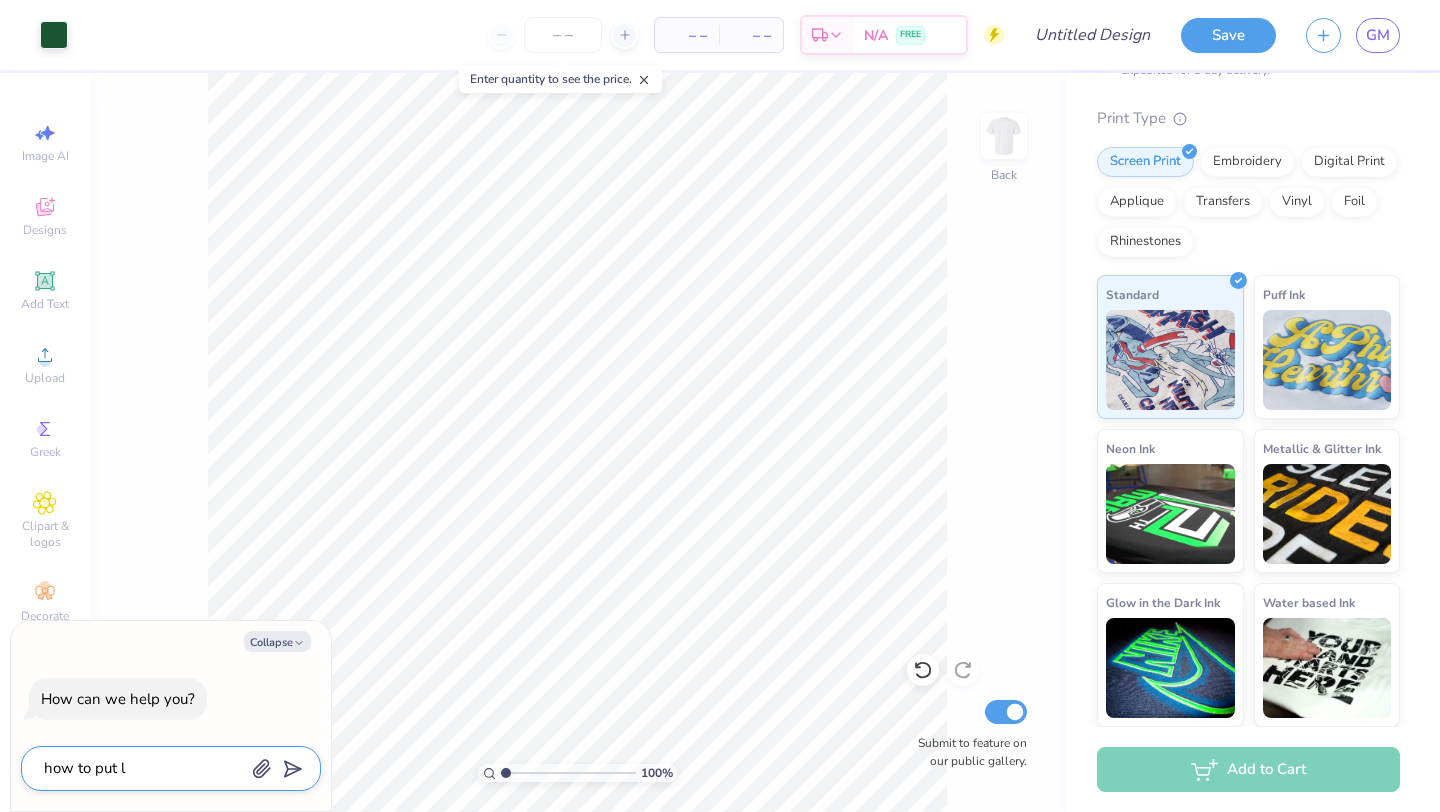type on "how to put le" 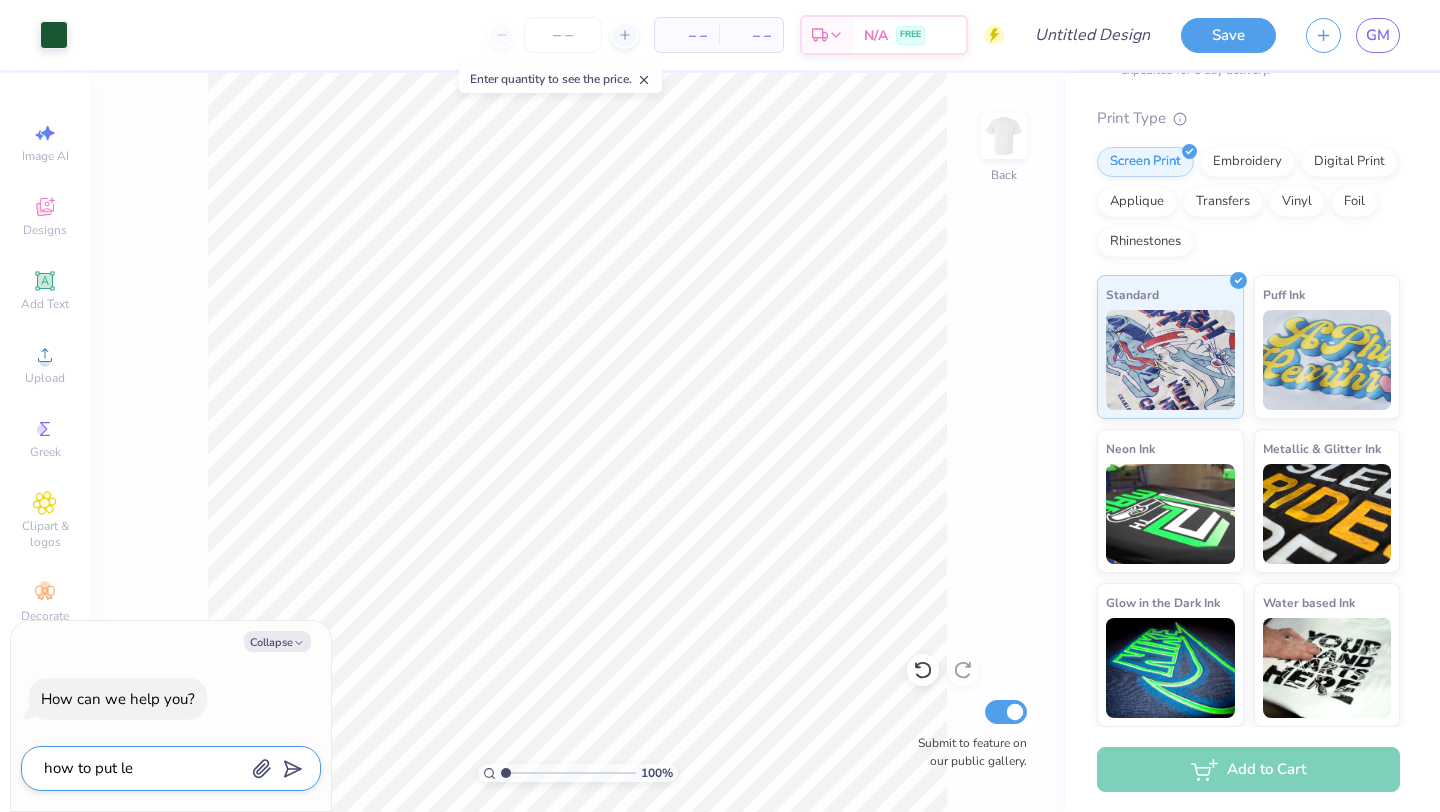 type on "how to put let" 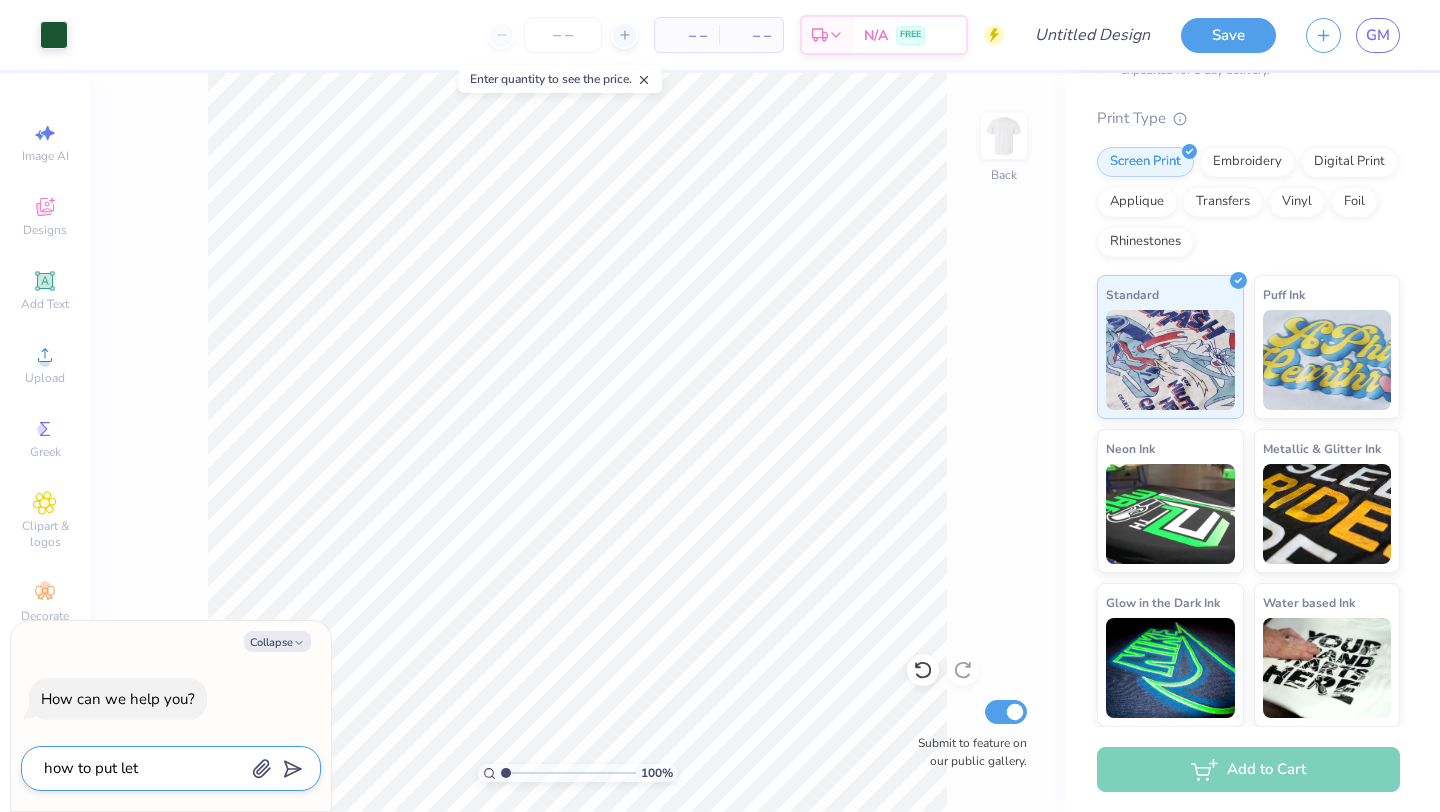 type on "how to put lett" 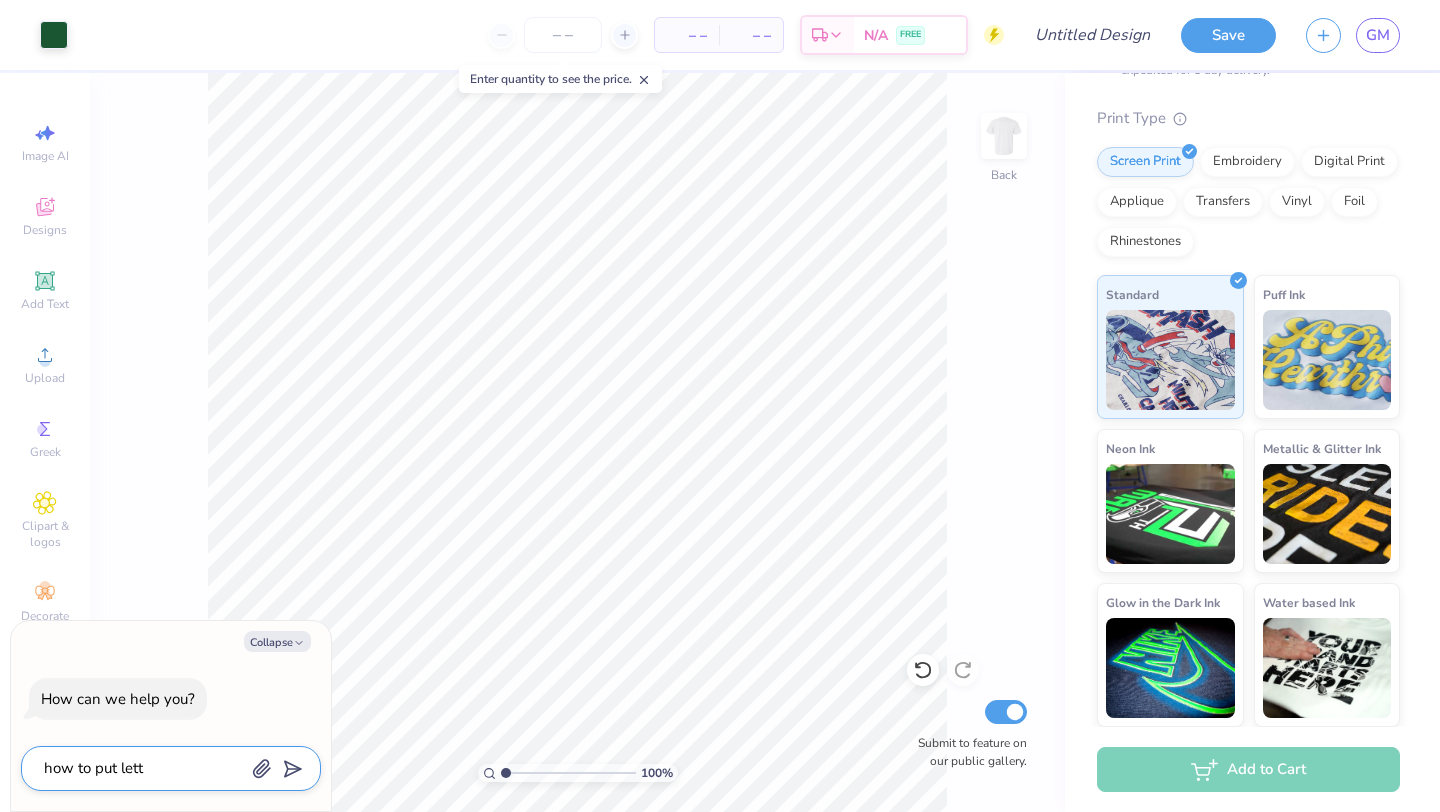 type on "how to put lette" 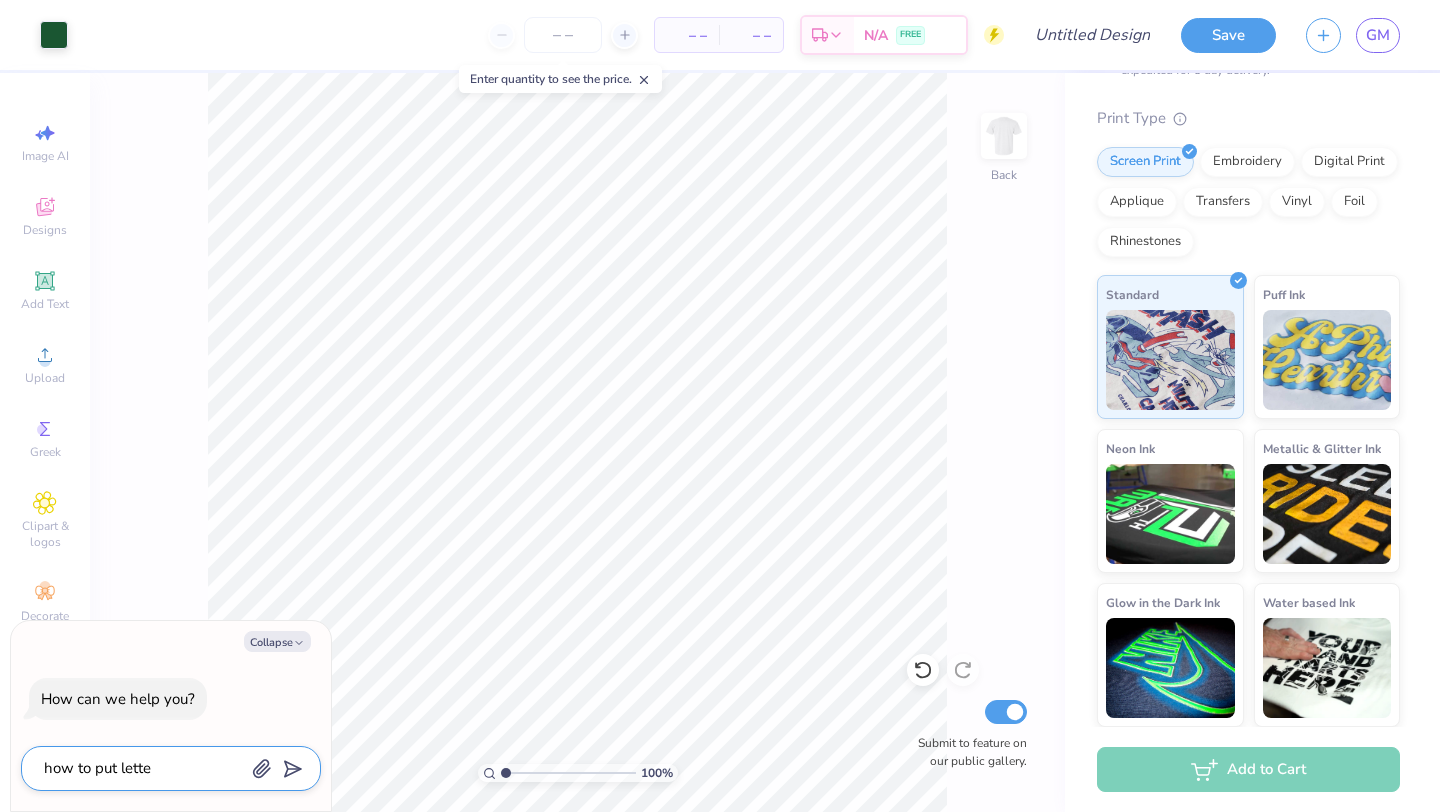 type on "how to put letter" 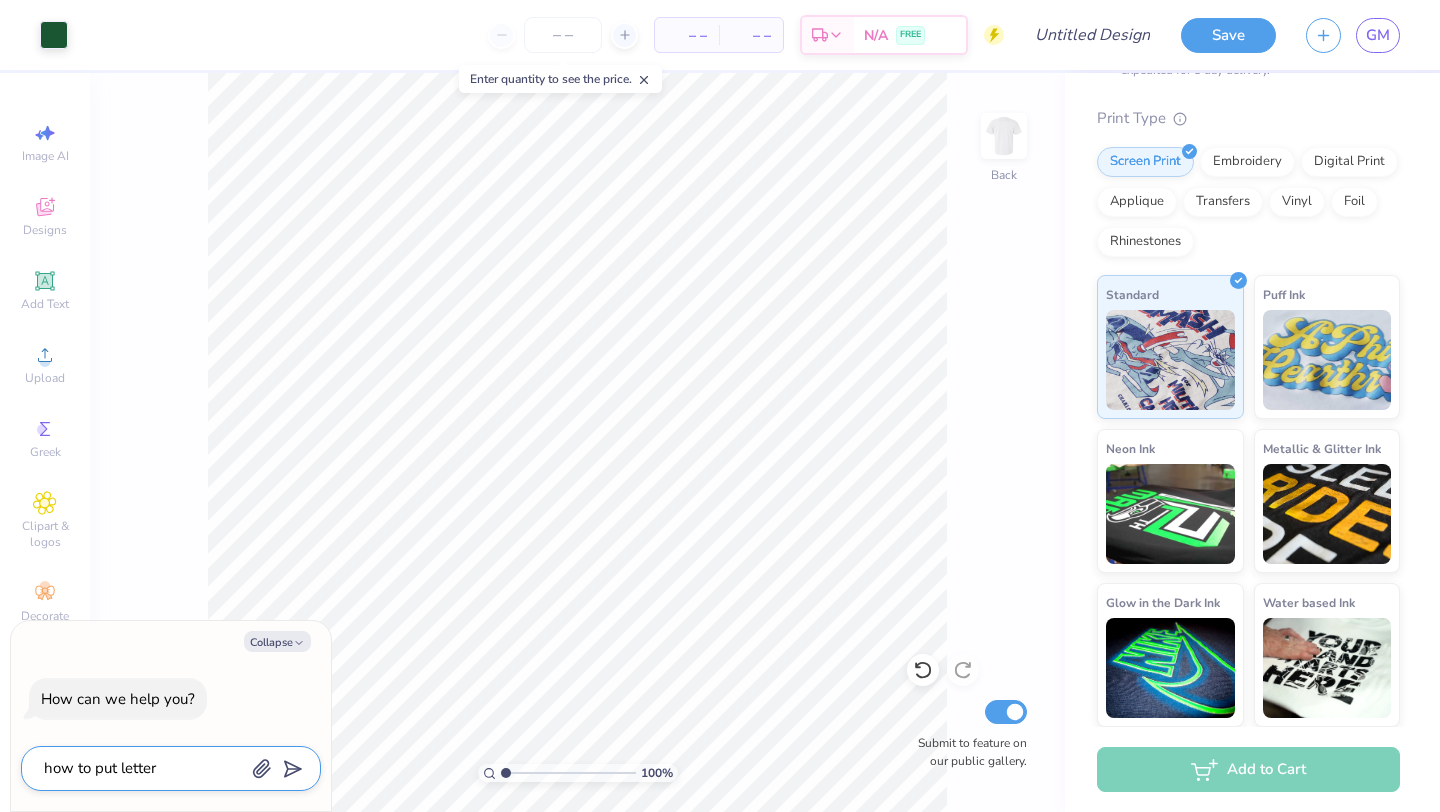 type on "how to put letteri" 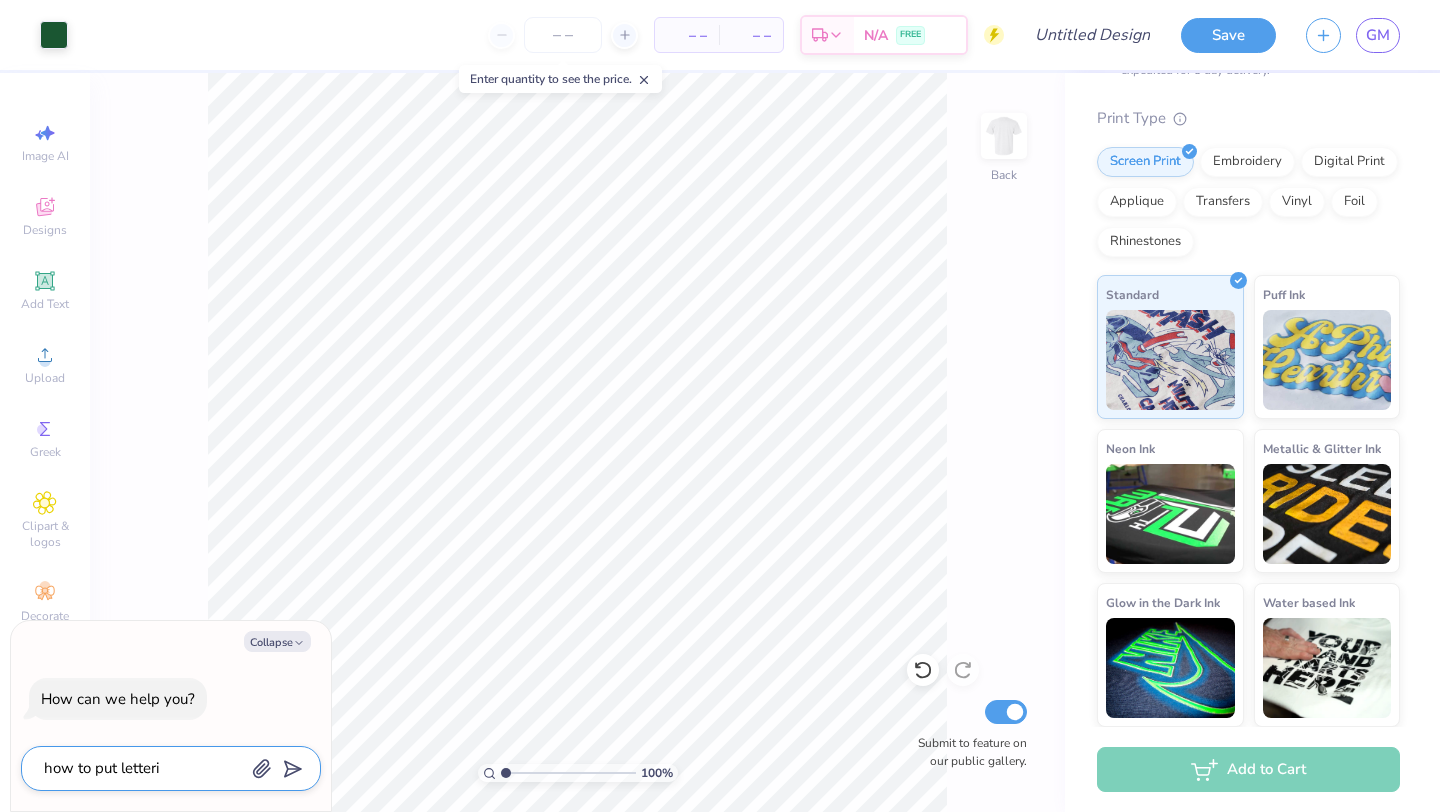 type on "x" 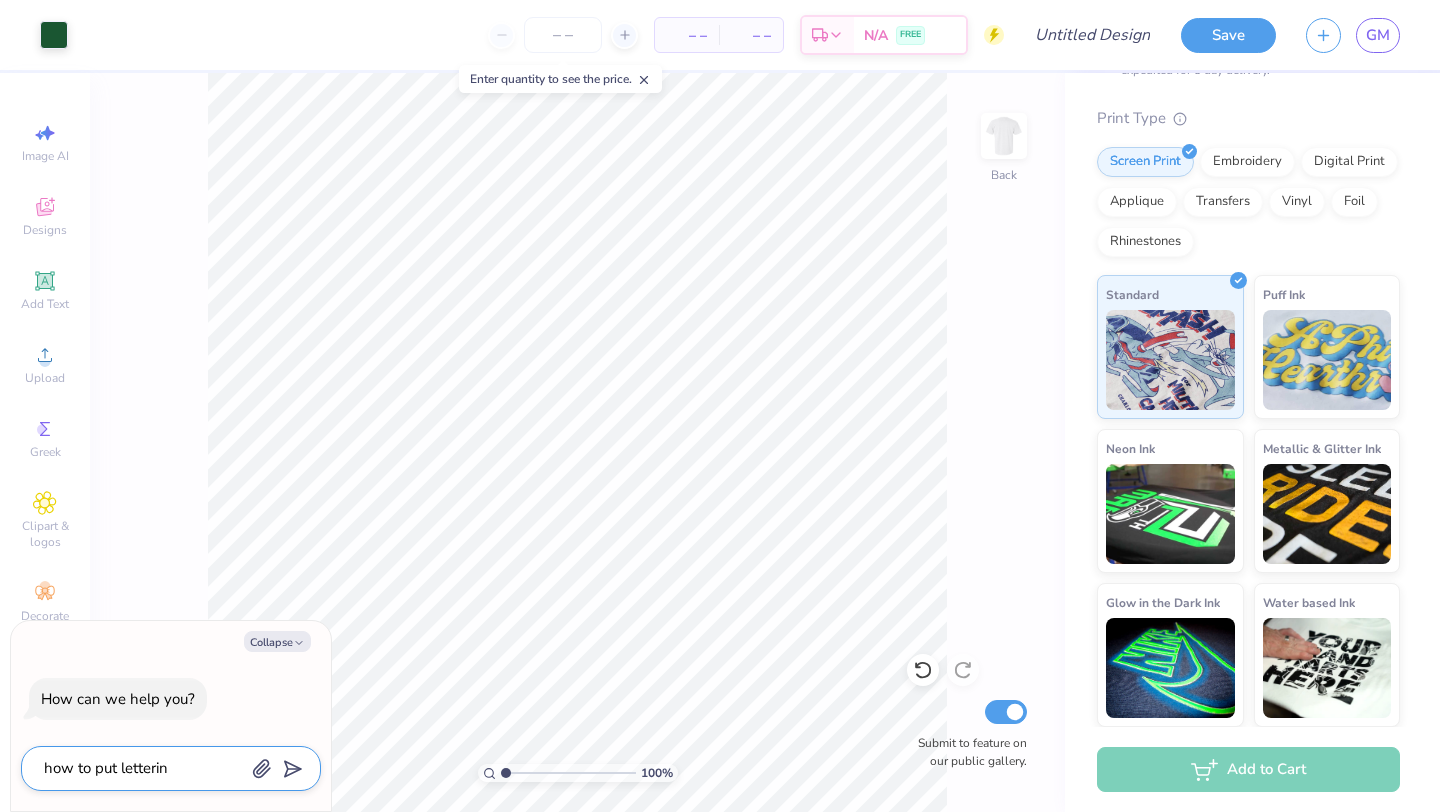 type on "how to put lettering" 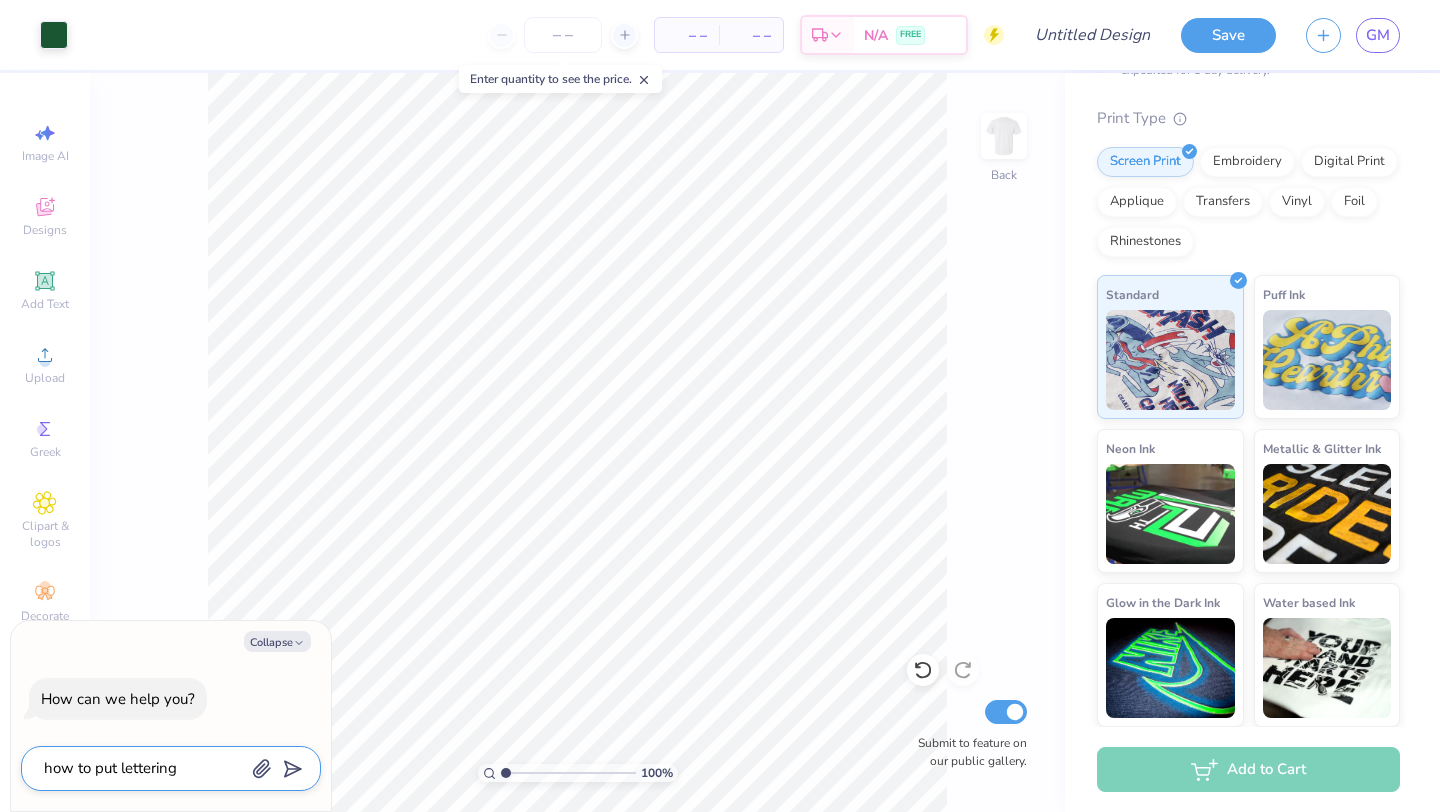 type on "how to put lettering" 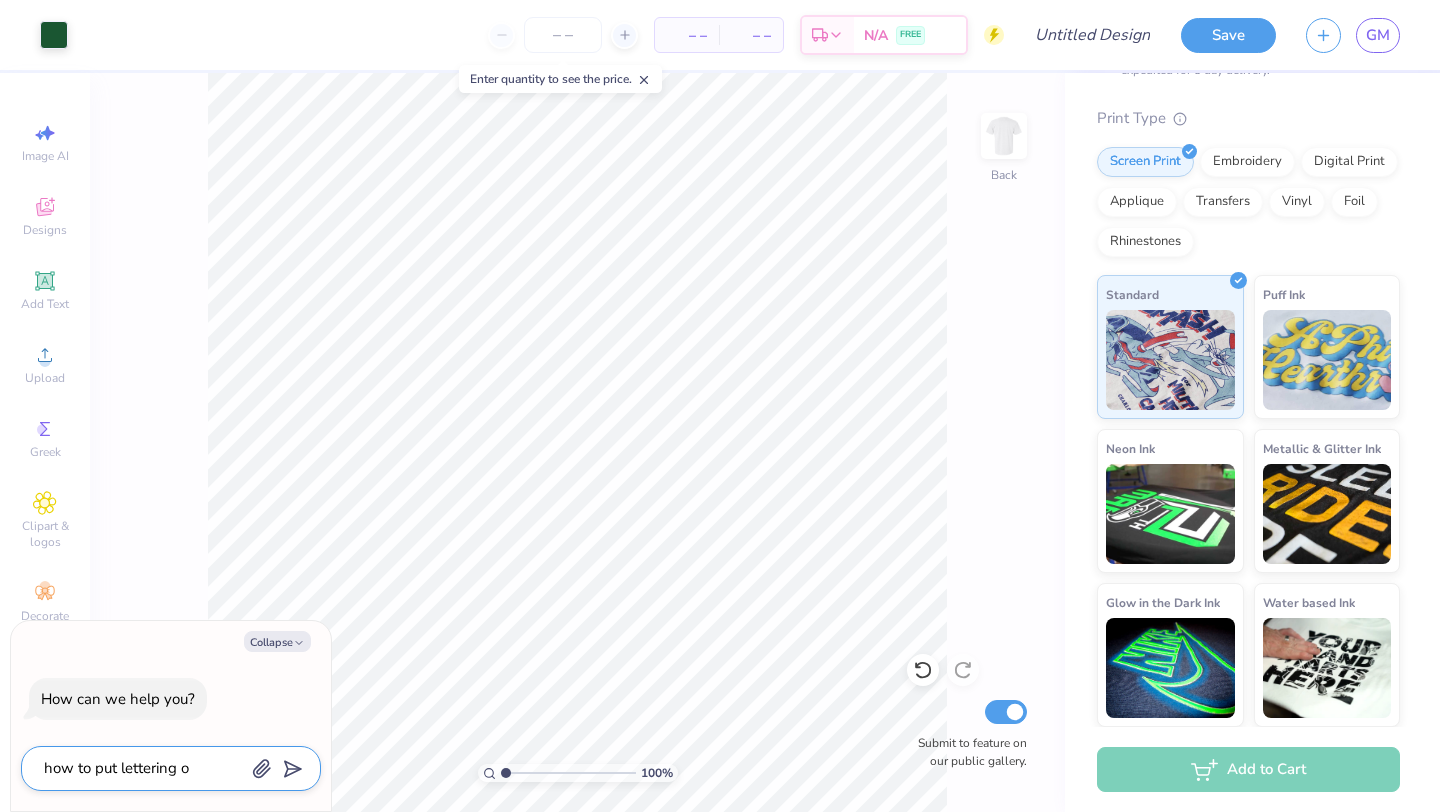 type on "how to put lettering on" 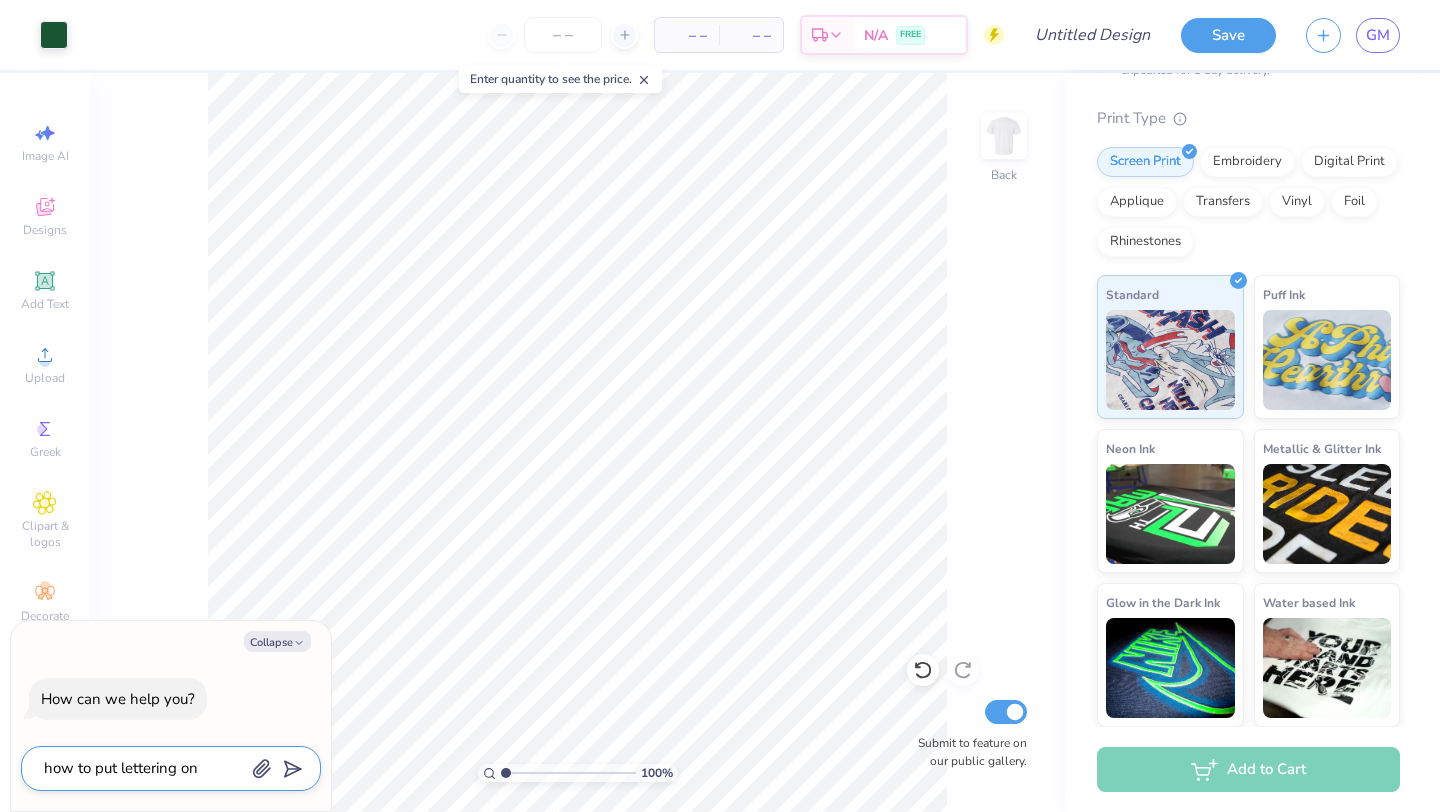 type on "how to put lettering on" 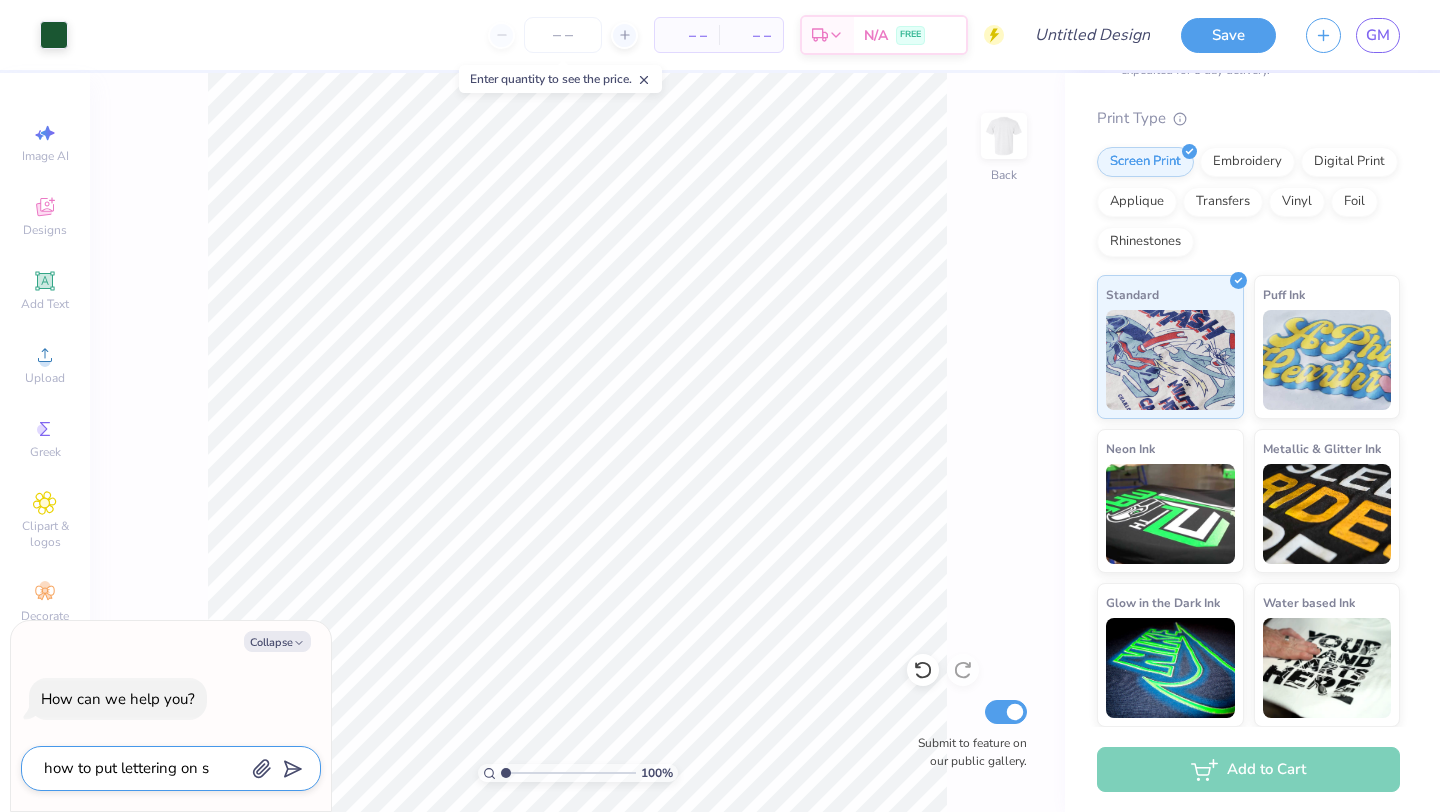 type on "how to put lettering on sl" 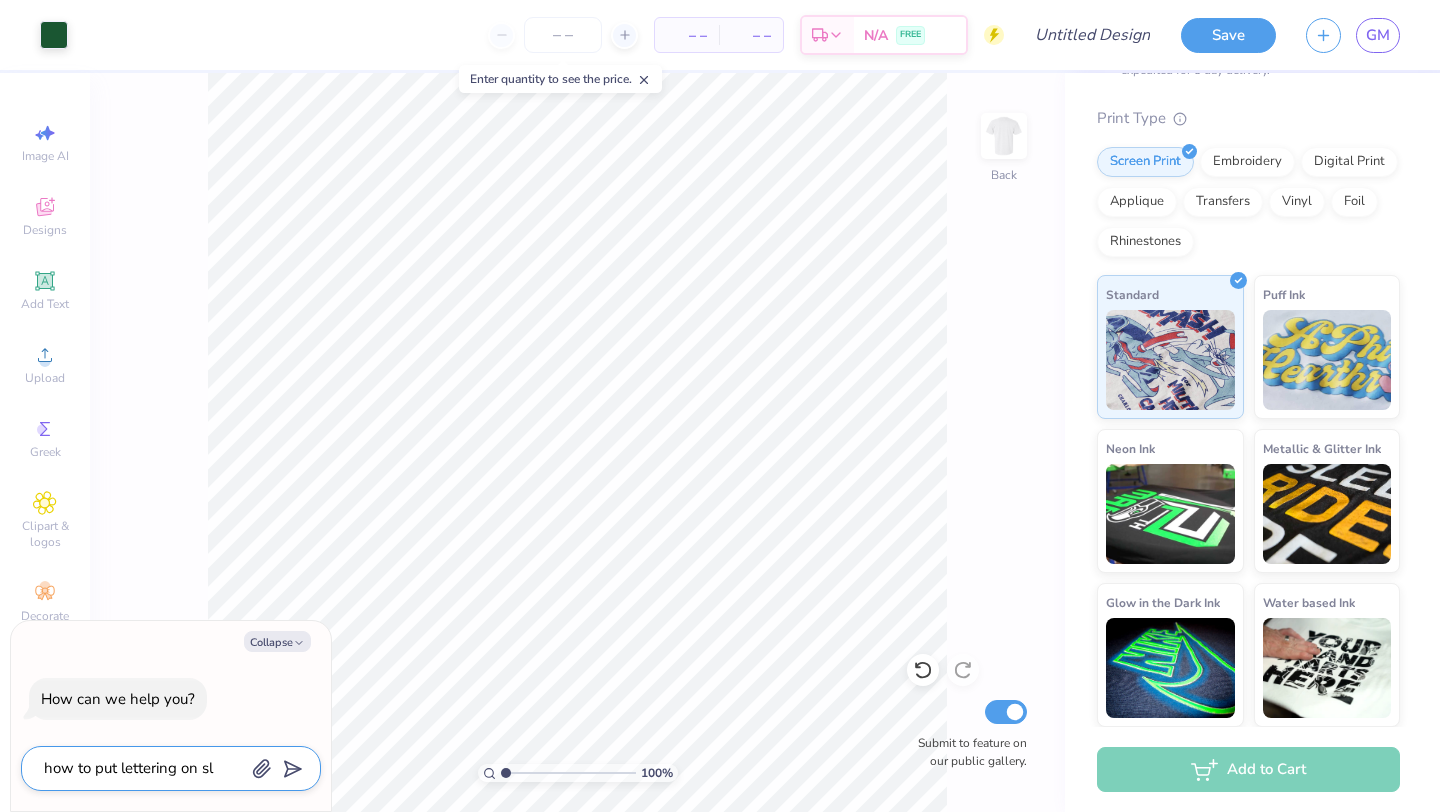 type on "x" 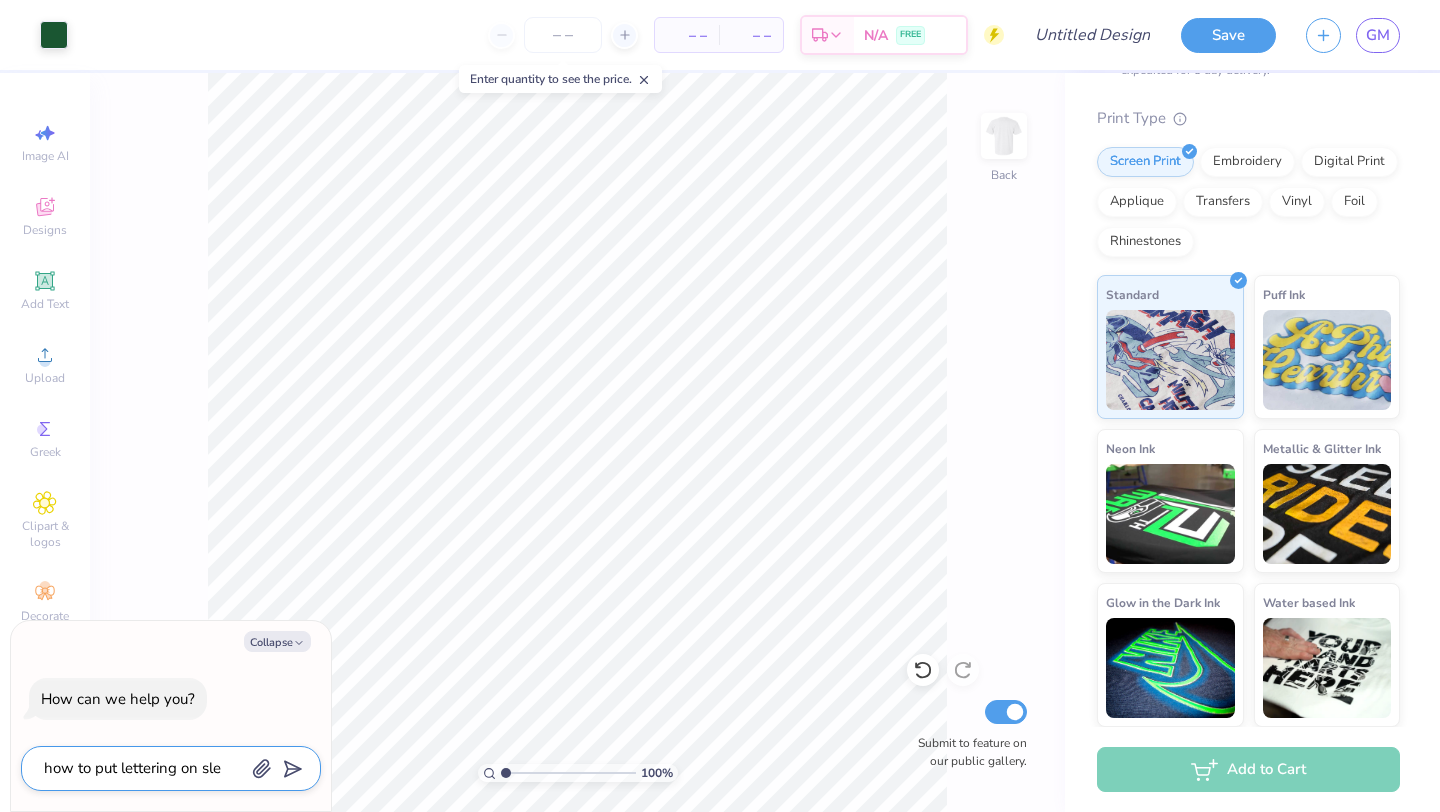type on "how to put lettering on slee" 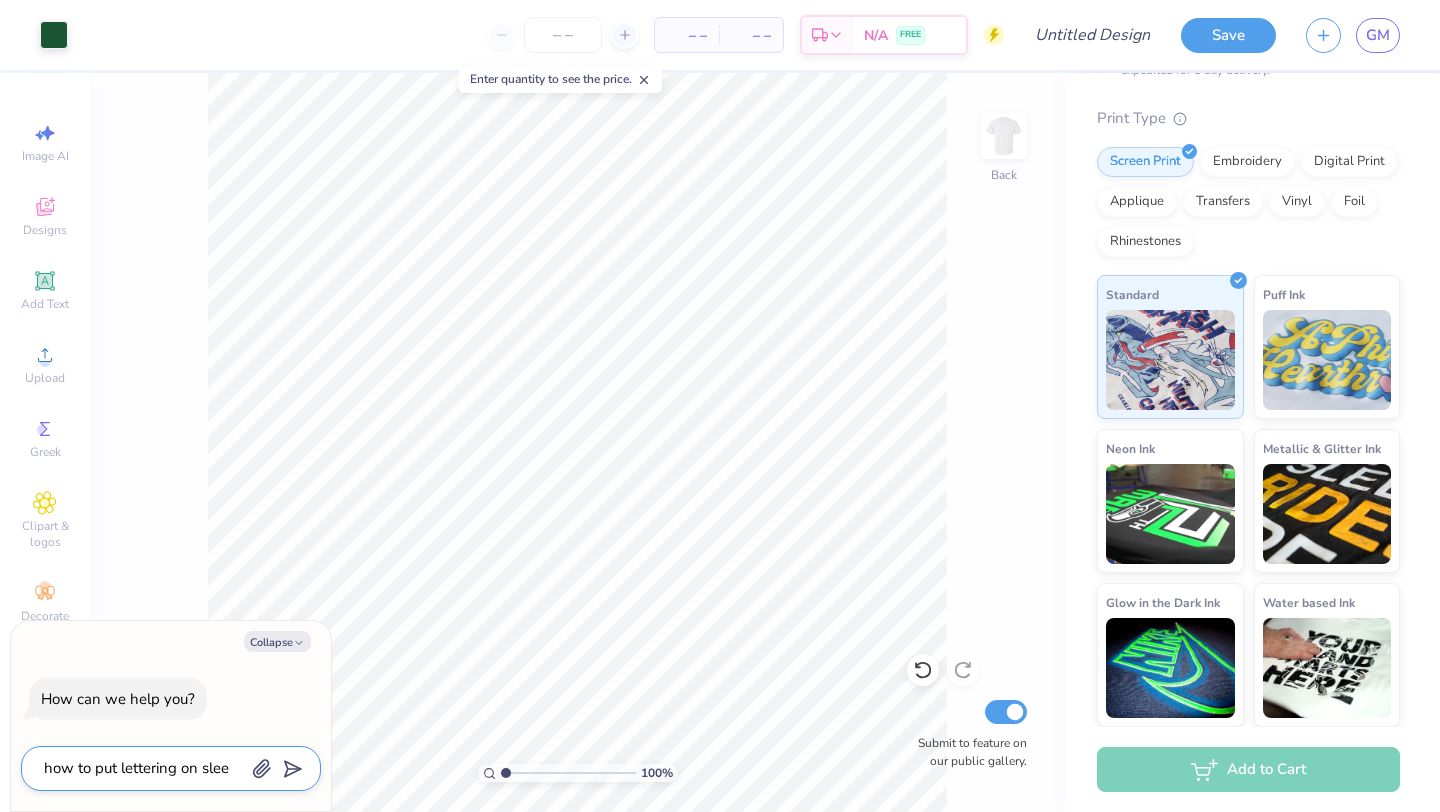 type on "how to put lettering on sleev" 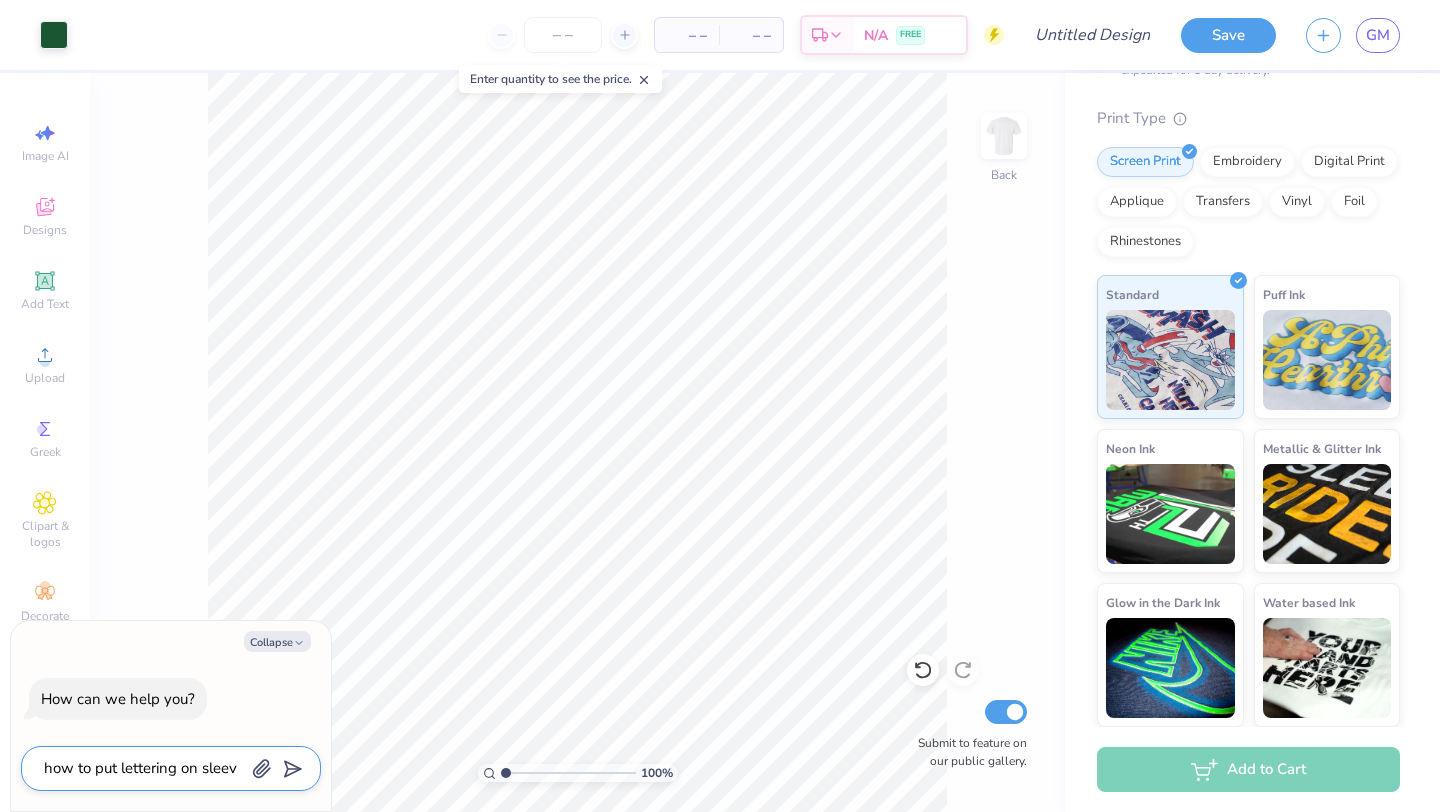 type on "how to put lettering on sleevs" 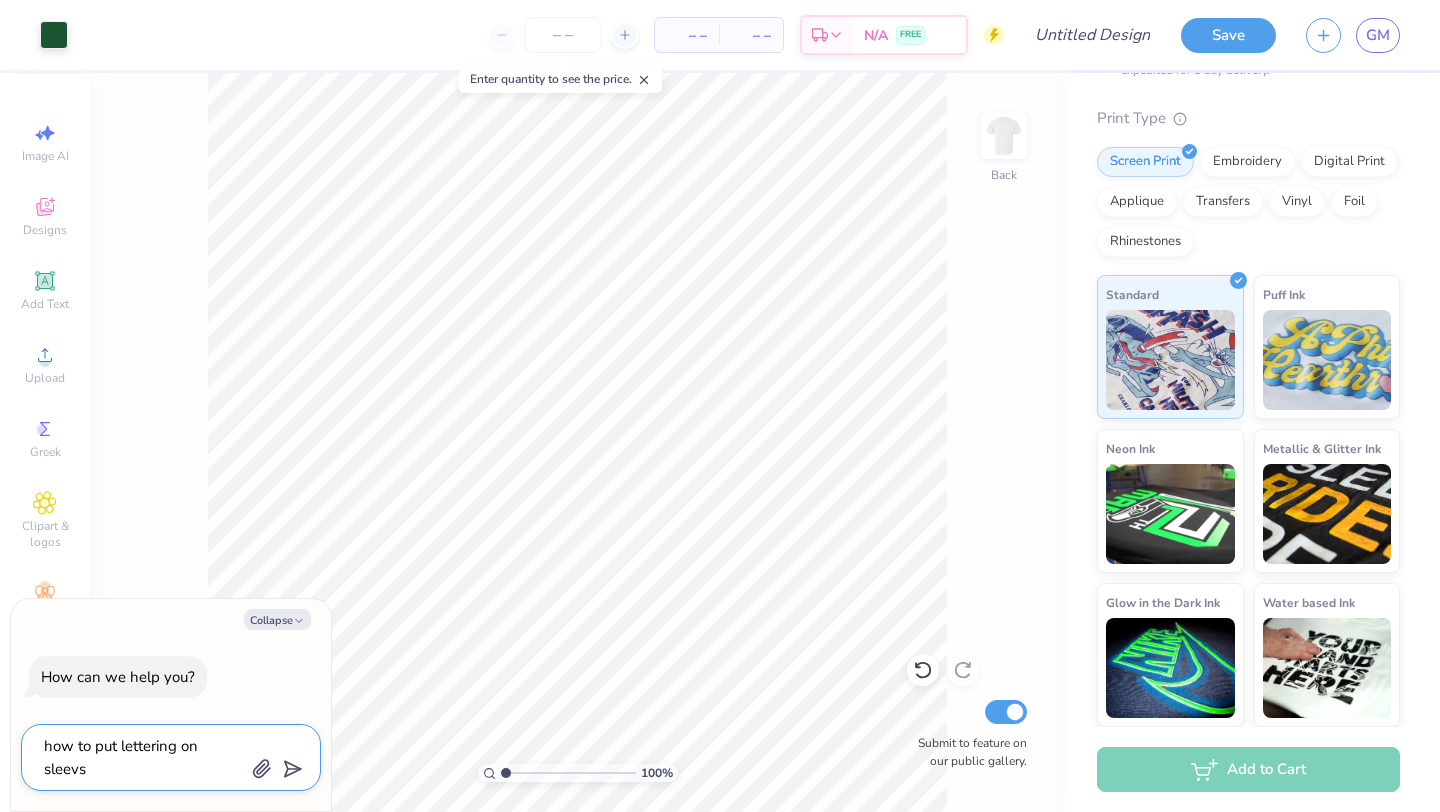 type on "how to put lettering on sleev" 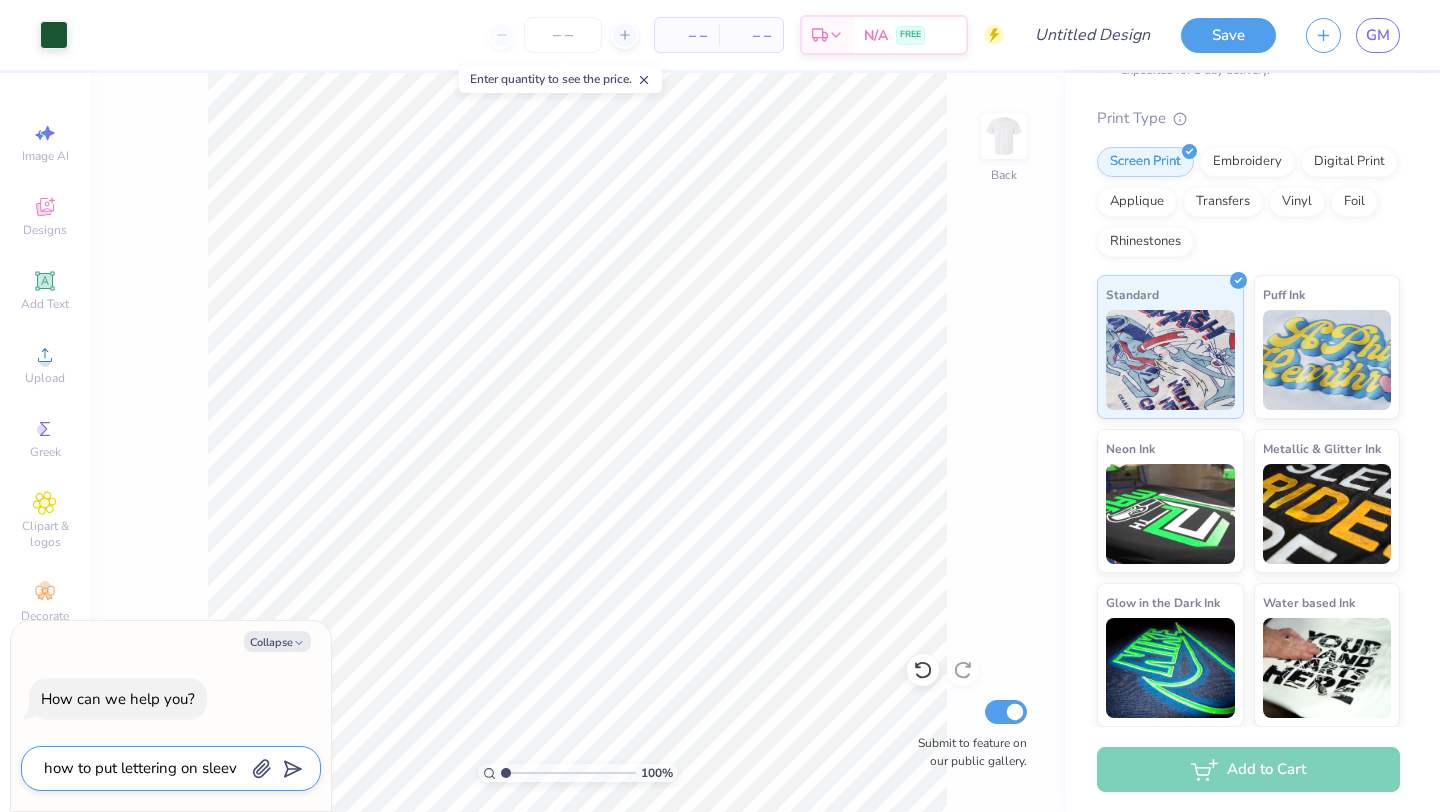 type on "how to put lettering on sleeve" 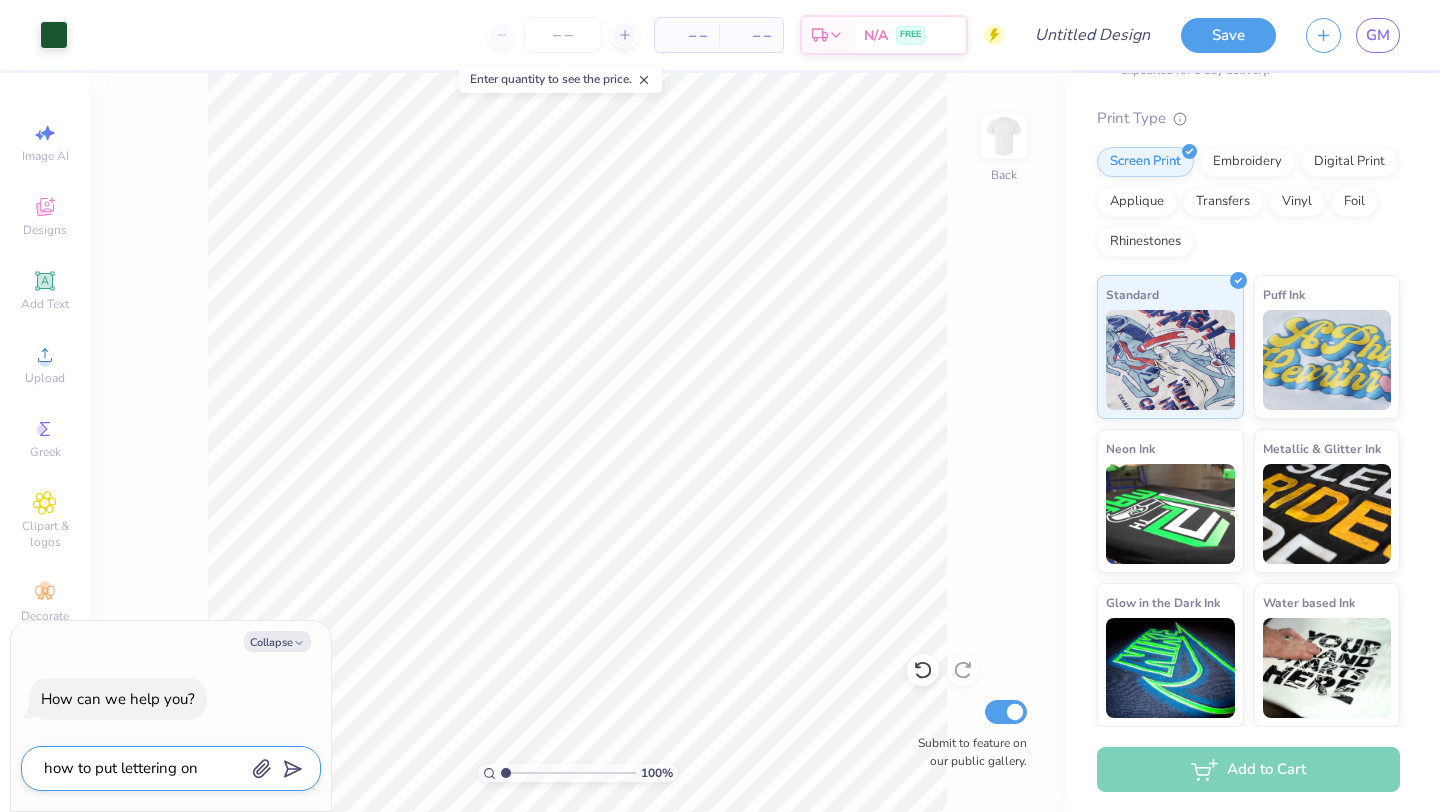 type on "how to put lettering on sleeves" 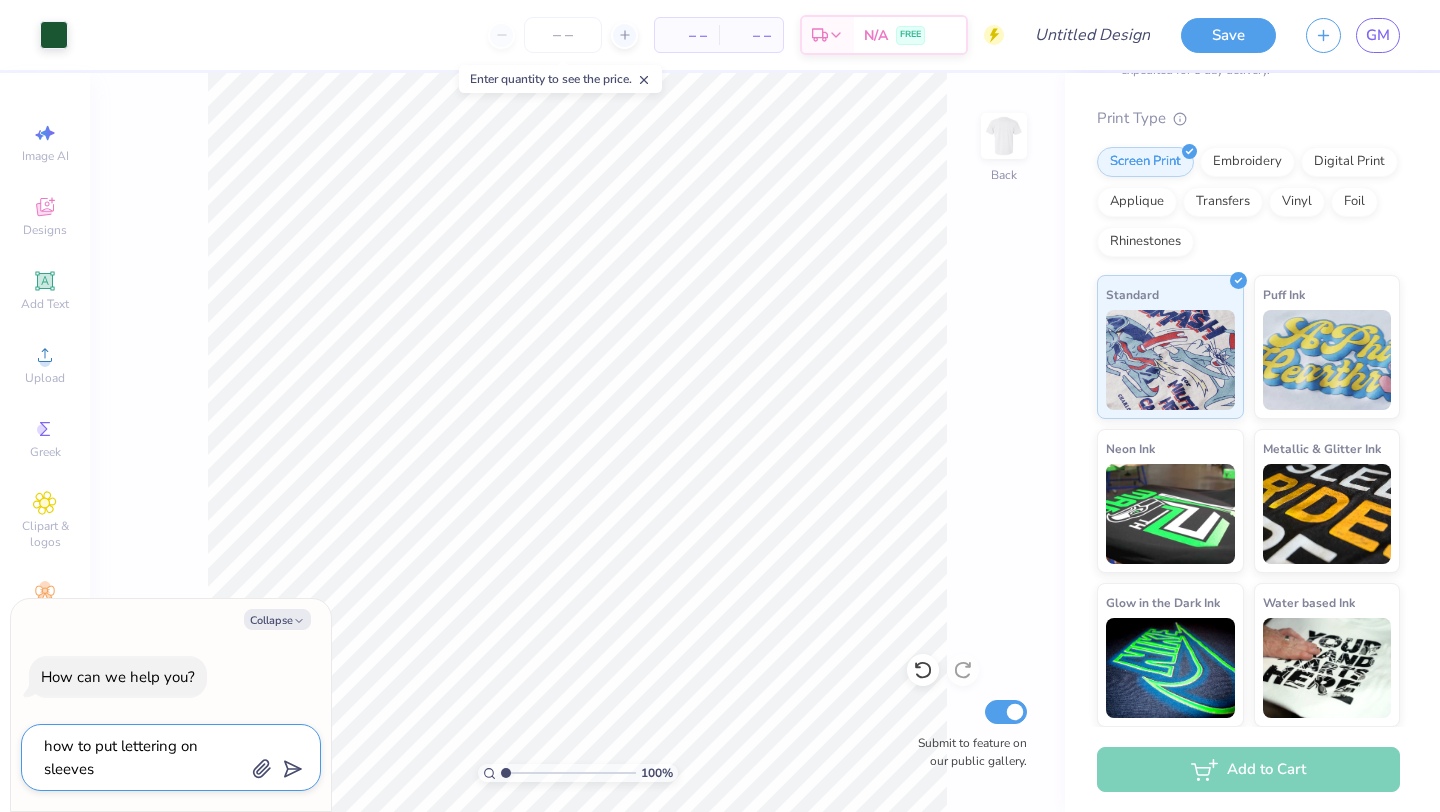 type on "how to put lettering on sleeves" 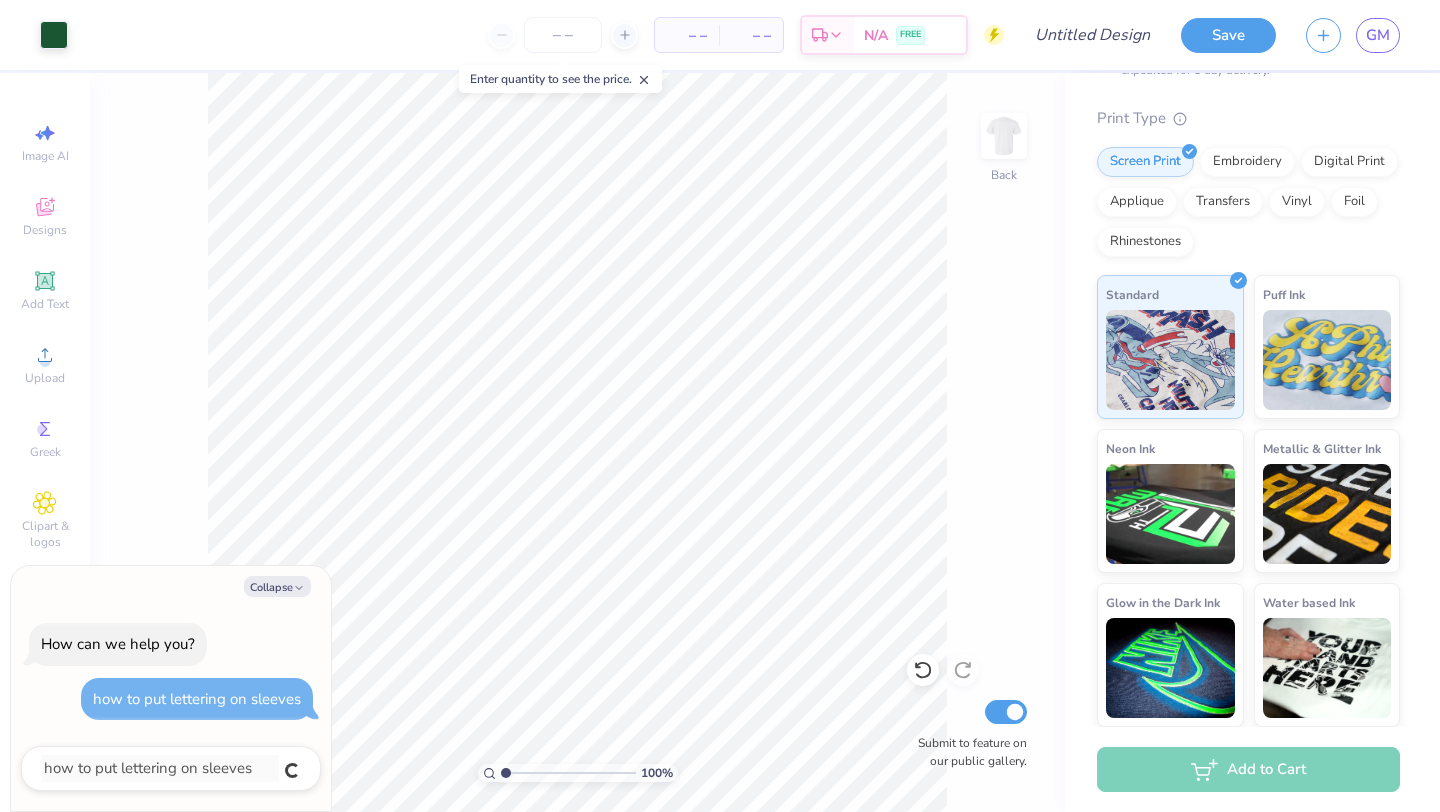 type on "x" 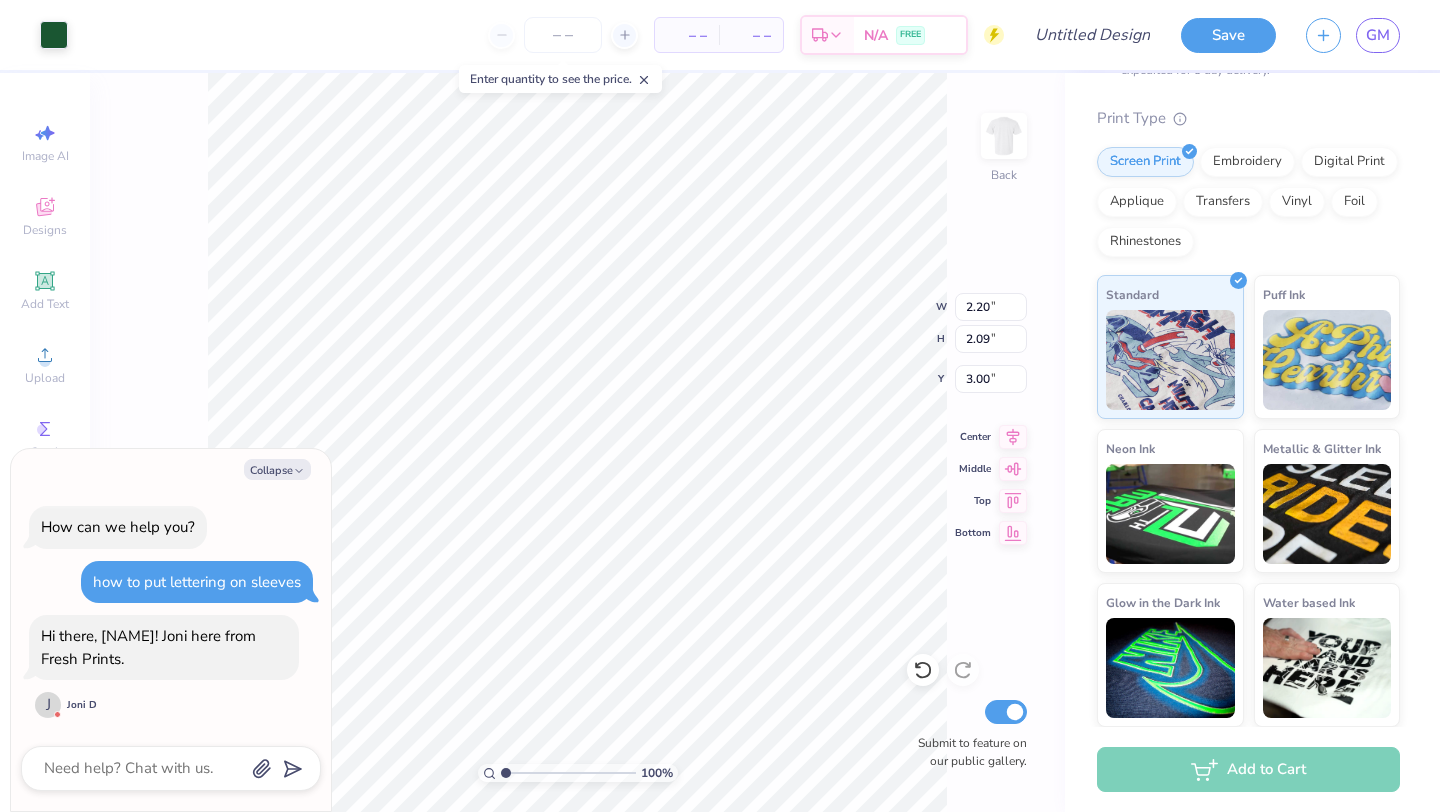type on "x" 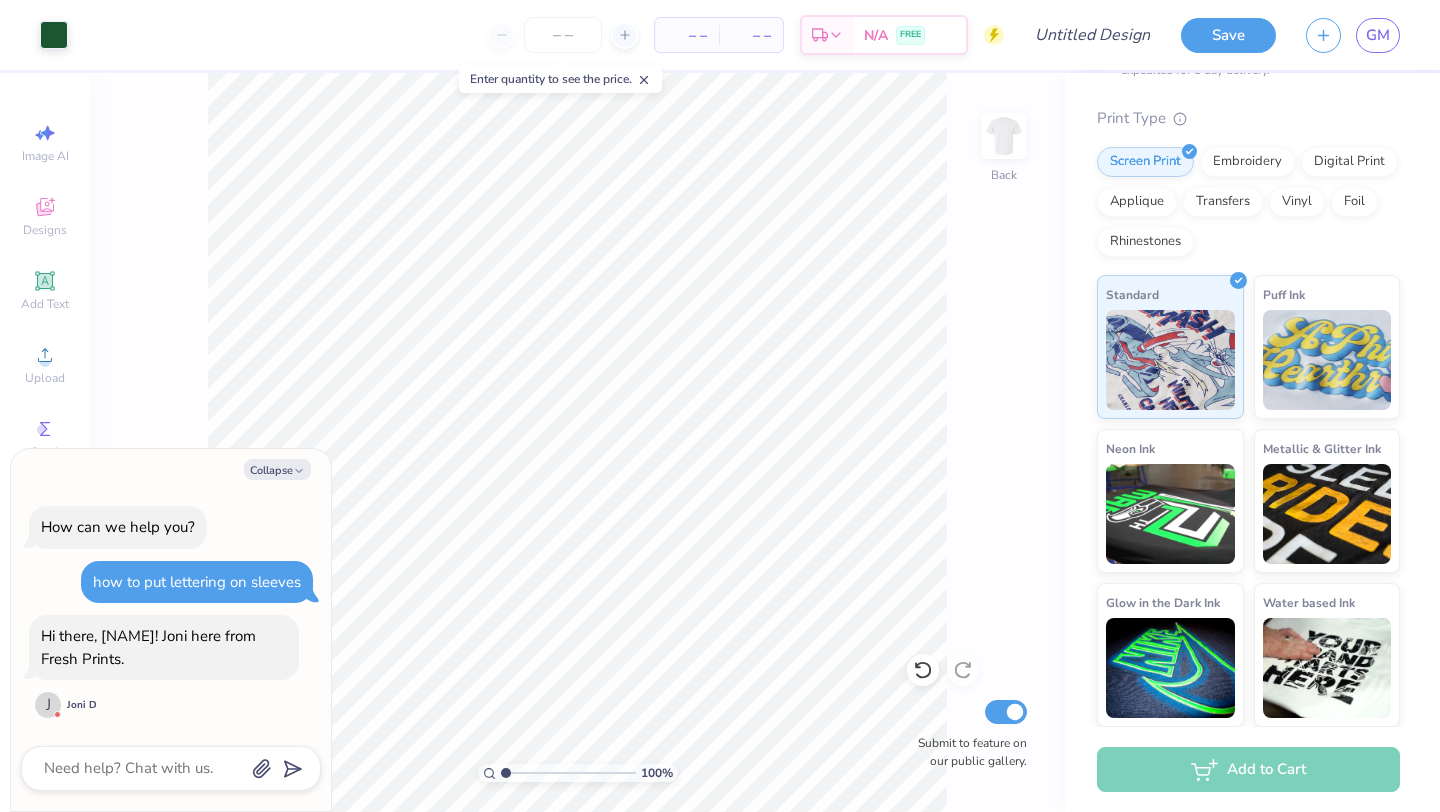 click on "Hi there, [NAME]! Joni here from Fresh Prints." at bounding box center [148, 647] 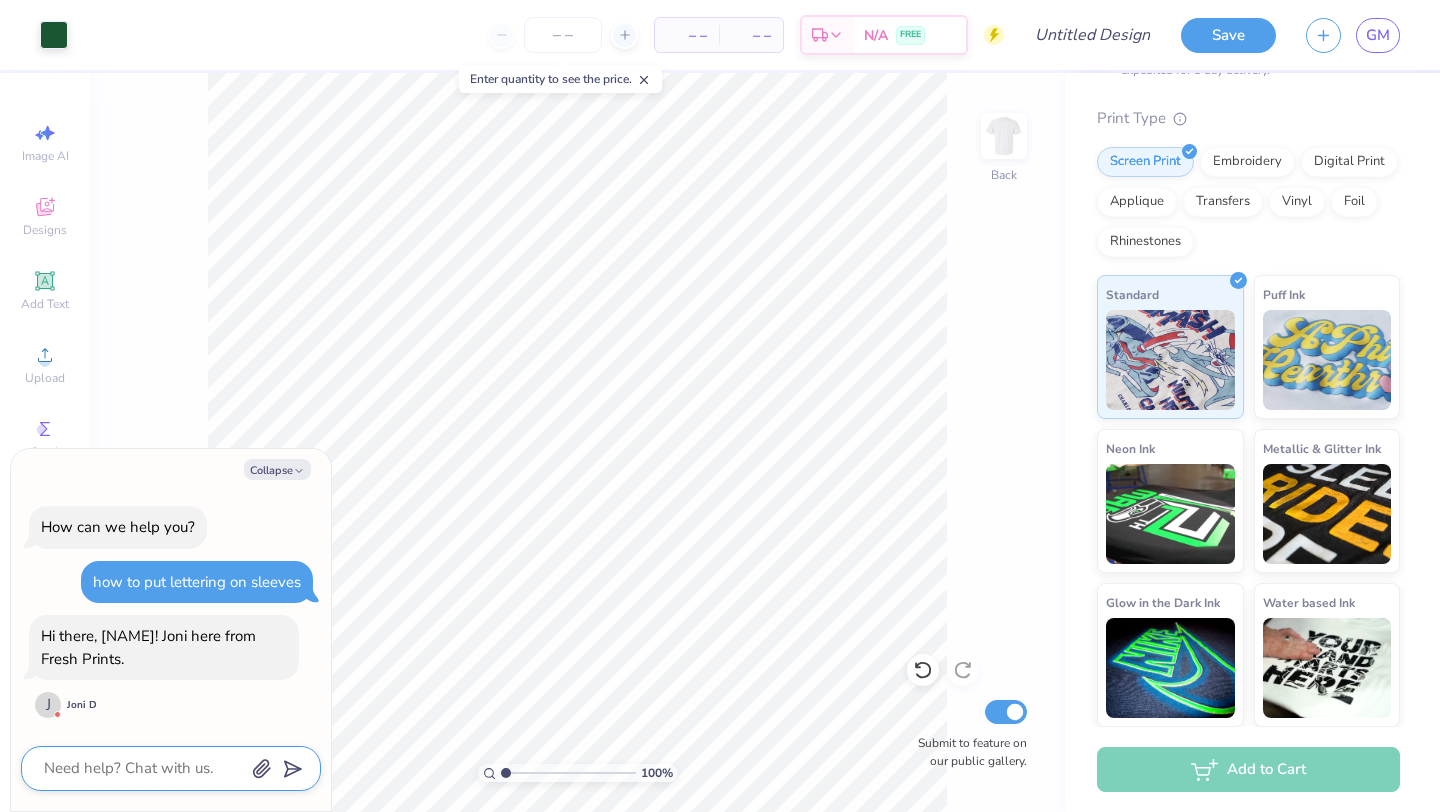 click at bounding box center [143, 768] 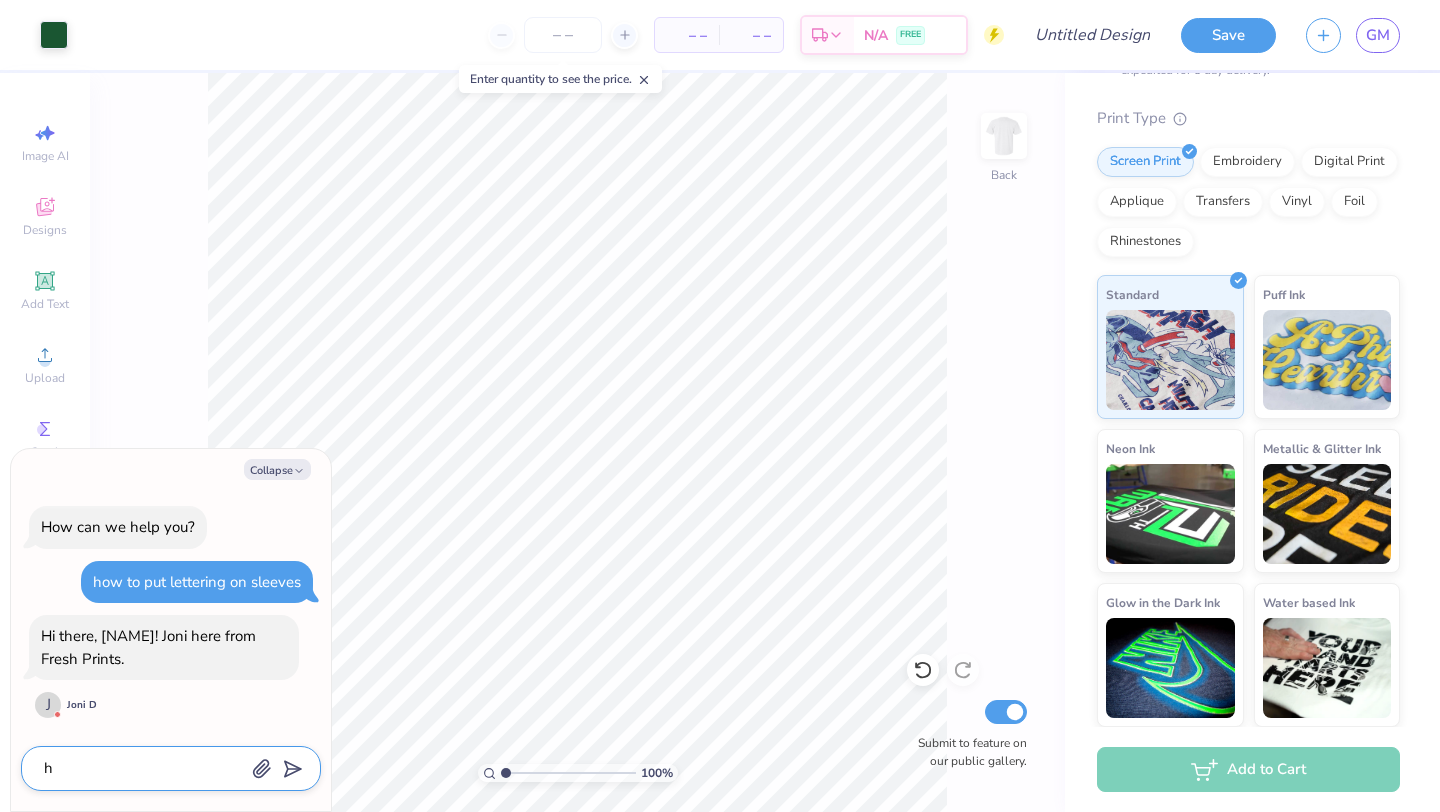 type on "hi" 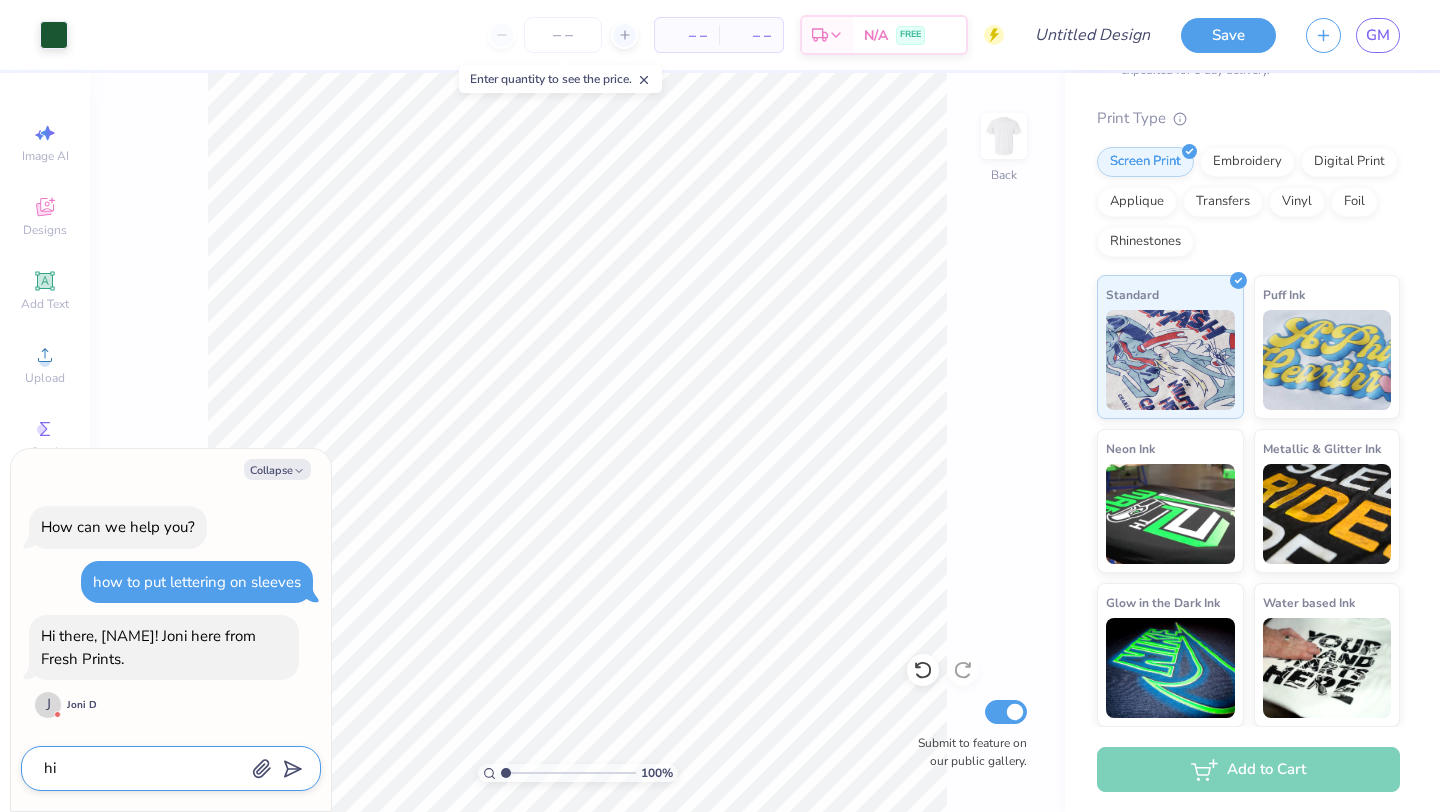 type on "hi" 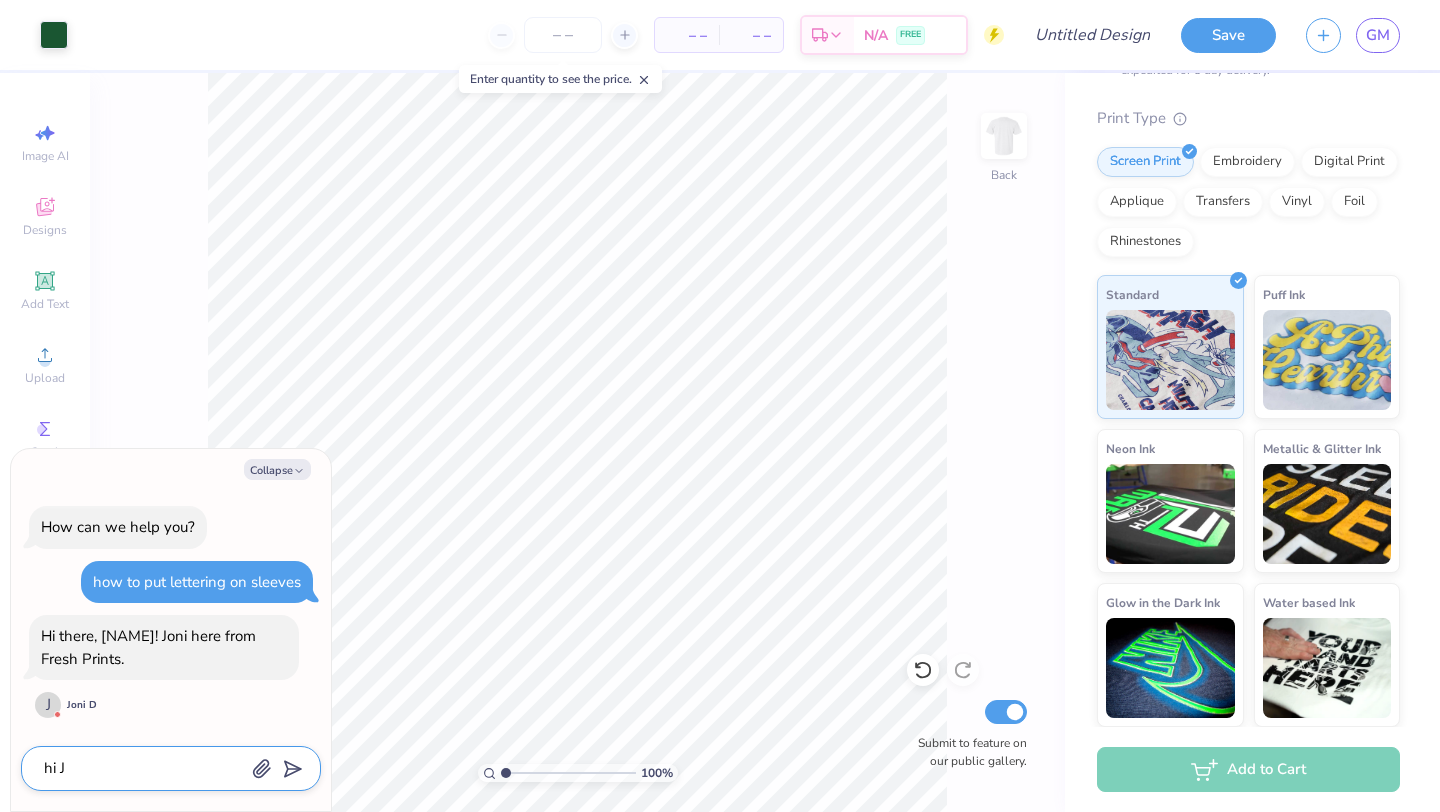 type on "hi Jo" 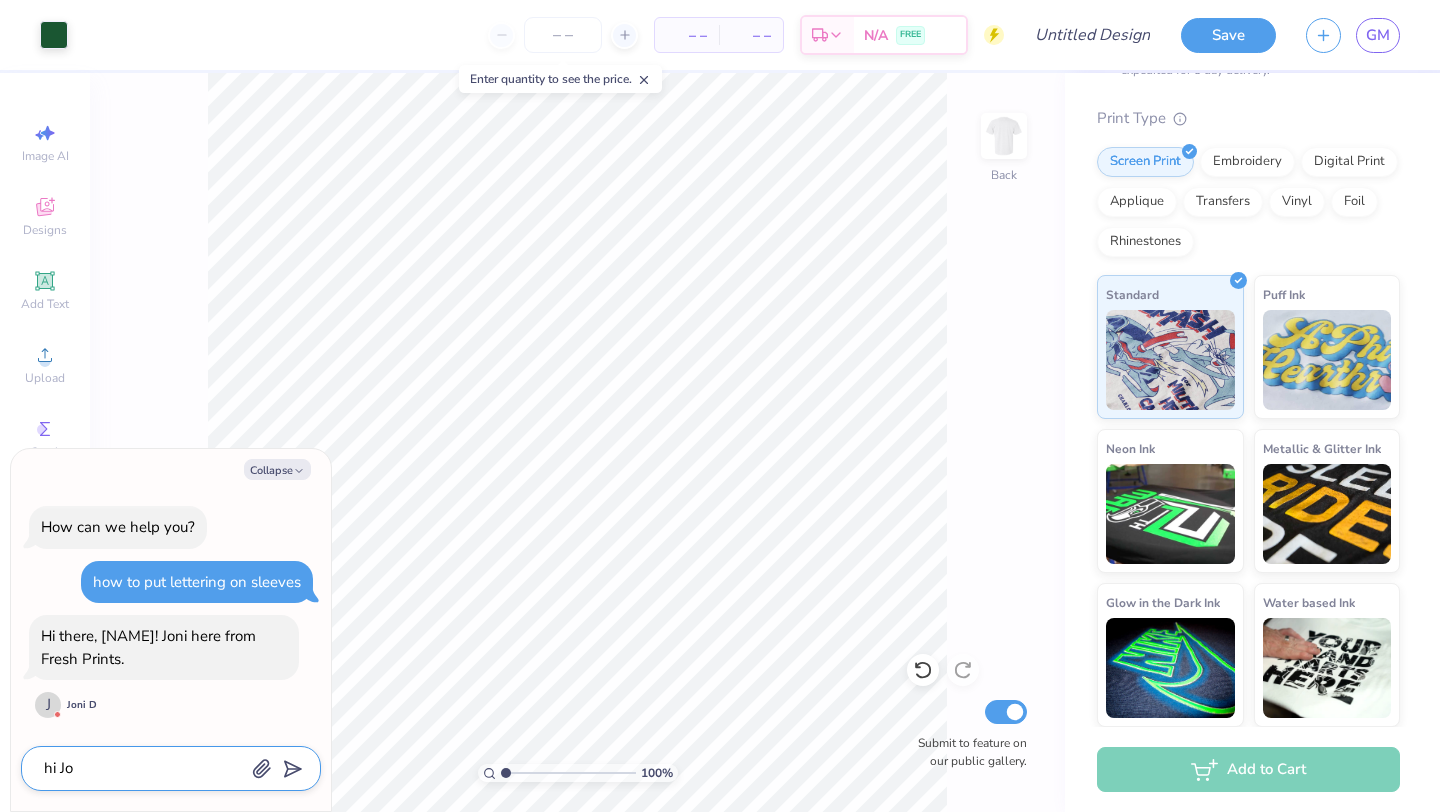 type on "hi Jon" 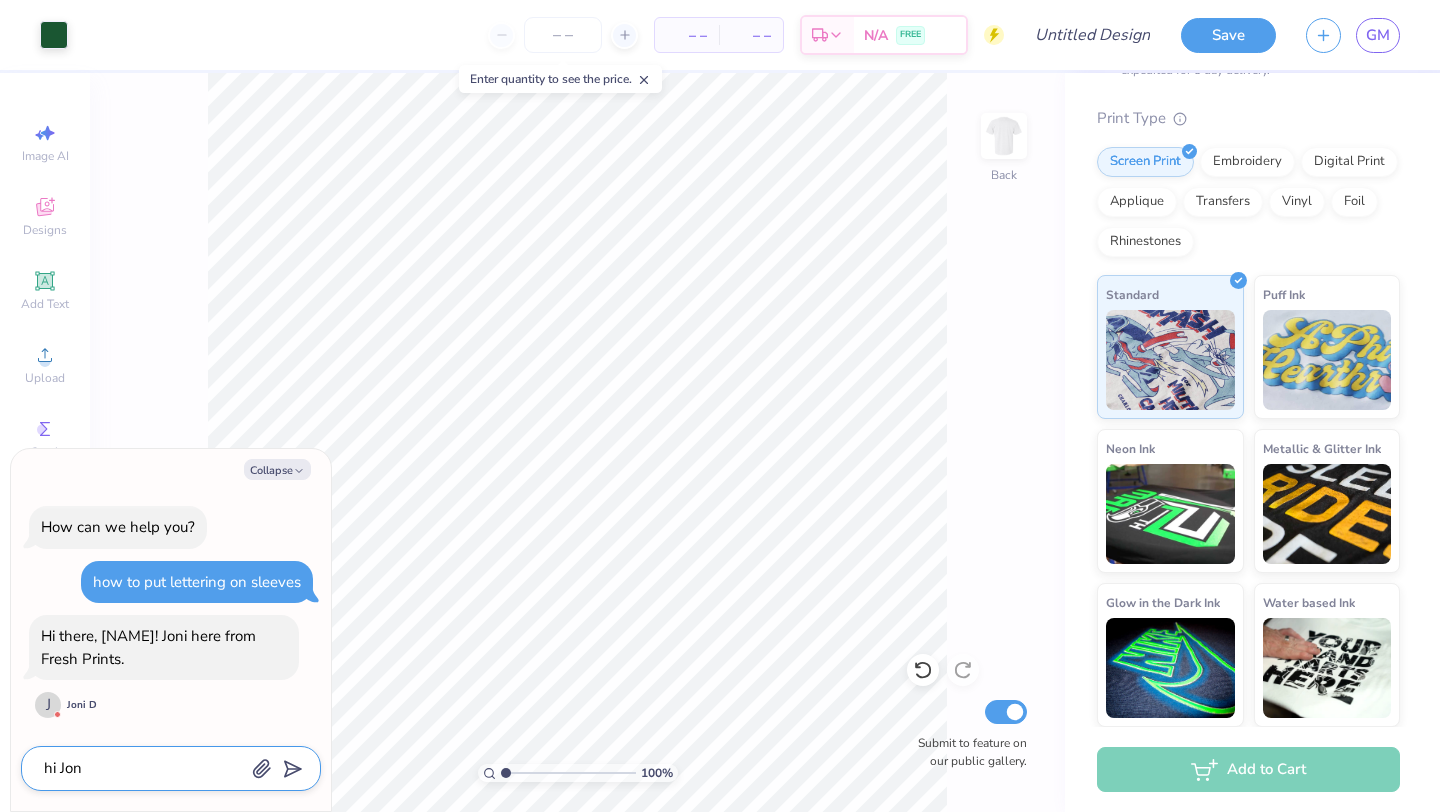 type on "hi Joni" 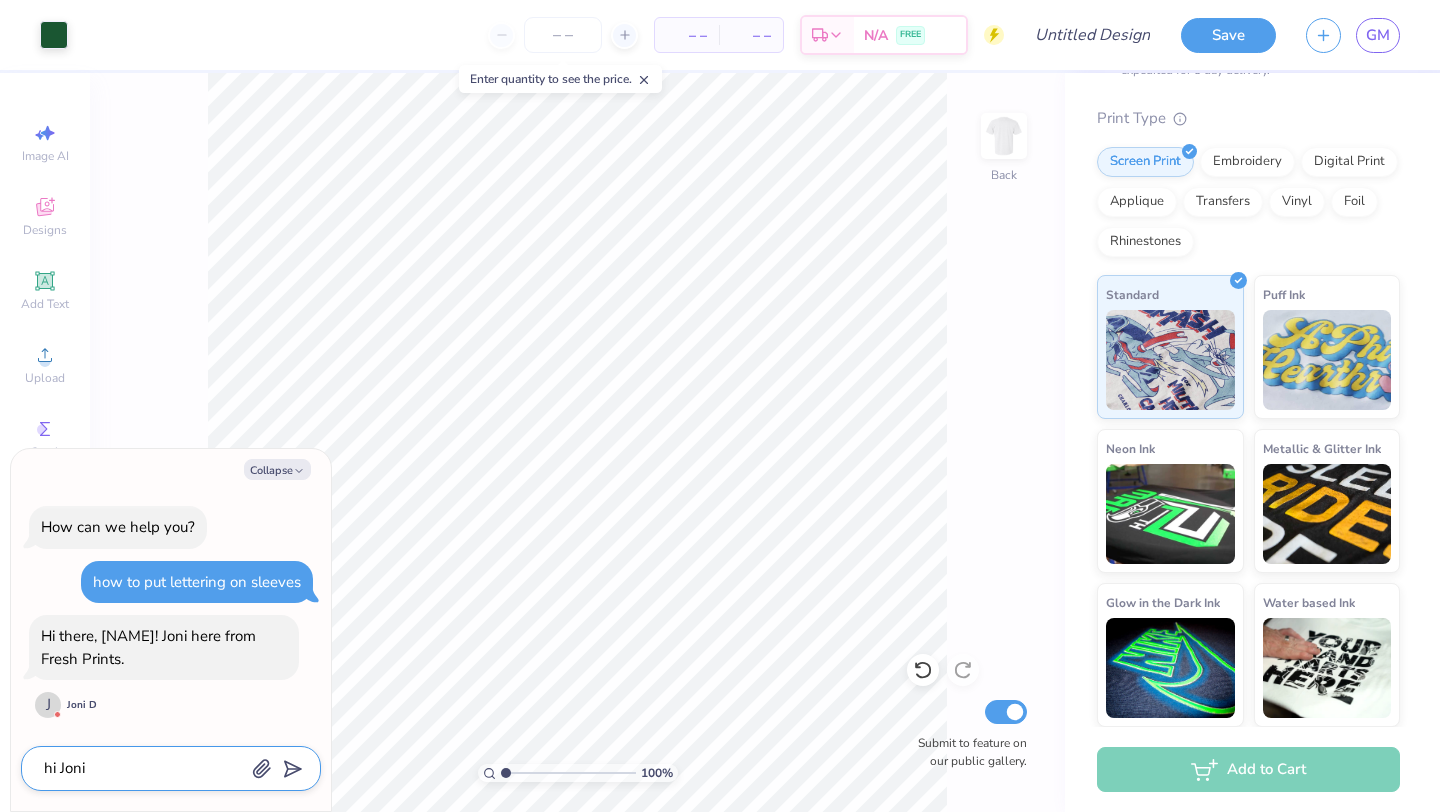 type on "hi [NAME]." 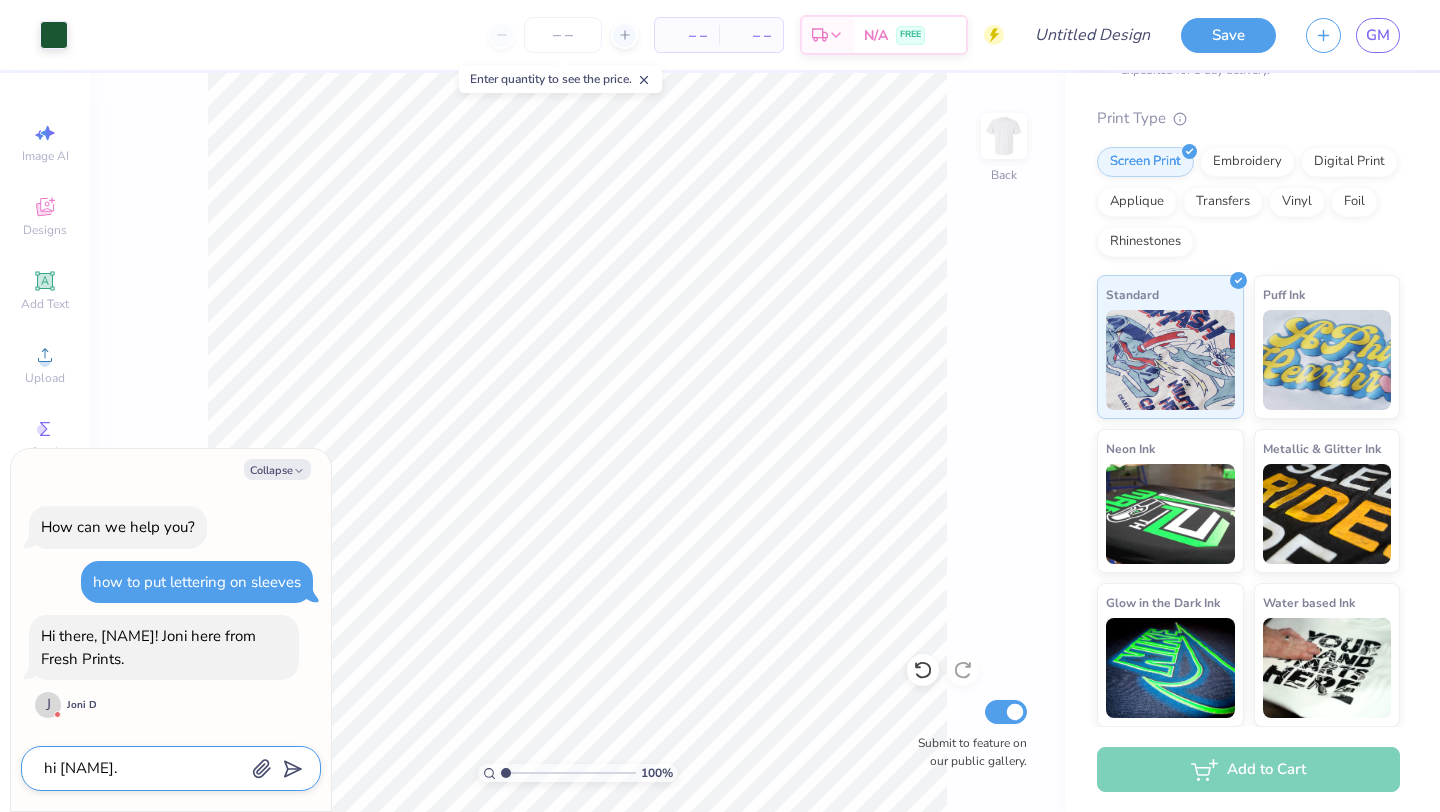 type on "hi [NAME]. ," 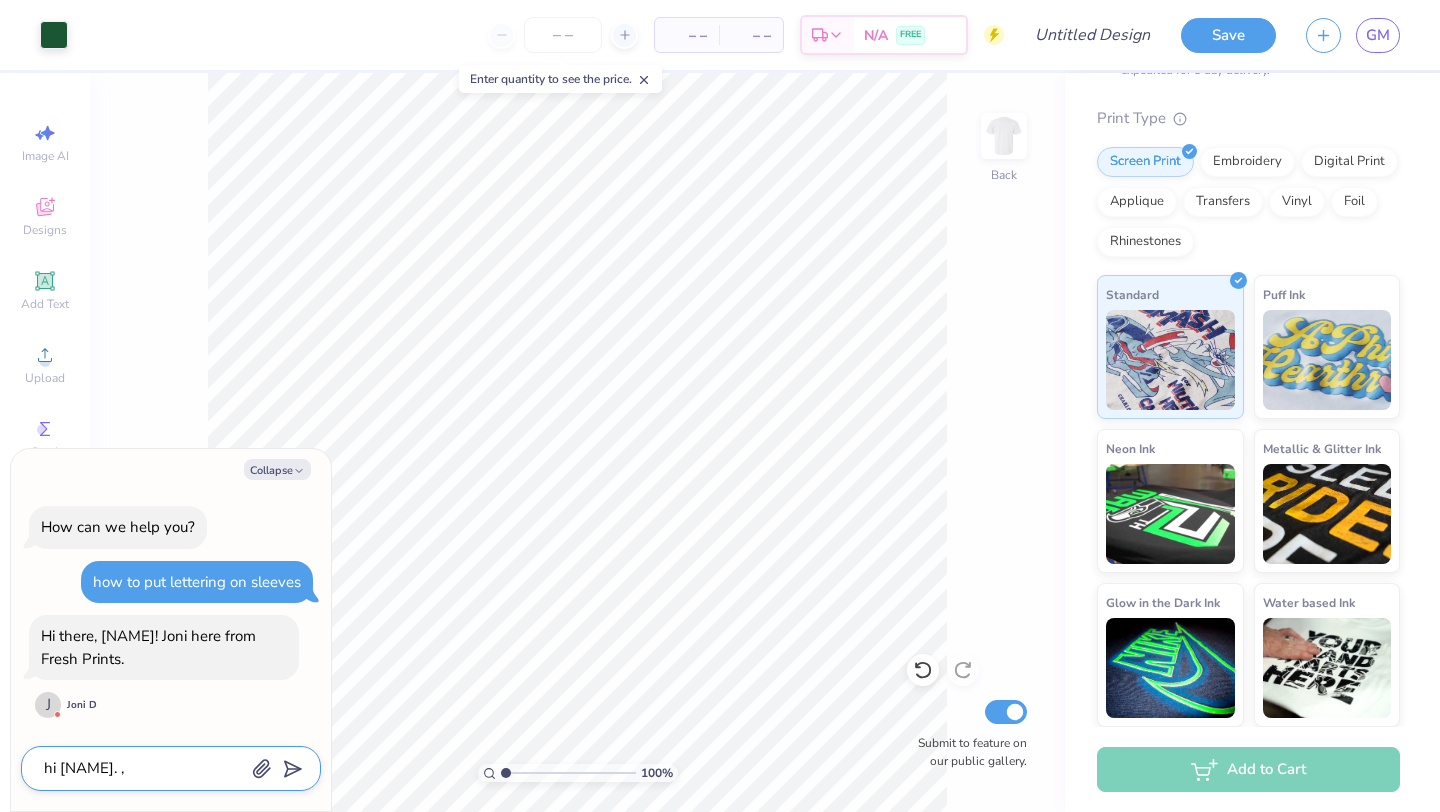 type on "x" 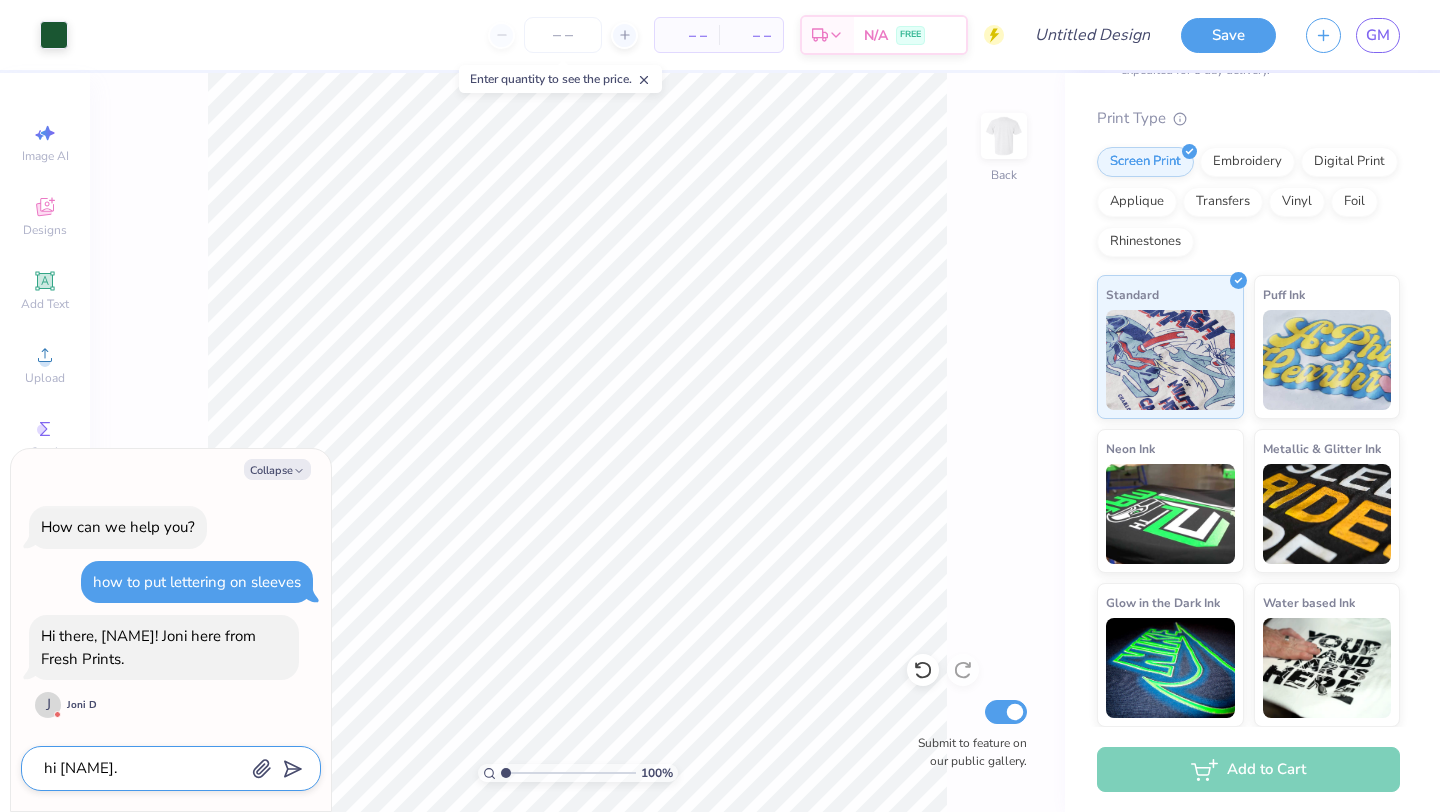 type on "hi [NAME]." 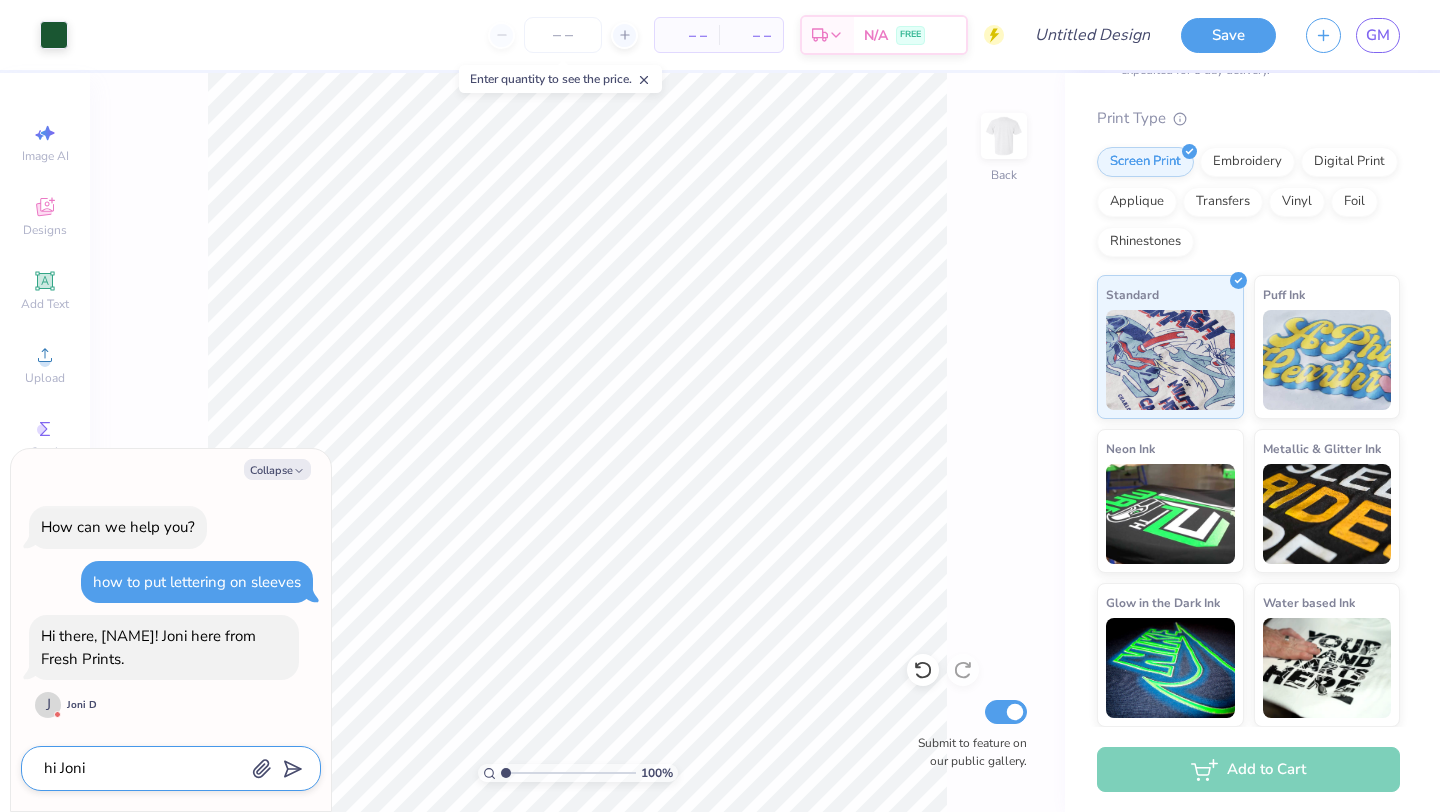 type on "hi Jon" 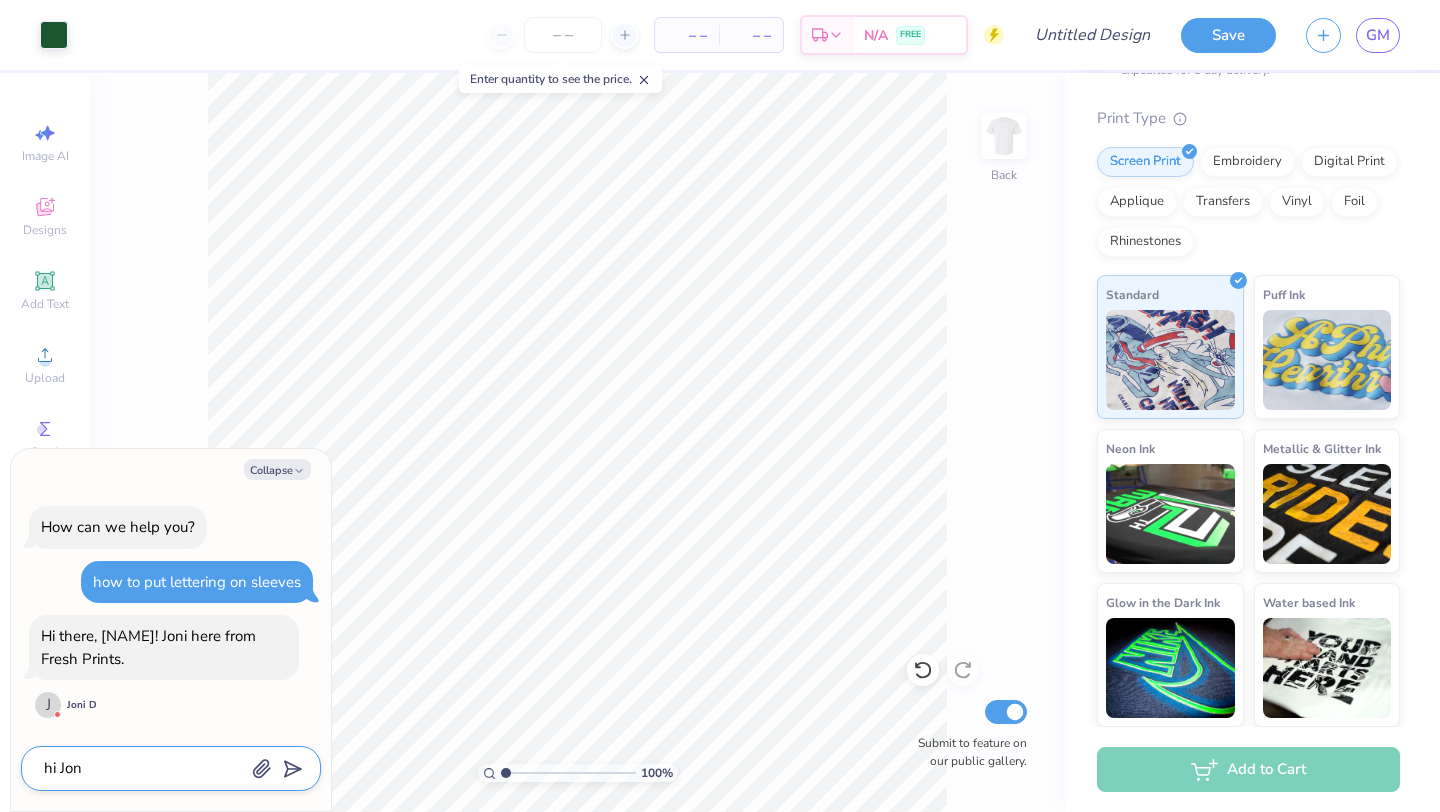 type on "hi Jon," 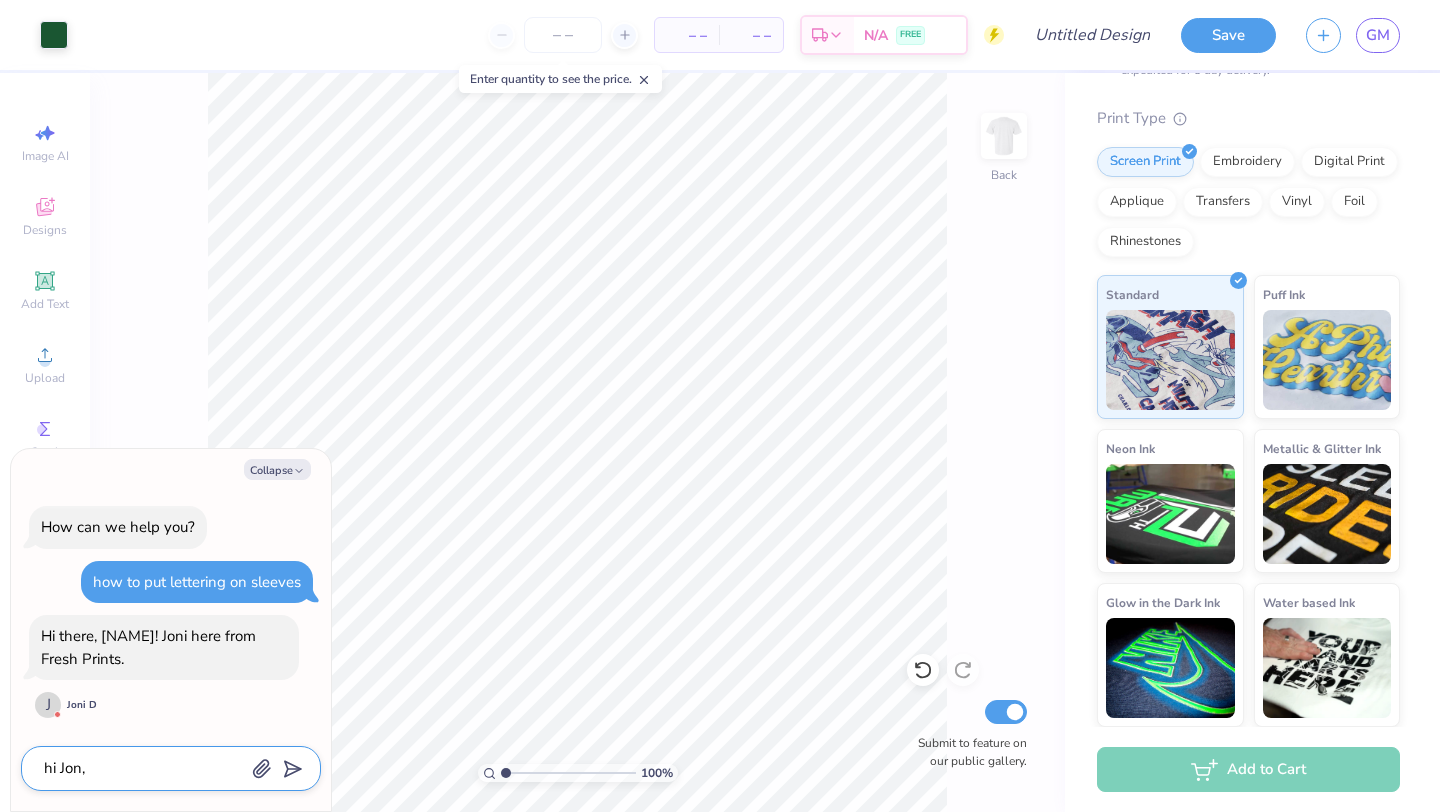 type on "hi Jon" 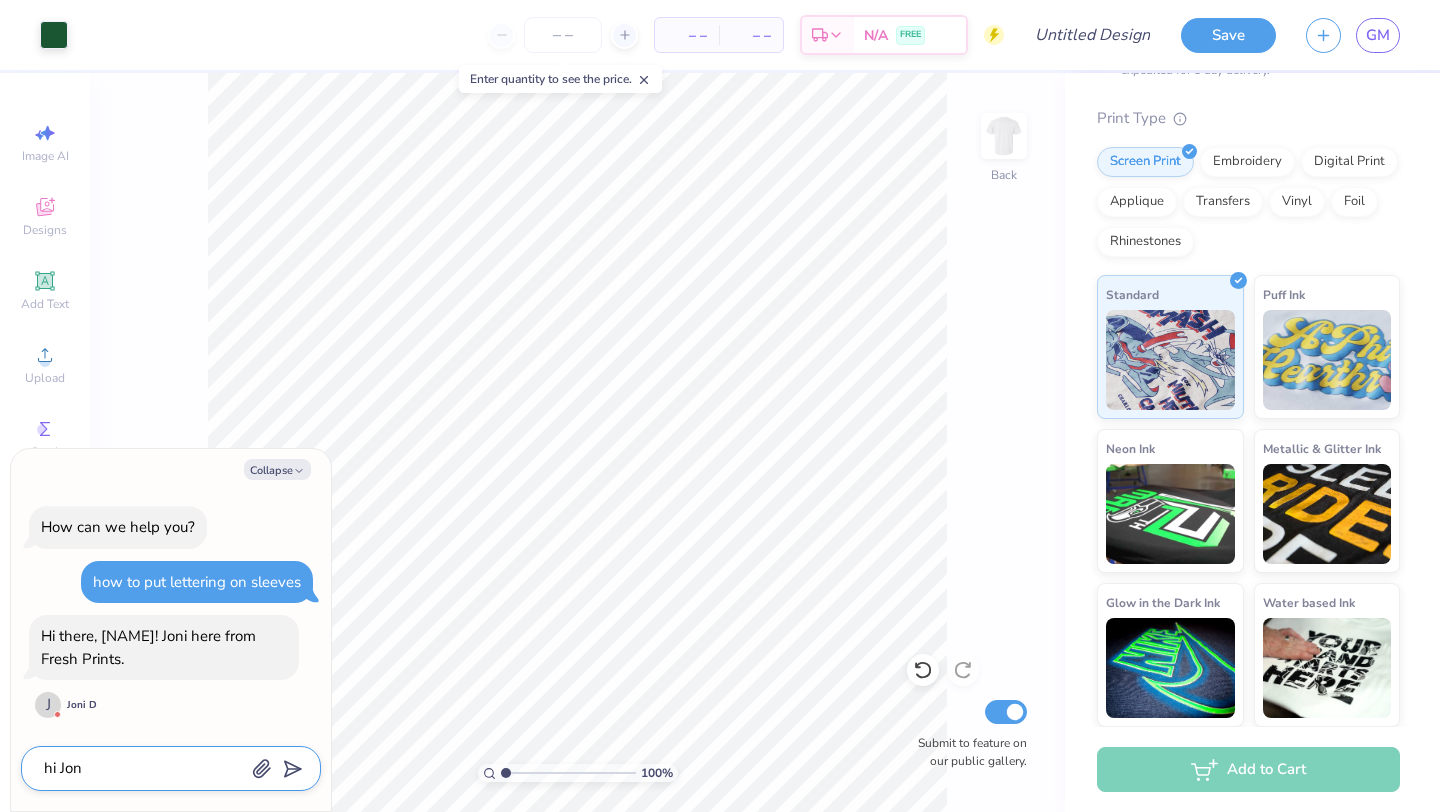 type on "hi Jono" 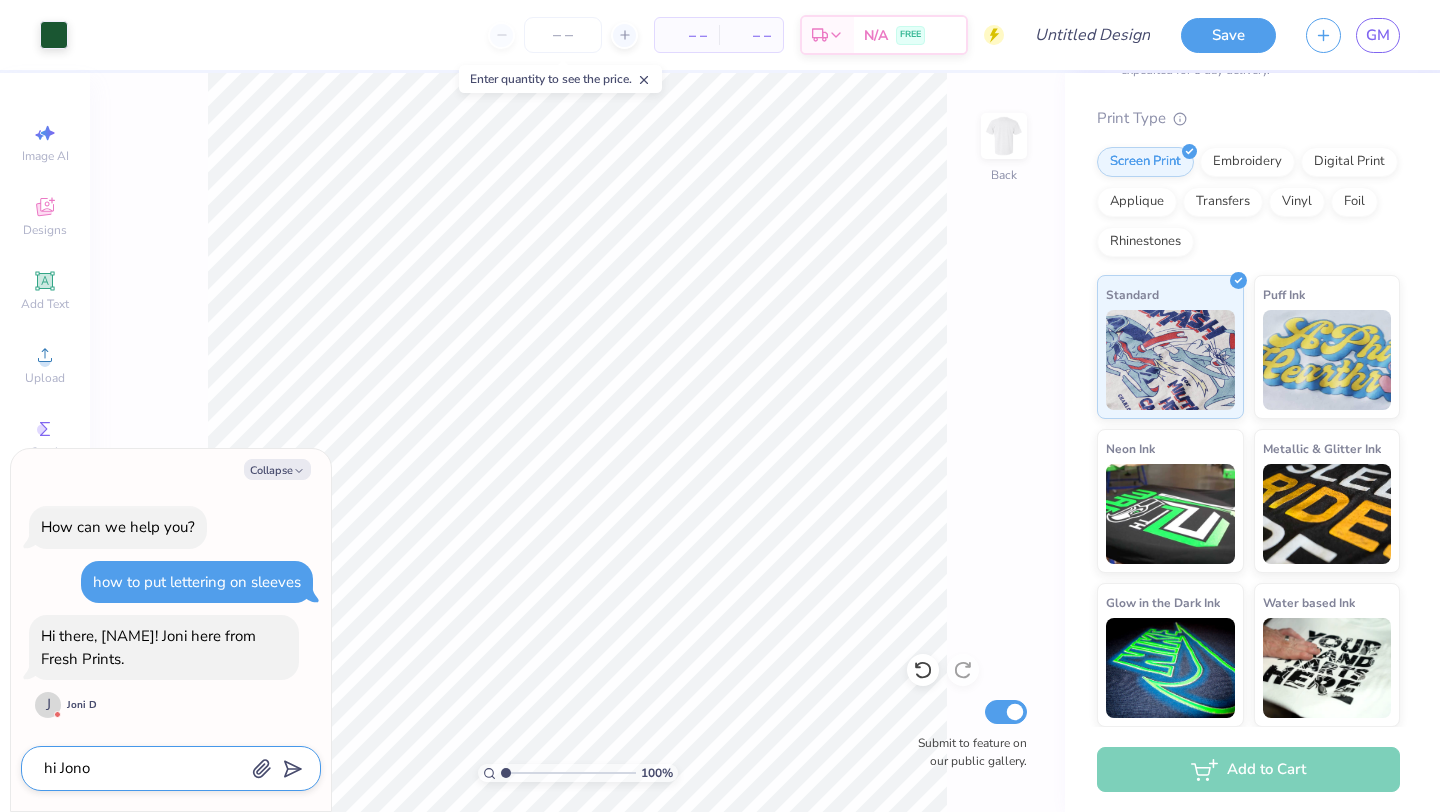 type on "hi Jon" 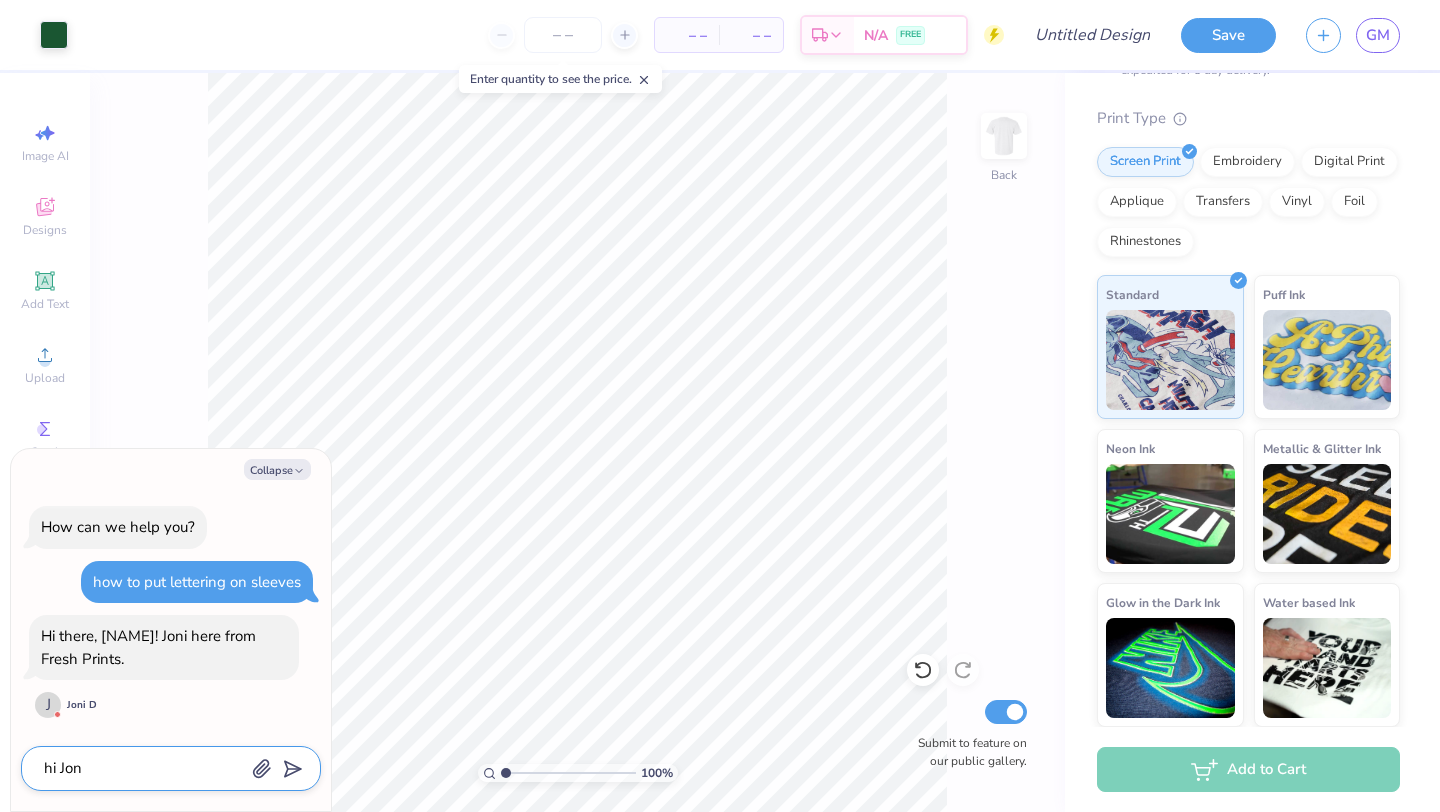 type on "hi Joni" 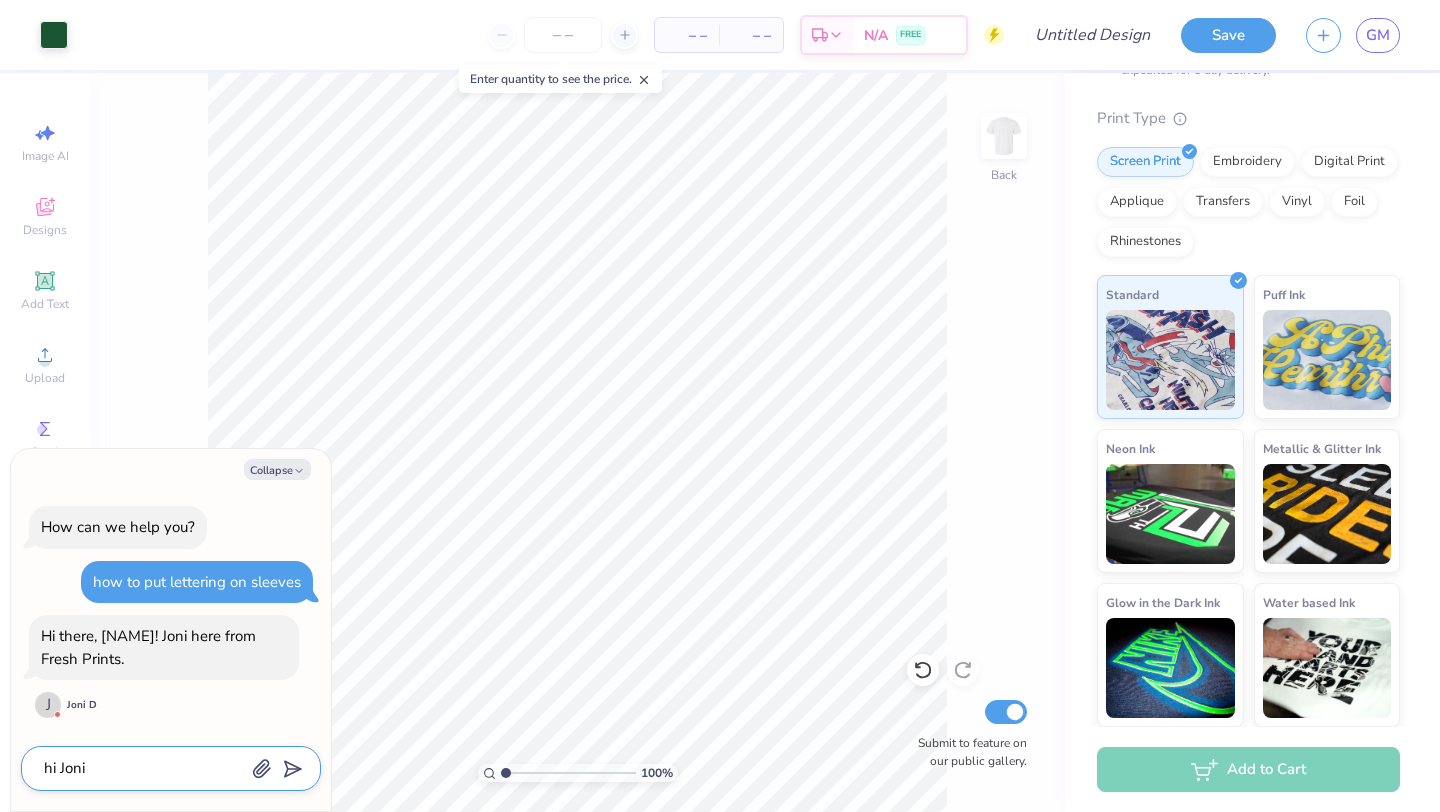 type on "hi Joni," 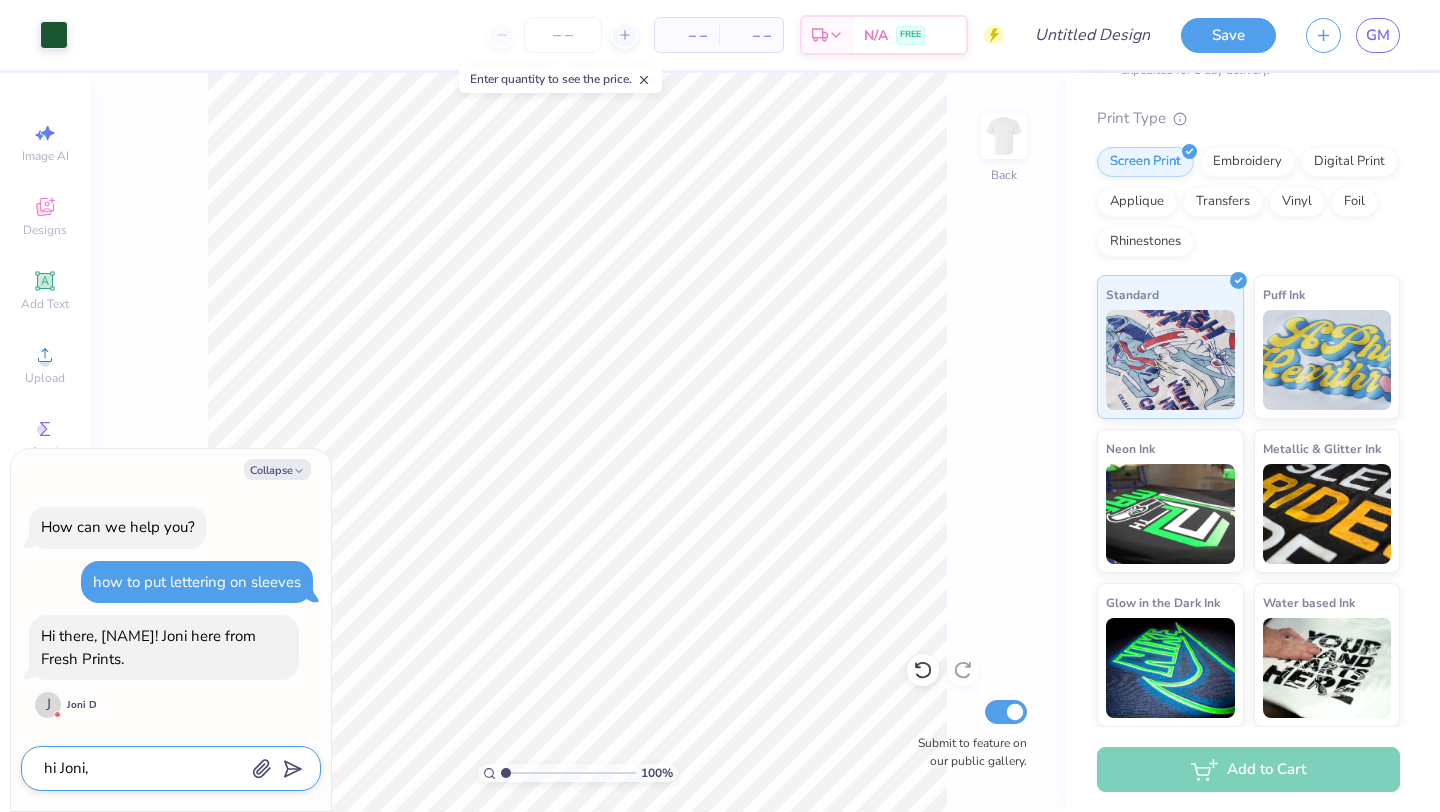 type on "hi Joni," 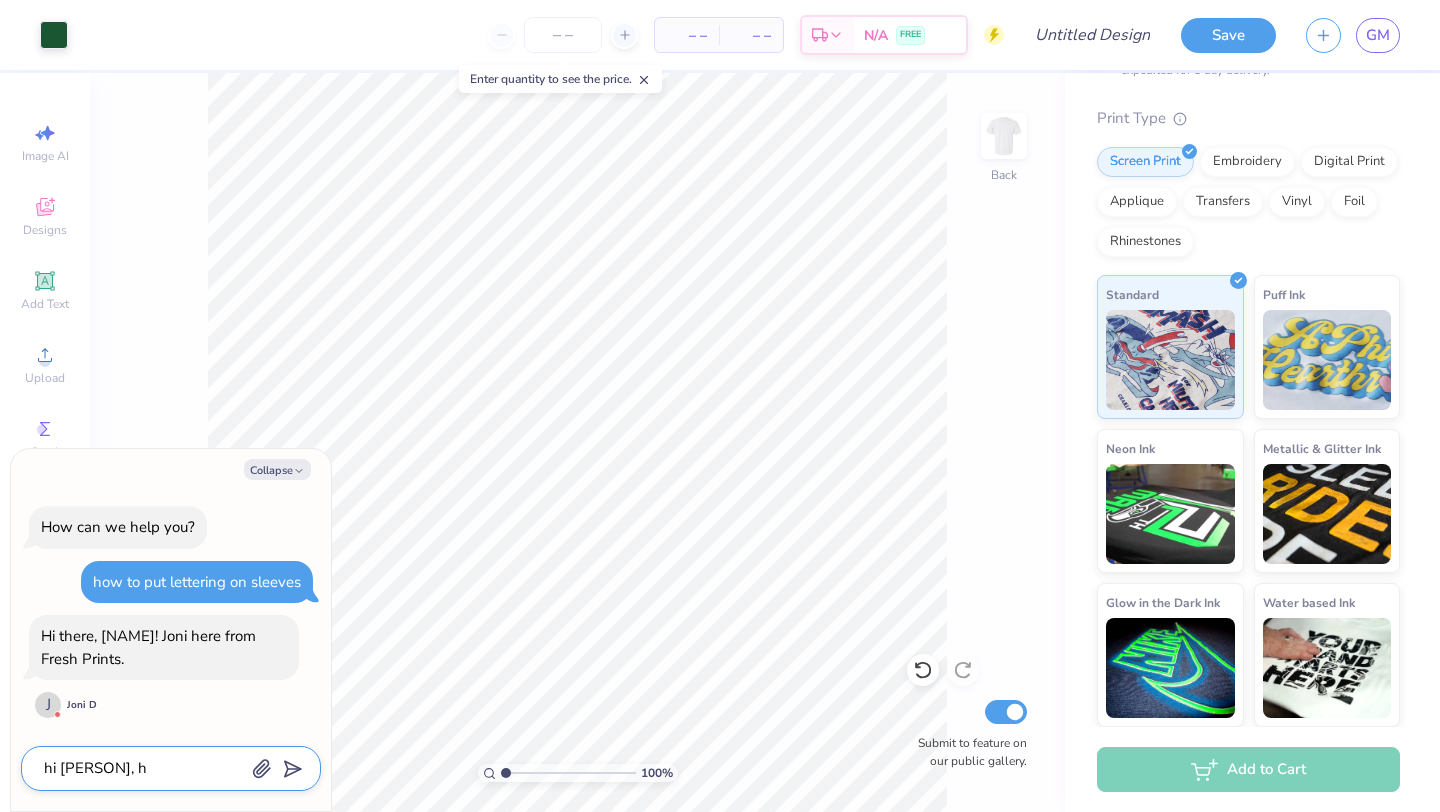 type on "hi Joni, ho" 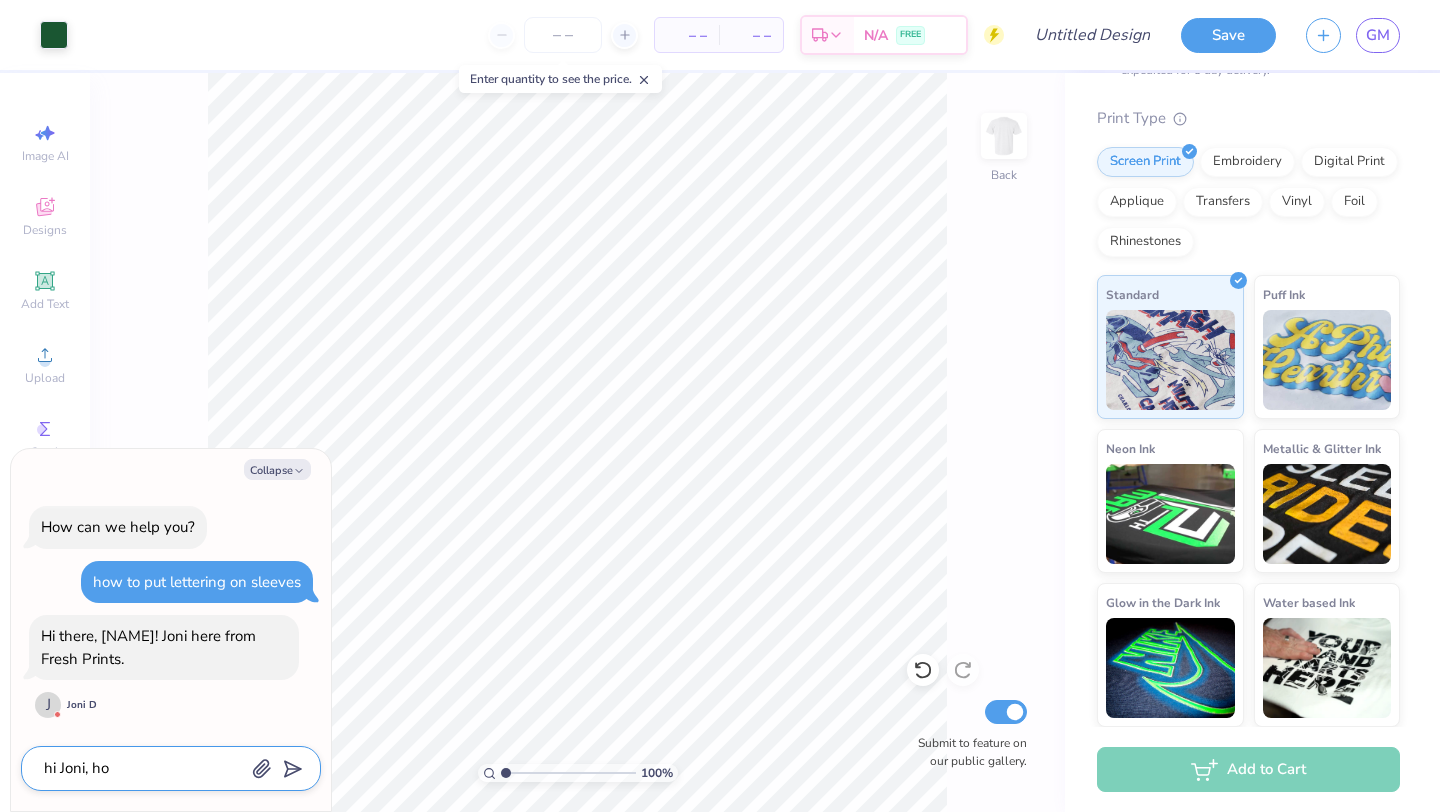 type on "hi Joni, ho" 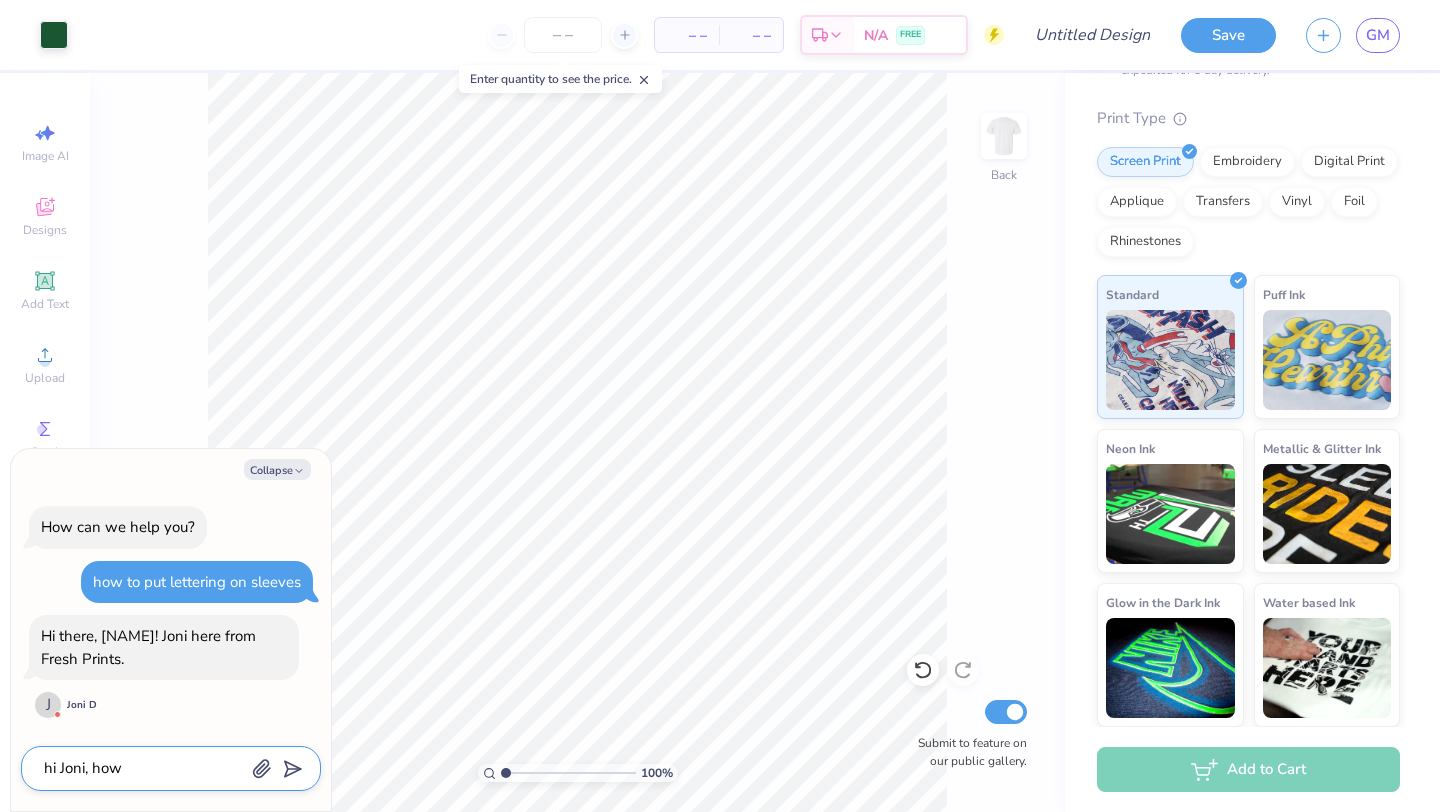 type on "hi Joni, how" 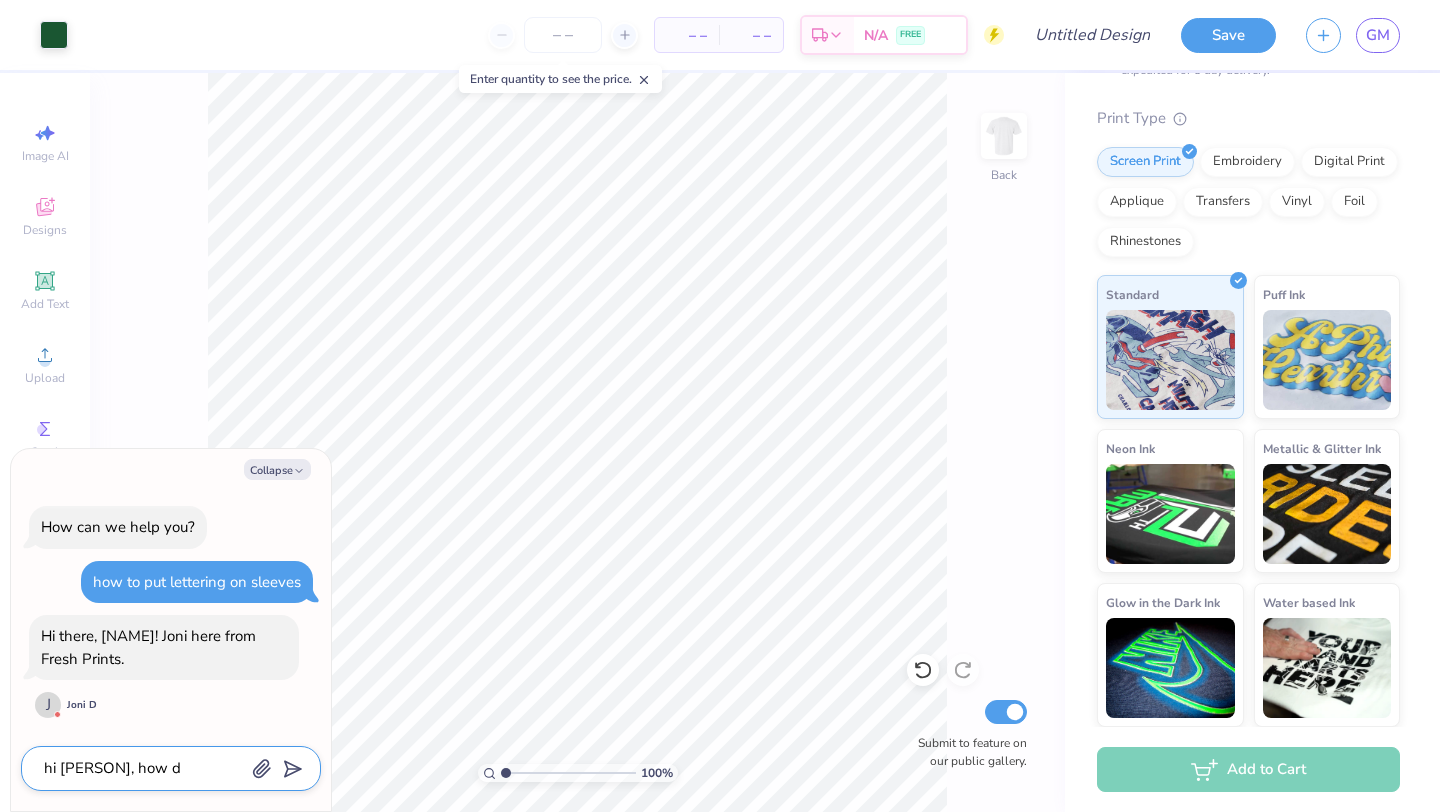 type on "hi Joni, how do" 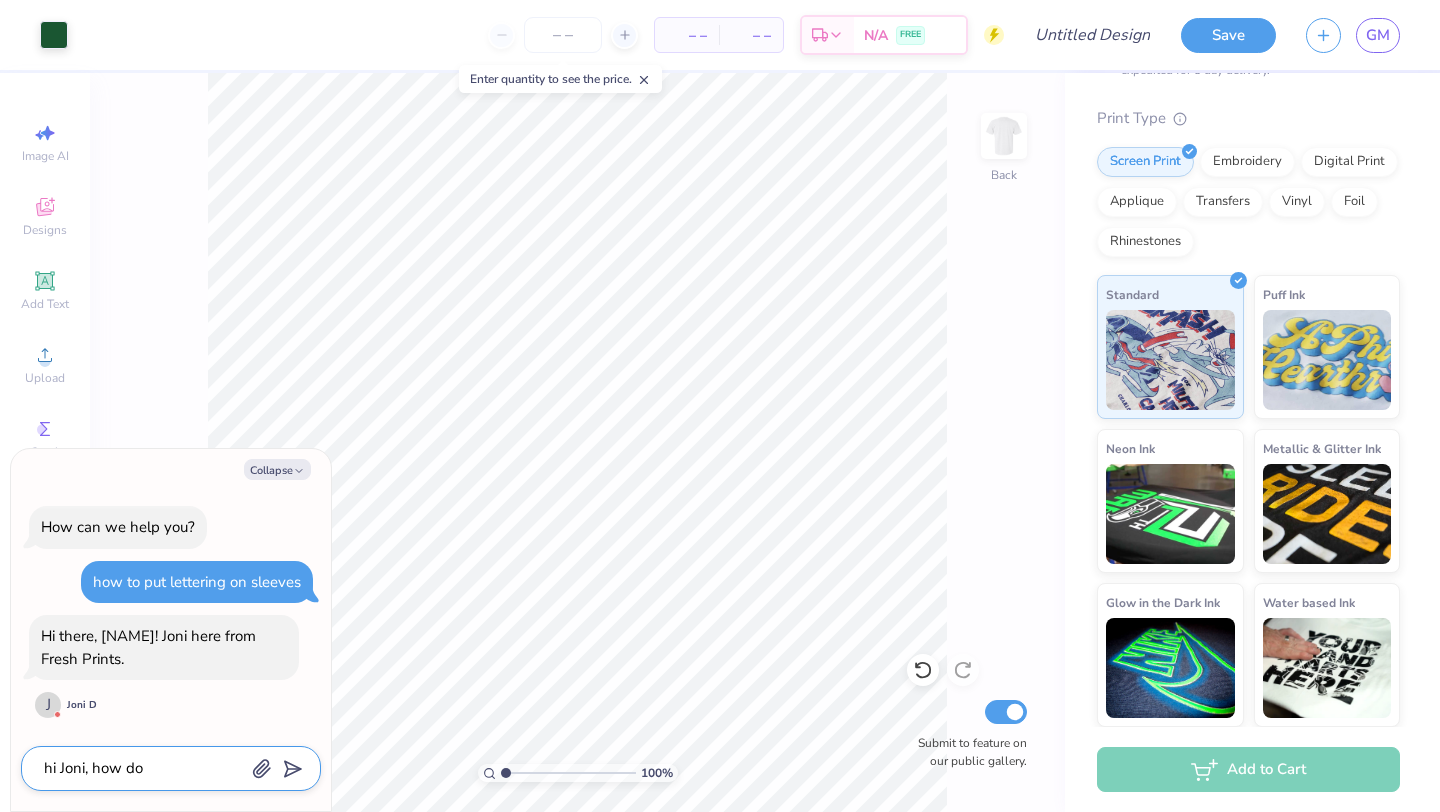 type on "hi Joni, how do" 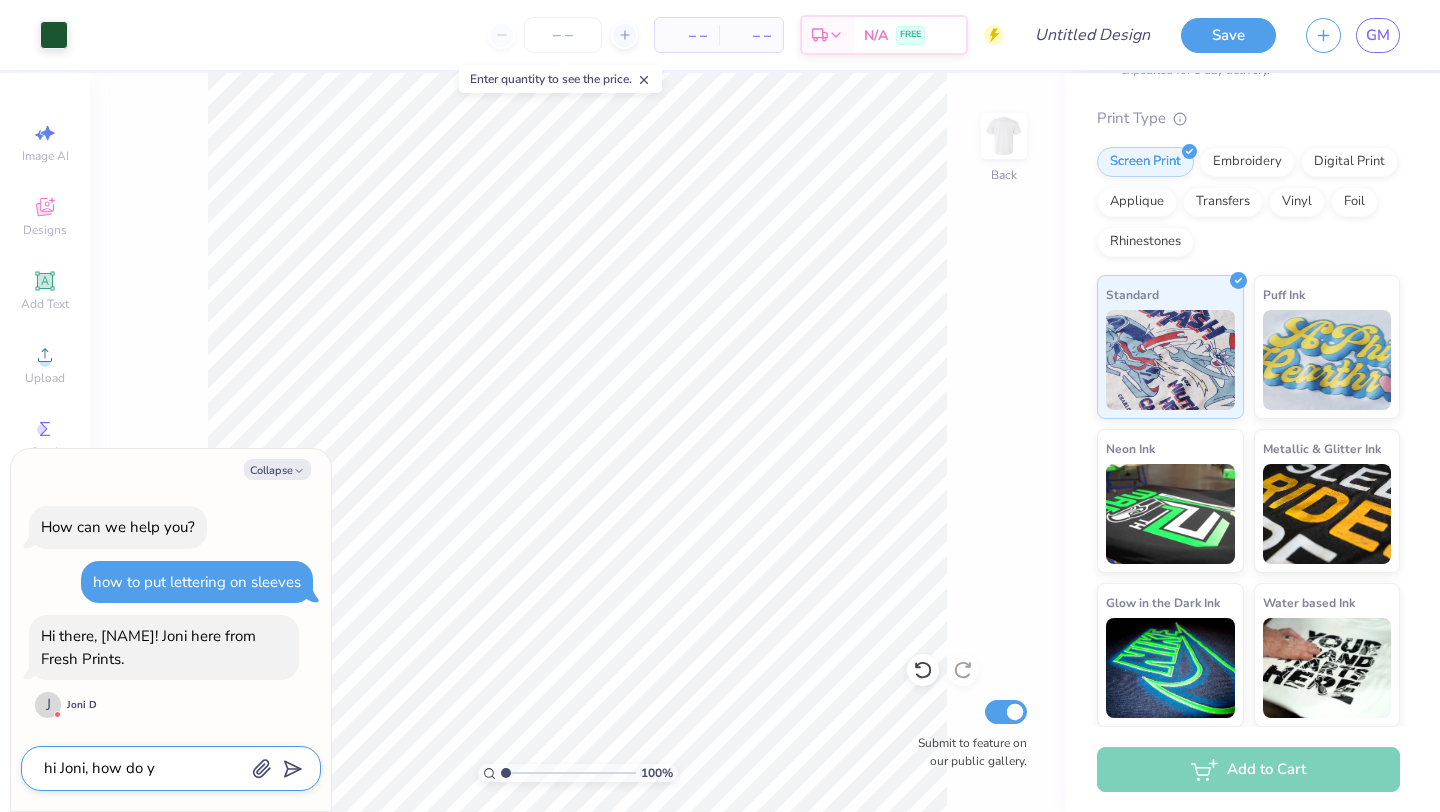 type on "hi [PERSON], how do yo" 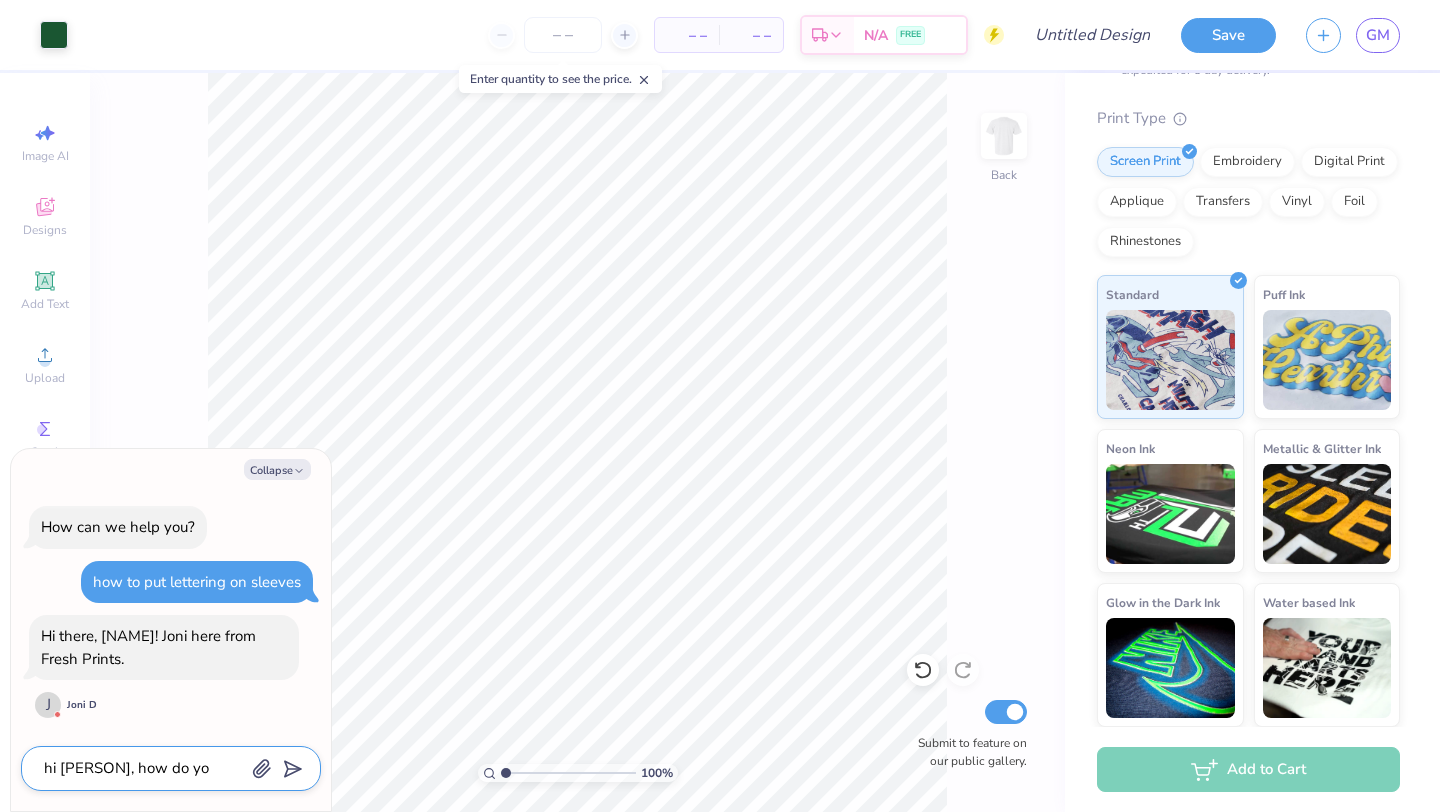 type on "hi Joni, how do you" 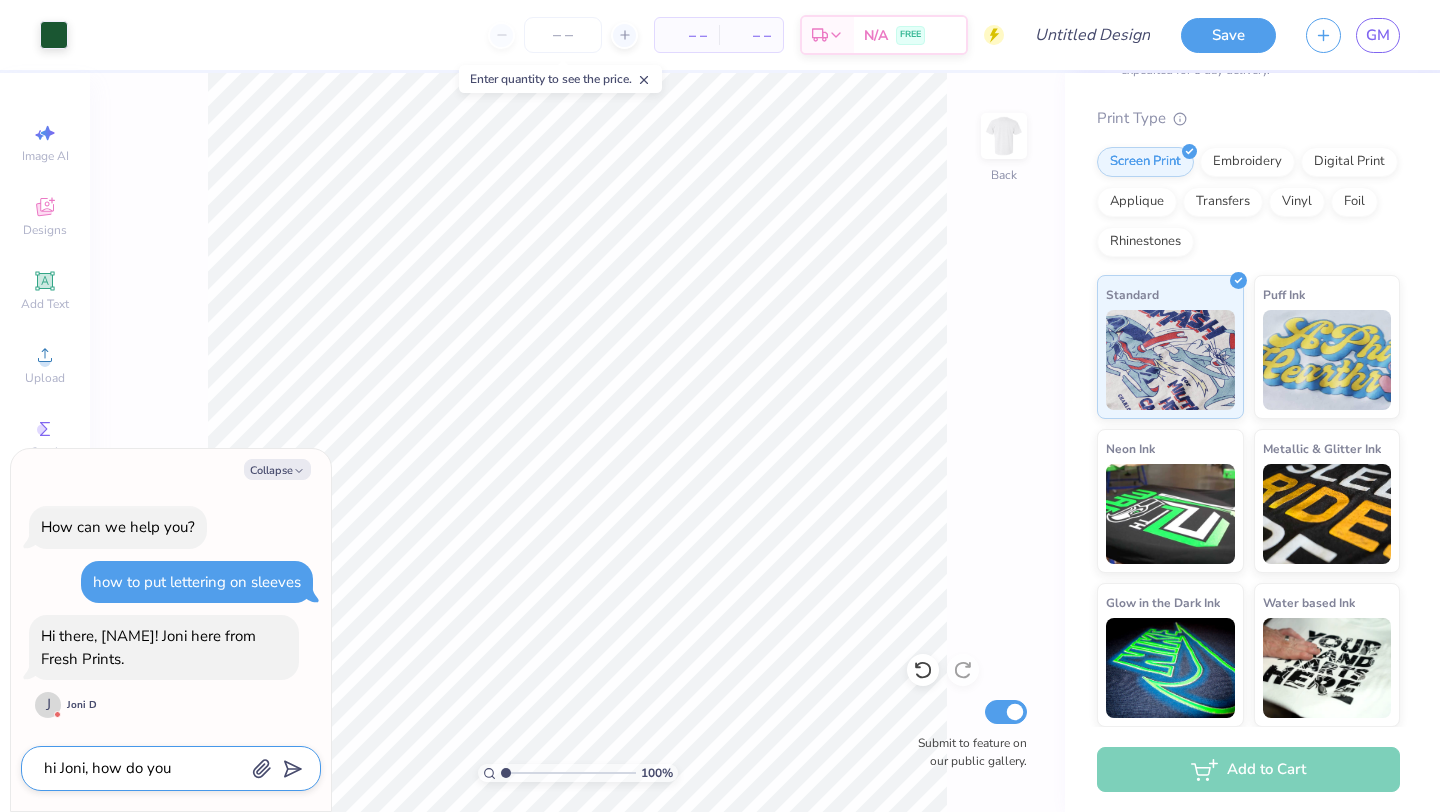 type on "hi Joni, how do you" 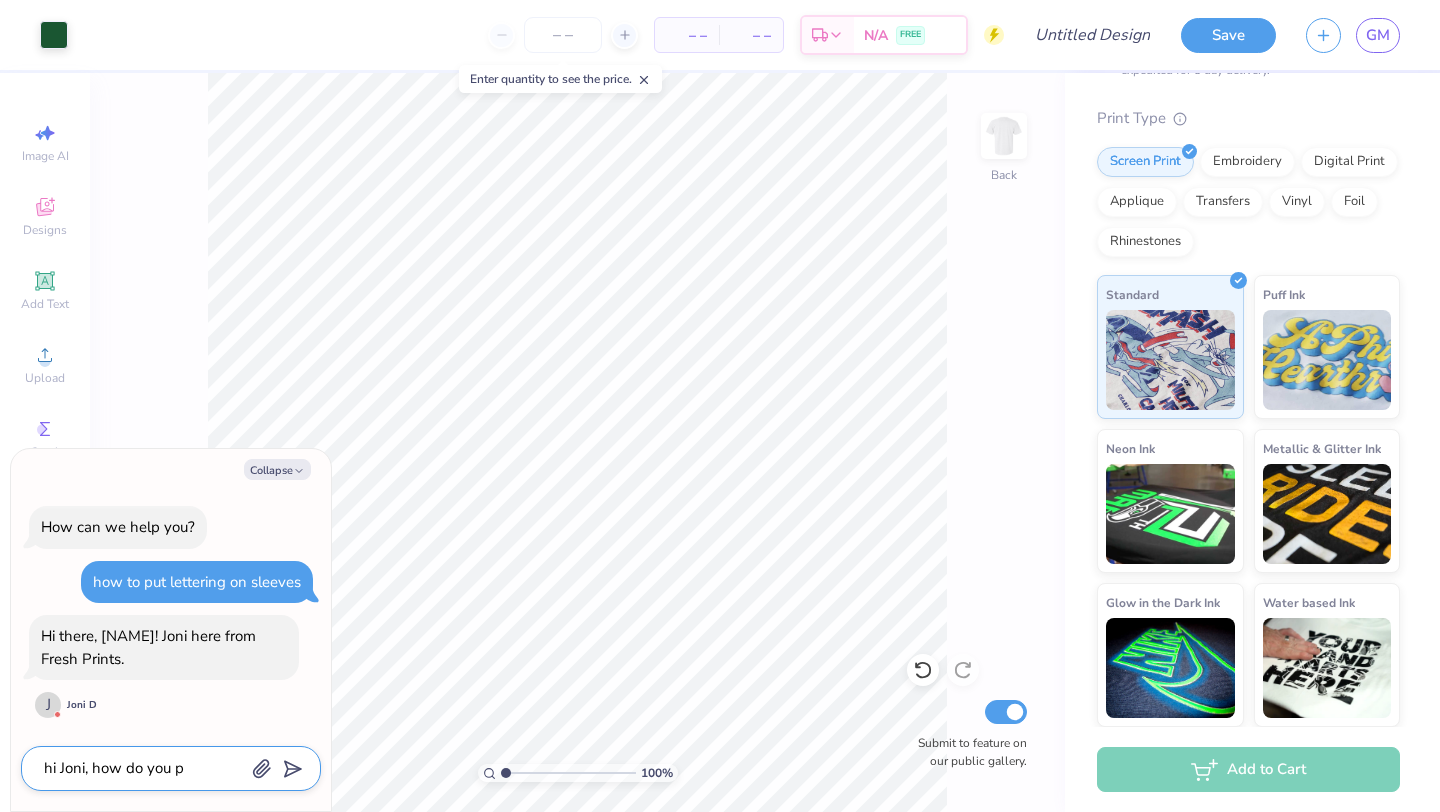 type on "hi Joni, how do you pu" 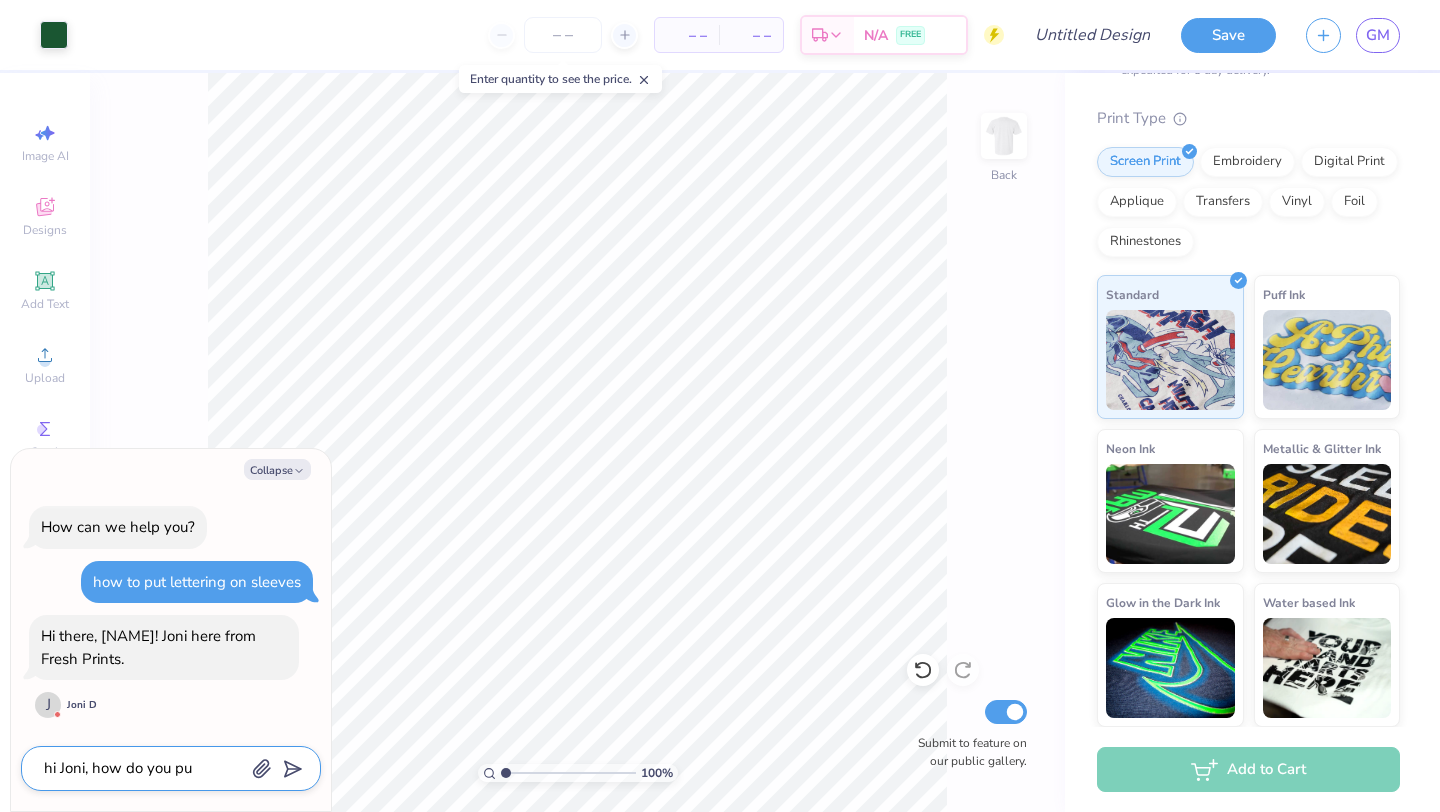 type on "hi Joni, how do you put" 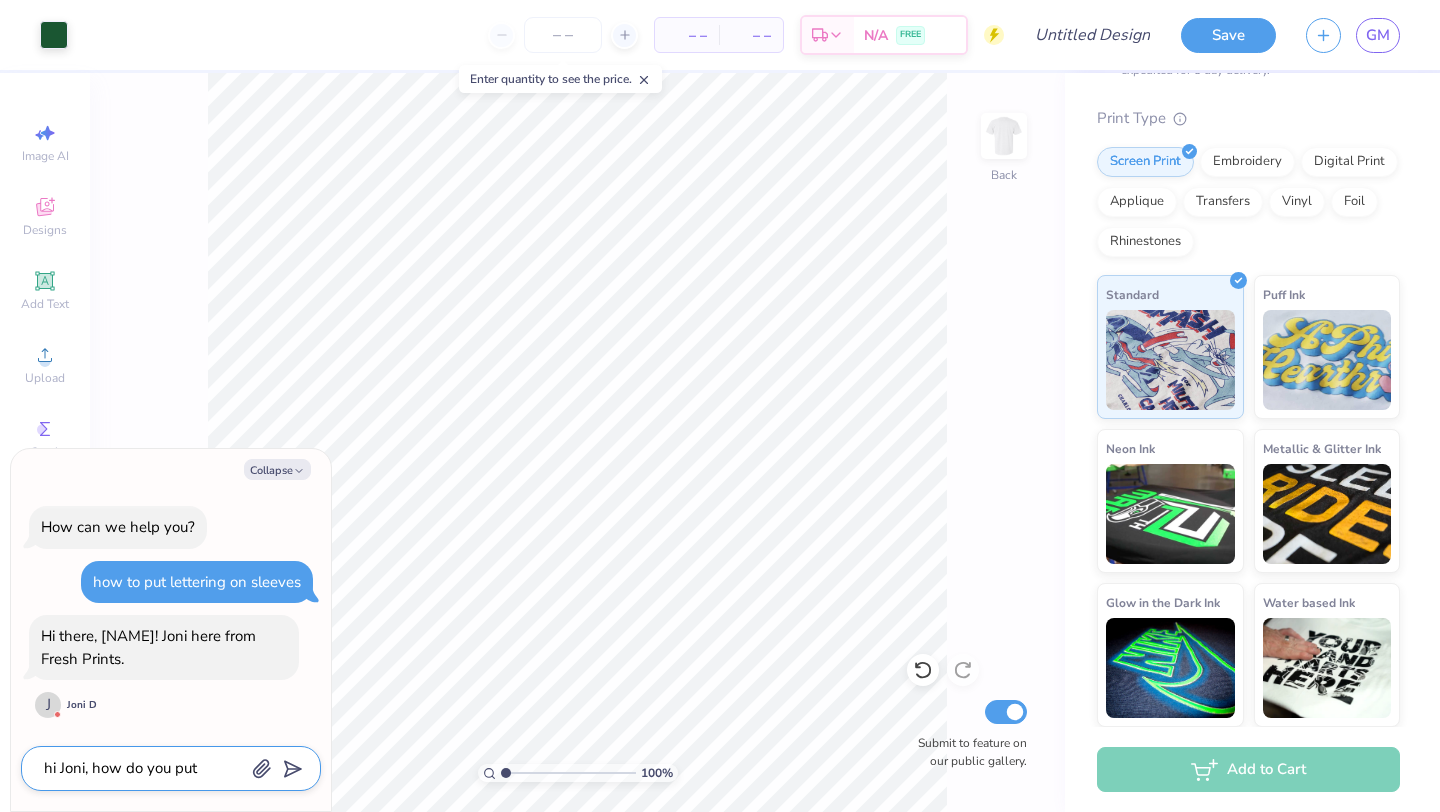 type on "hi Joni, how do you put" 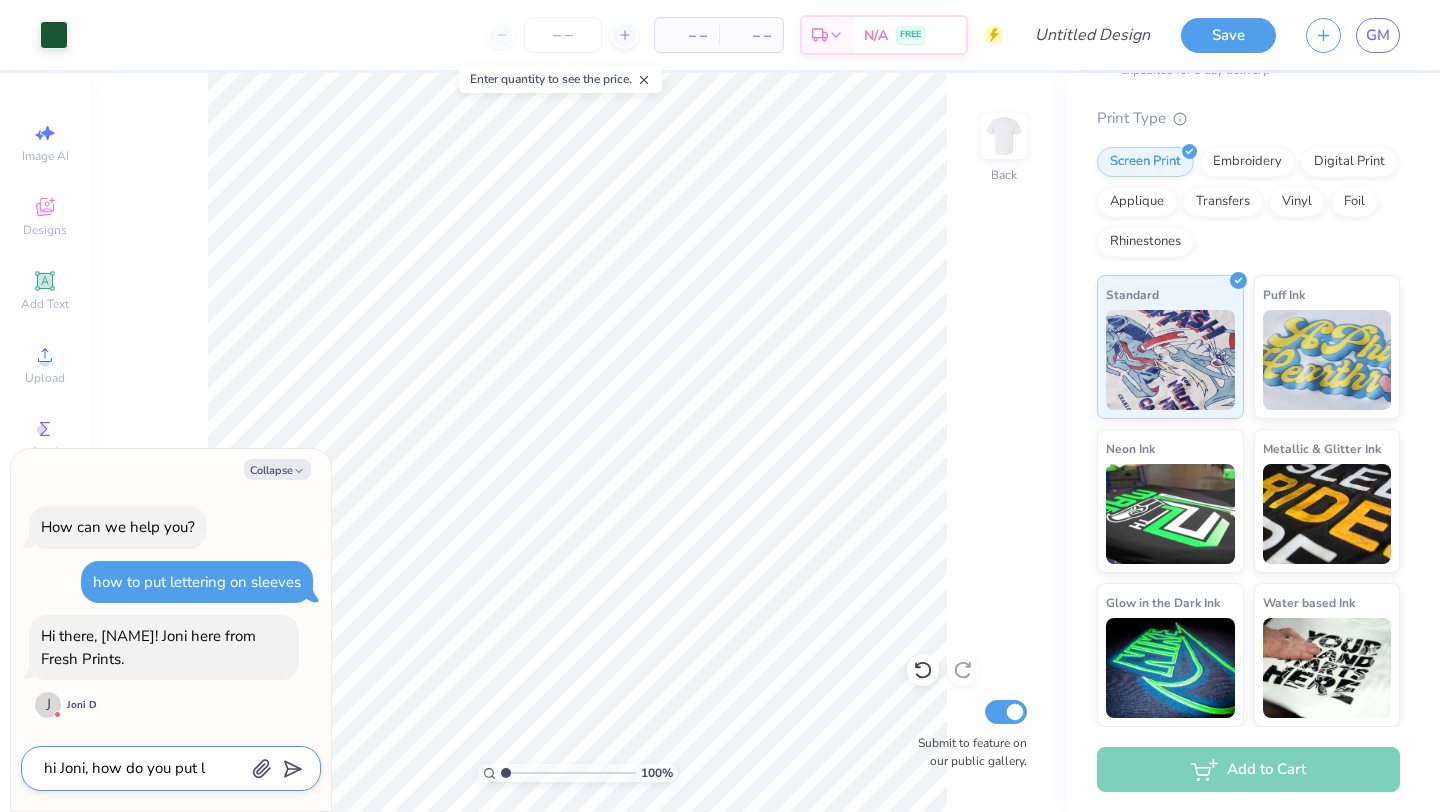 type on "hi [PERSON], how do you put le" 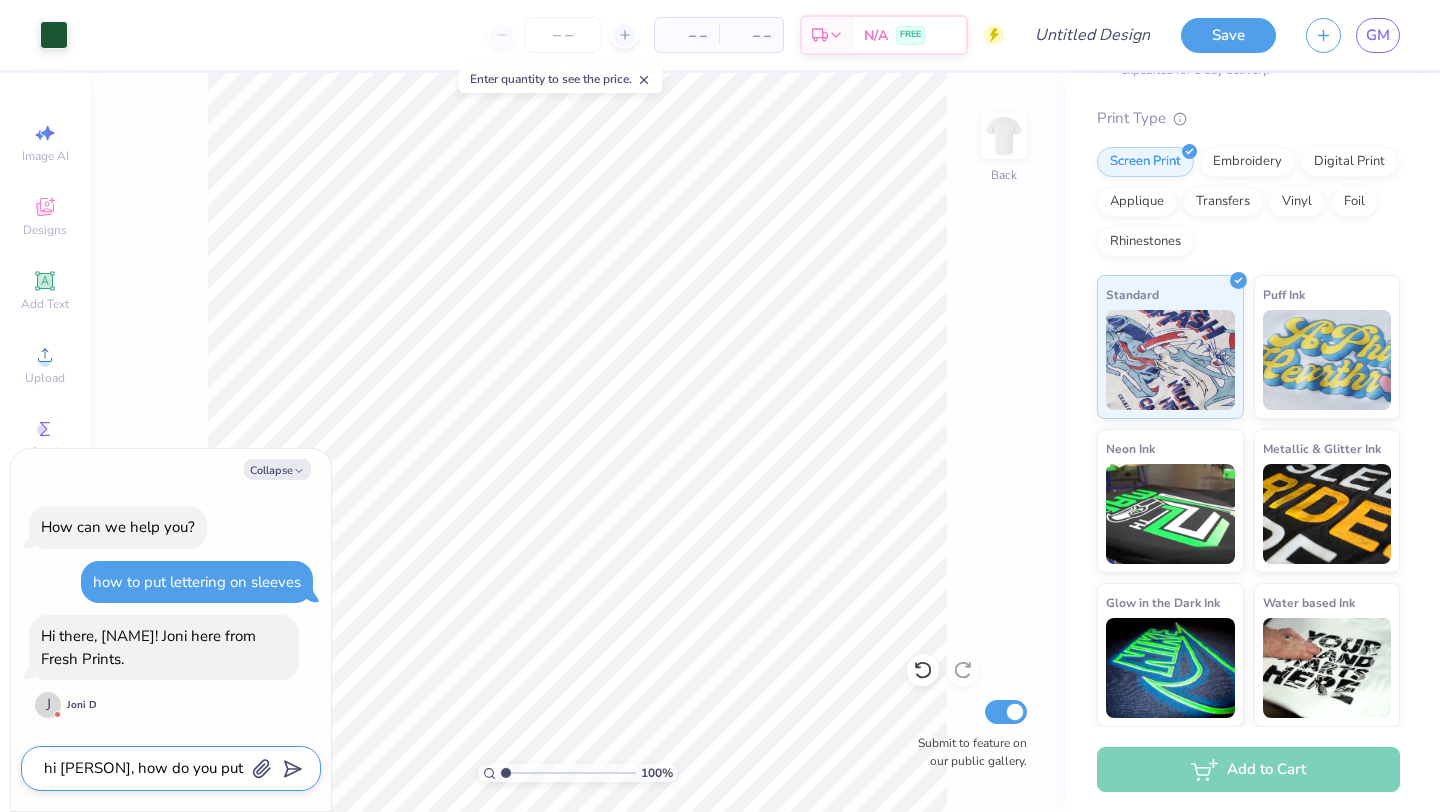 type on "hi [PERSON], how do you put let" 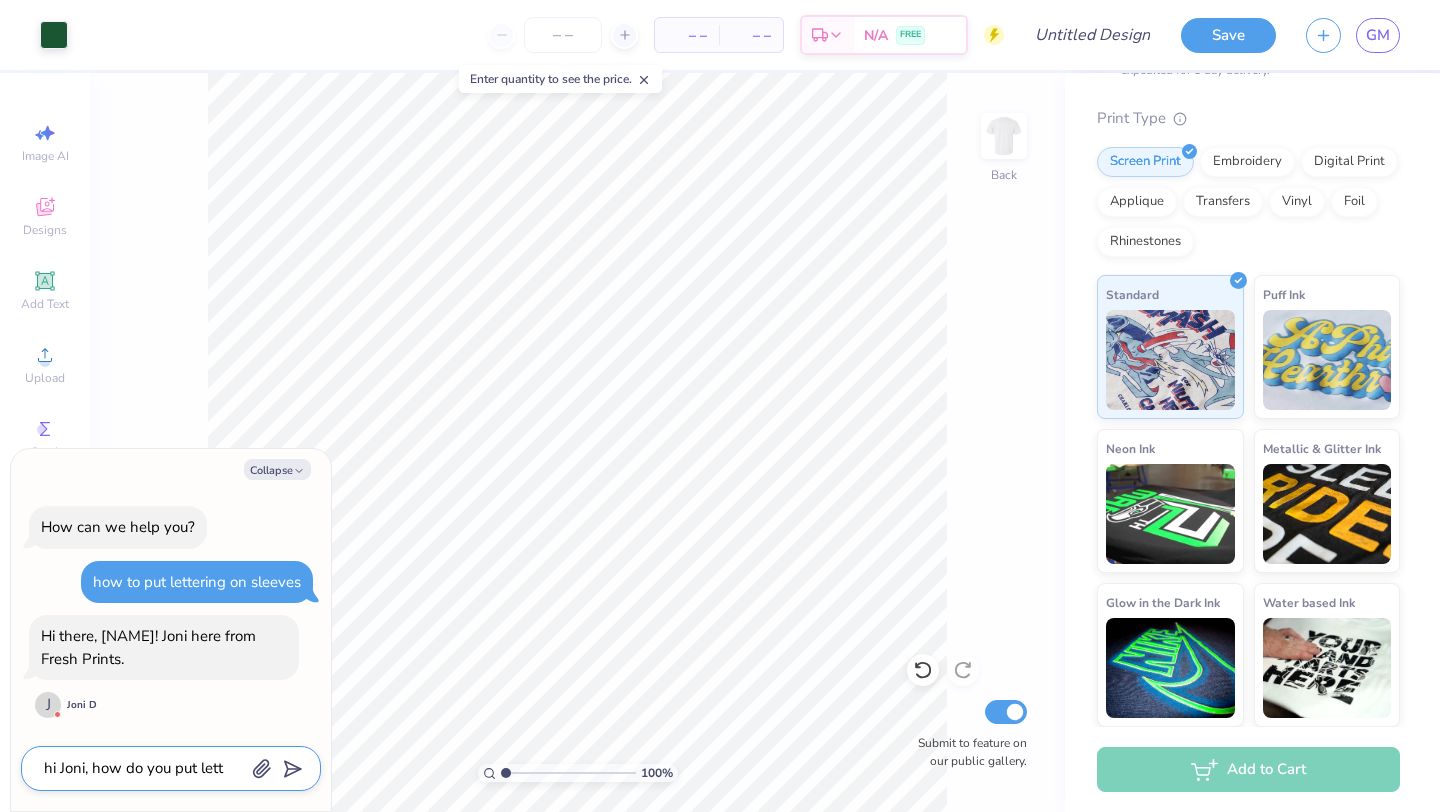 type on "hi [PERSON], how do you put lette" 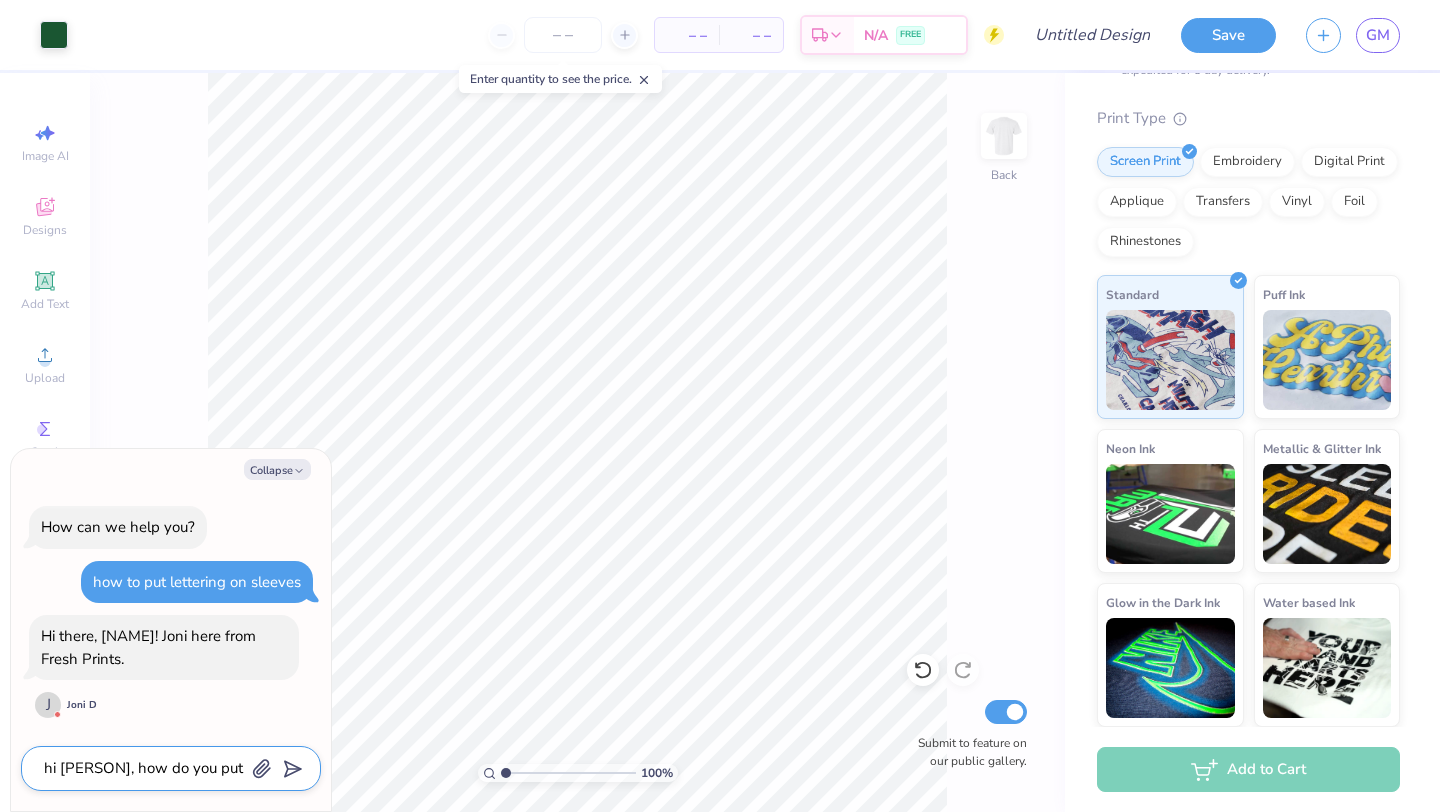 type on "hi [PERSON], how do you put letter" 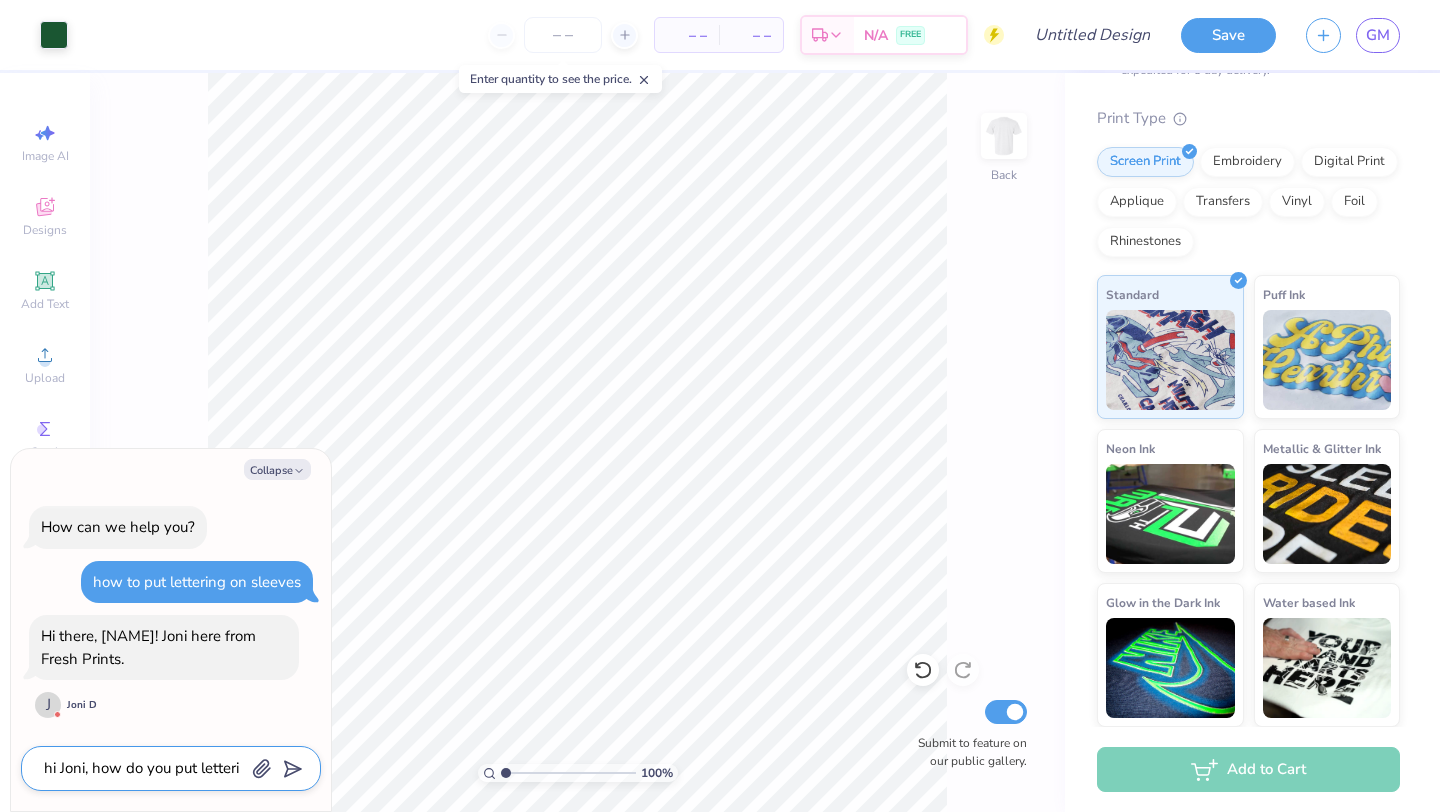 type on "x" 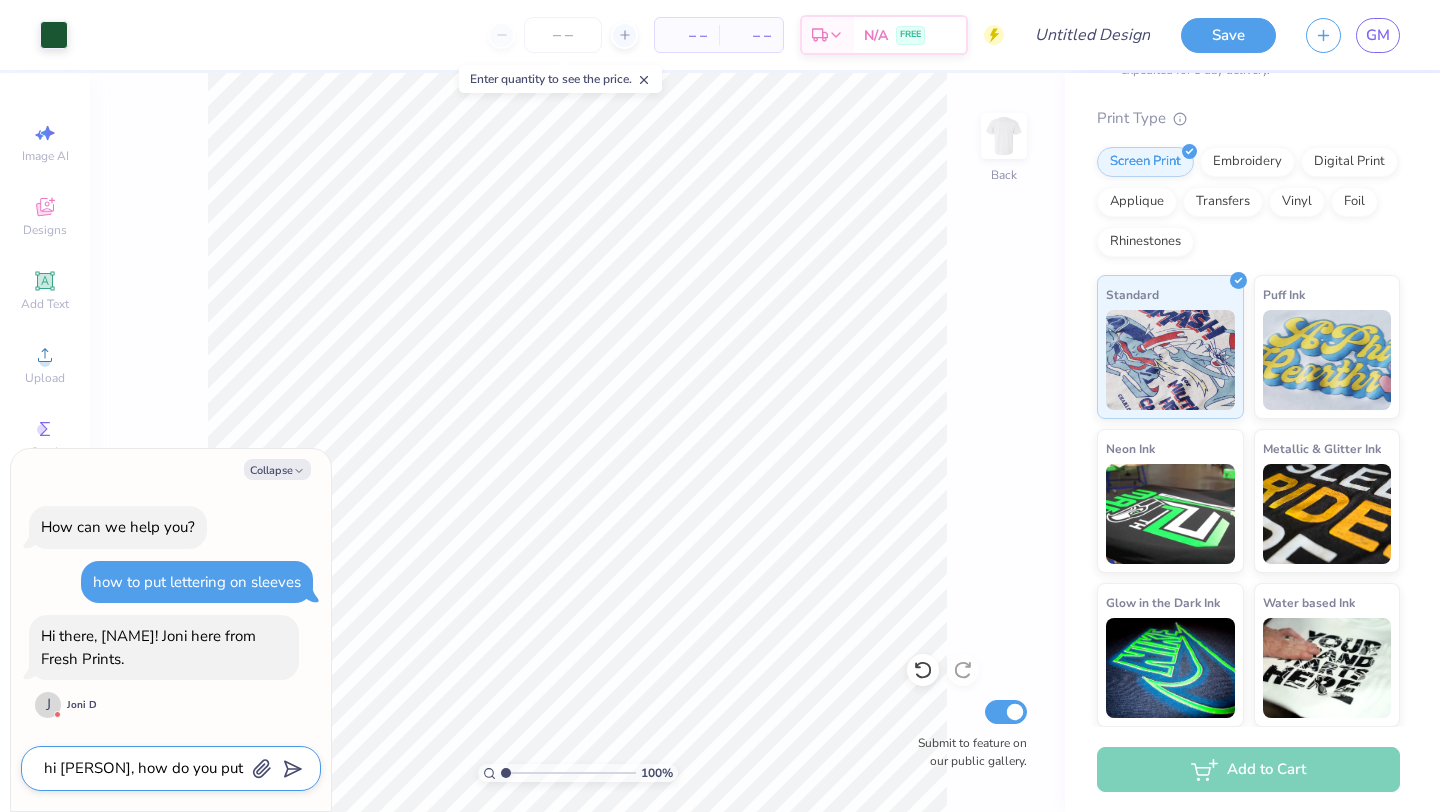 type on "hi Joni, how do you put lettering" 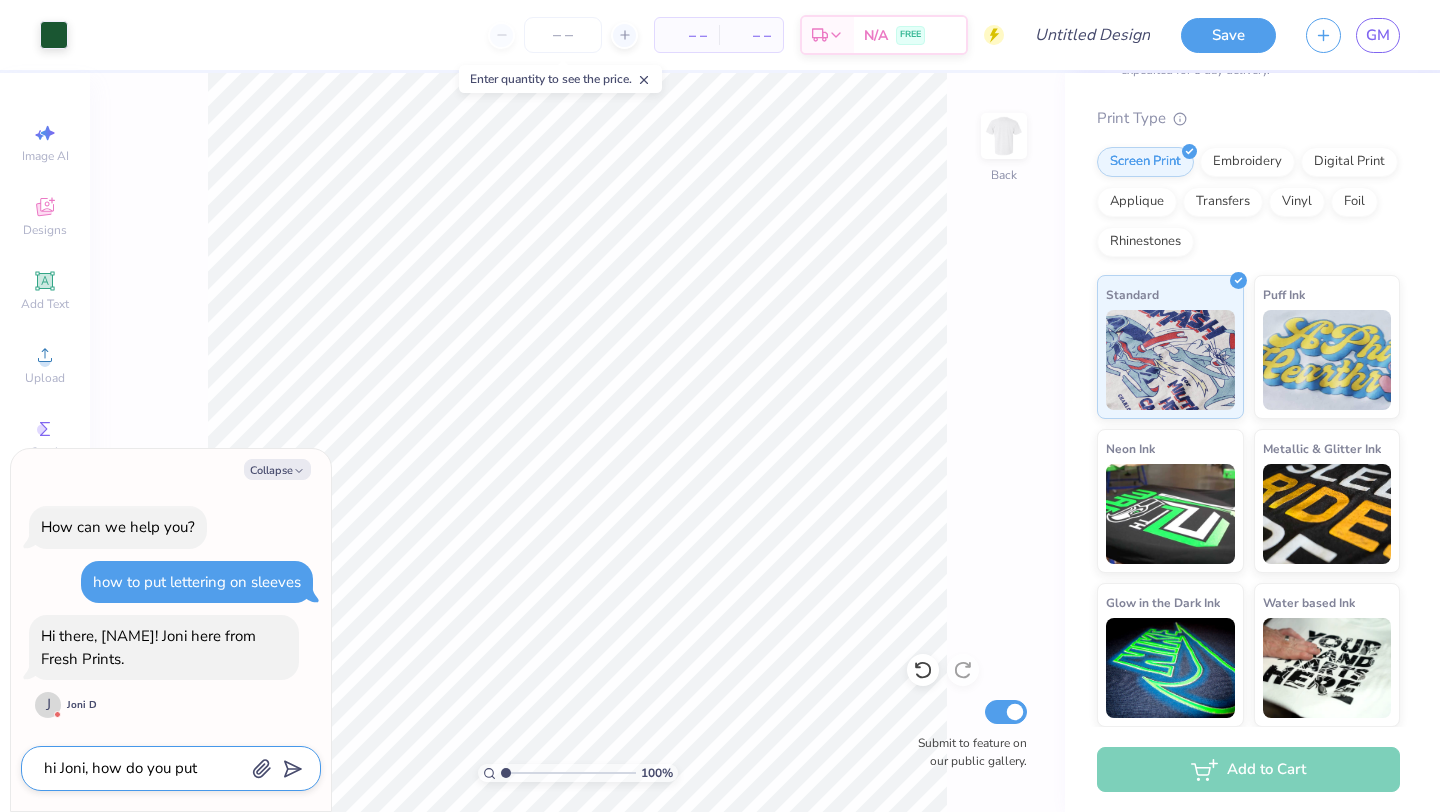 type on "hi Joni, how do you put lettering" 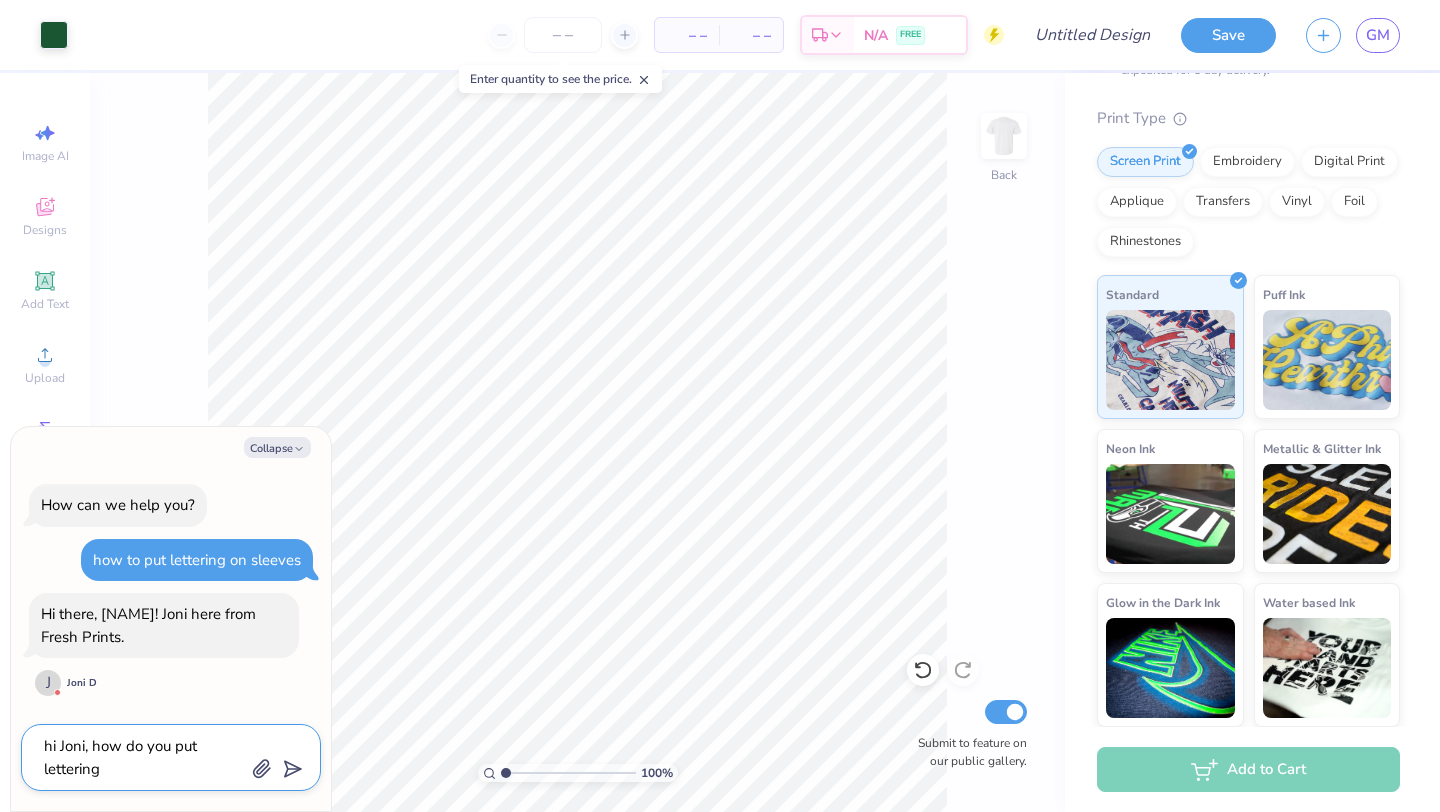 type on "hi [NAME], how do you put lettering o" 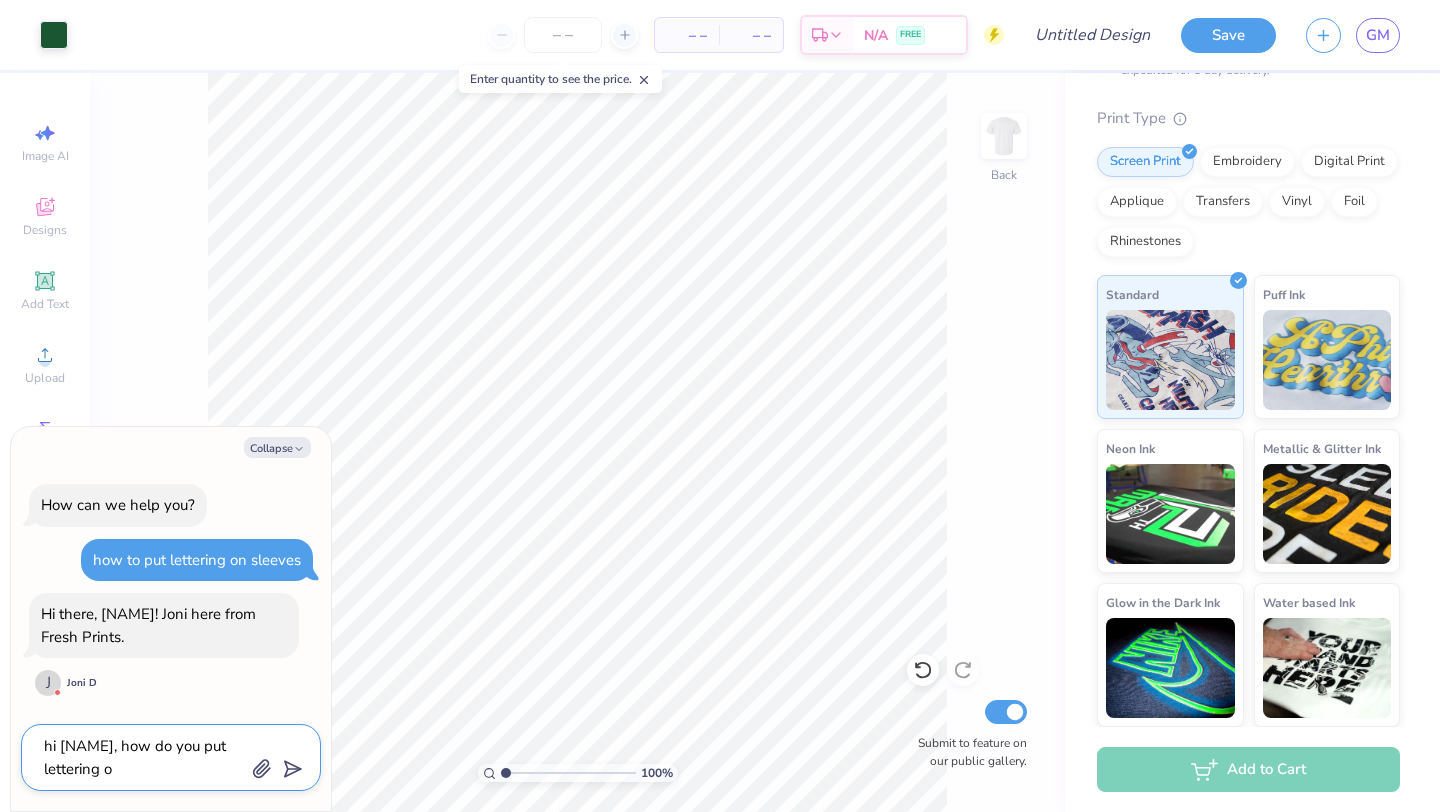 type on "x" 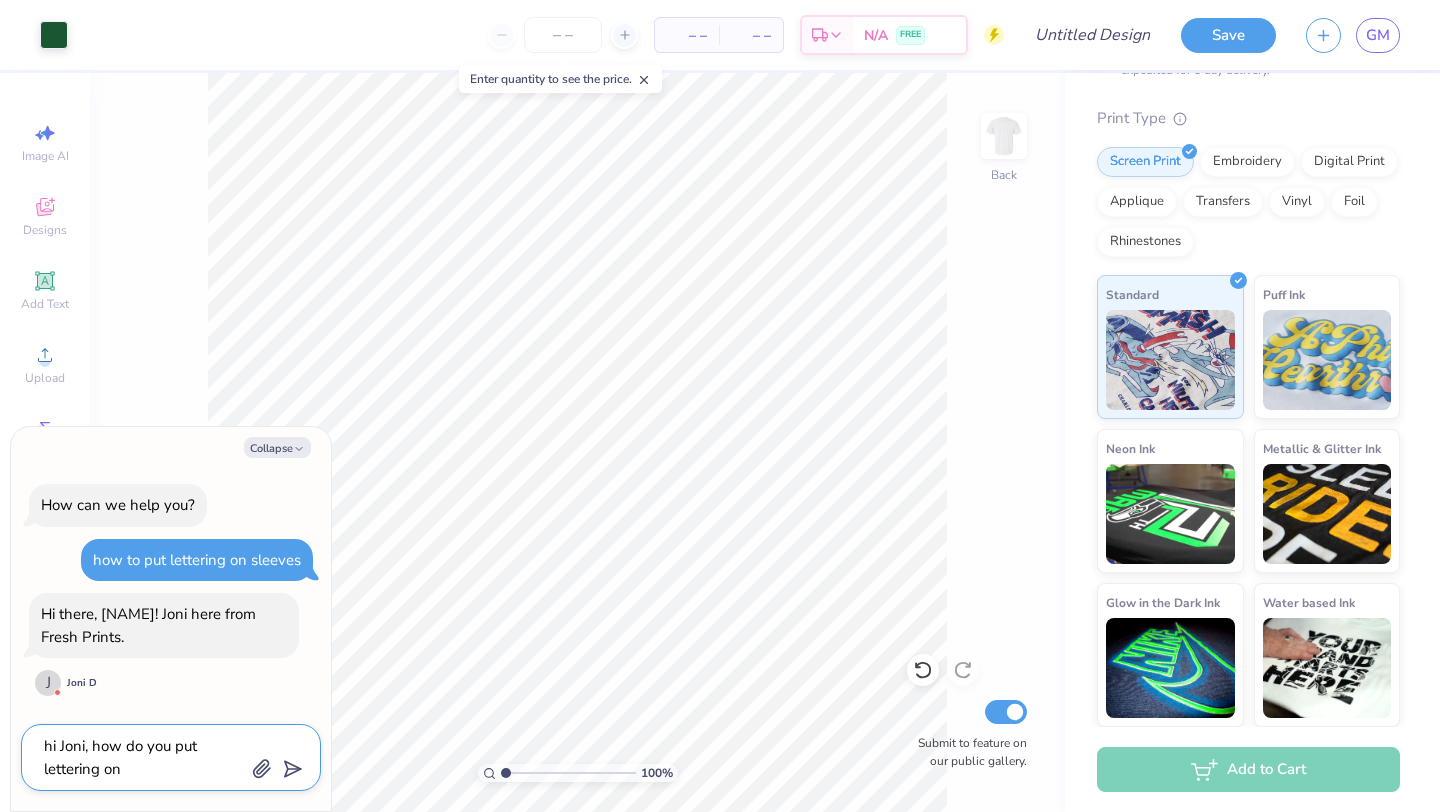 type on "hi Joni, how do you put lettering on" 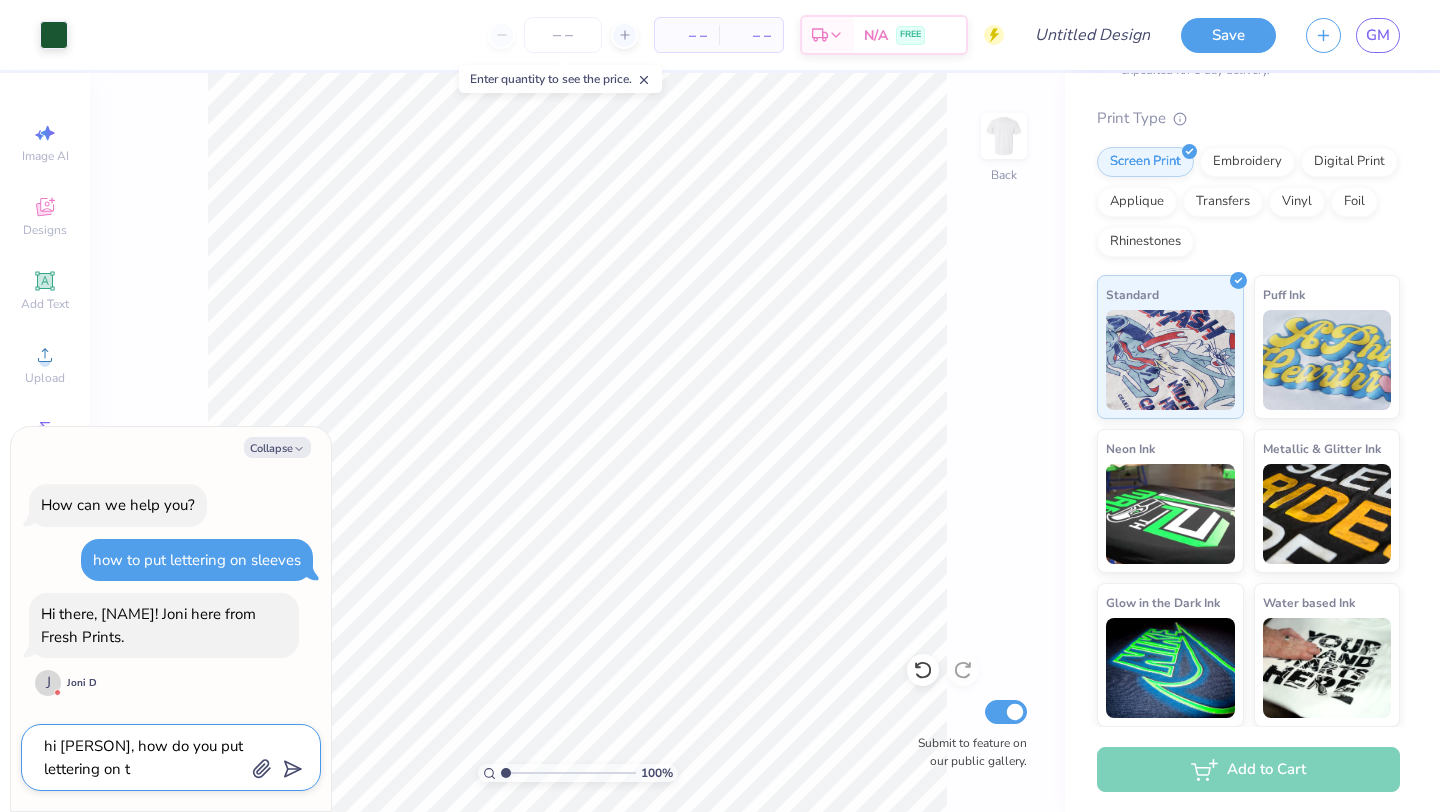 type on "hi [PERSON], how do you put lettering on th" 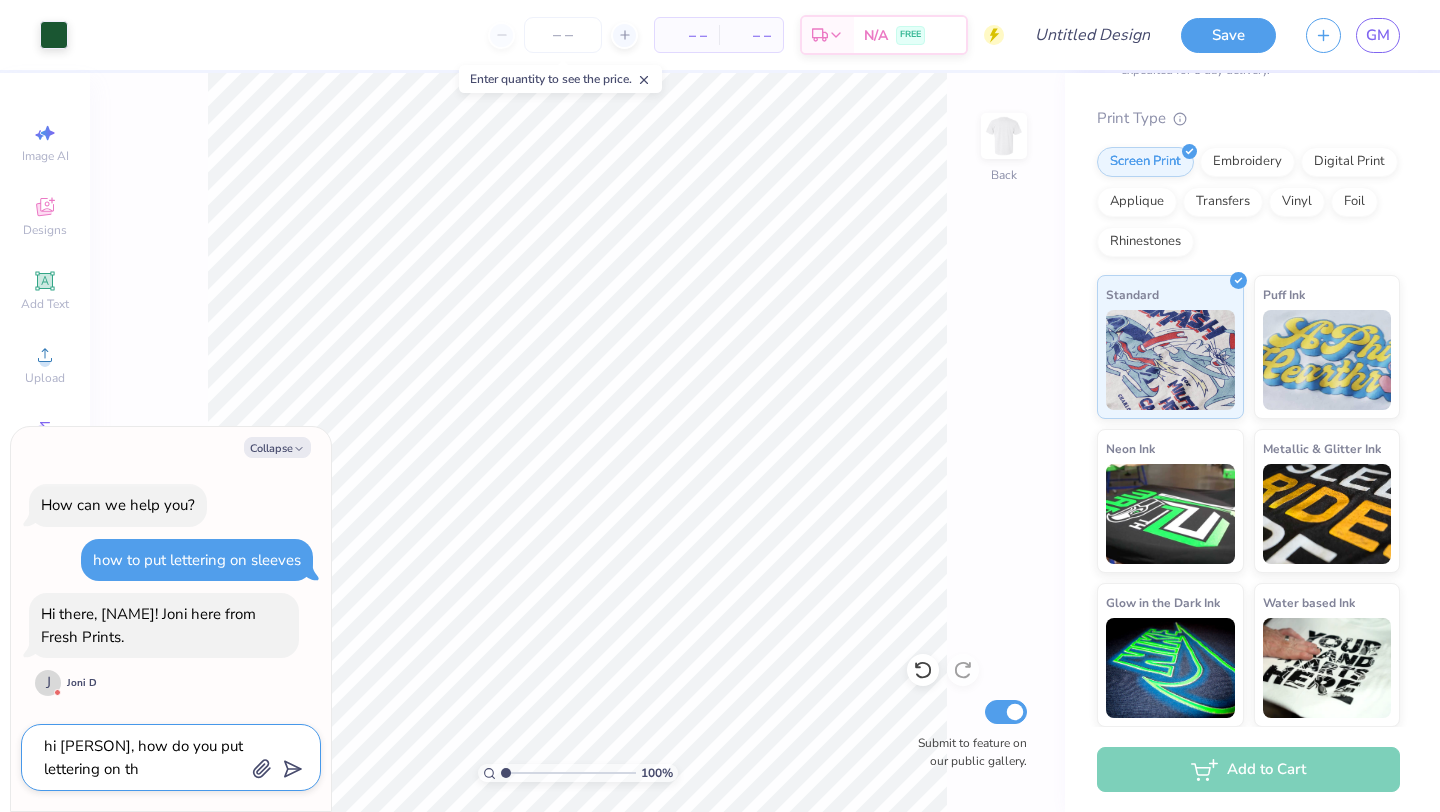 type on "hi [PERSON], how do you put lettering on the" 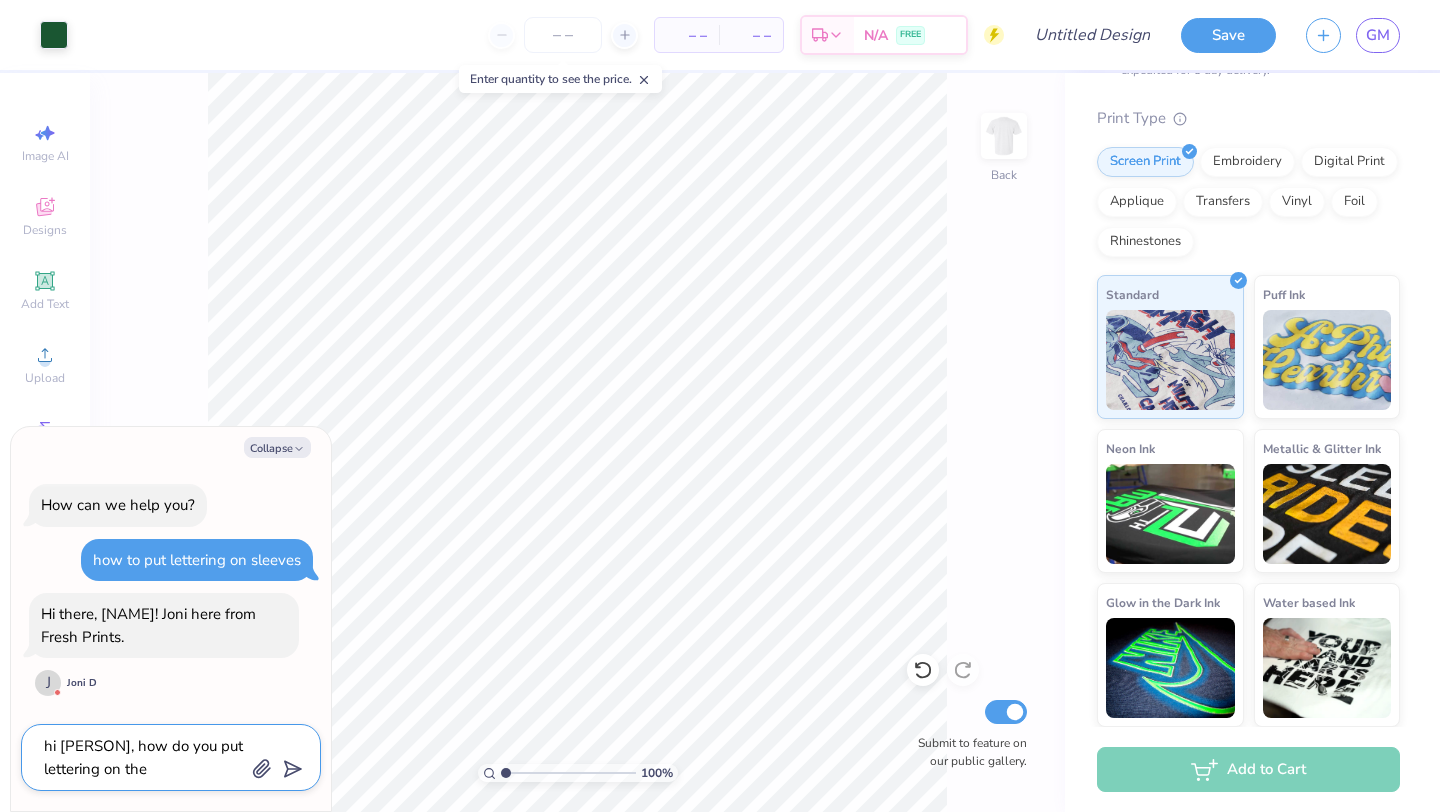 type on "hi [PERSON], how do you put lettering on the" 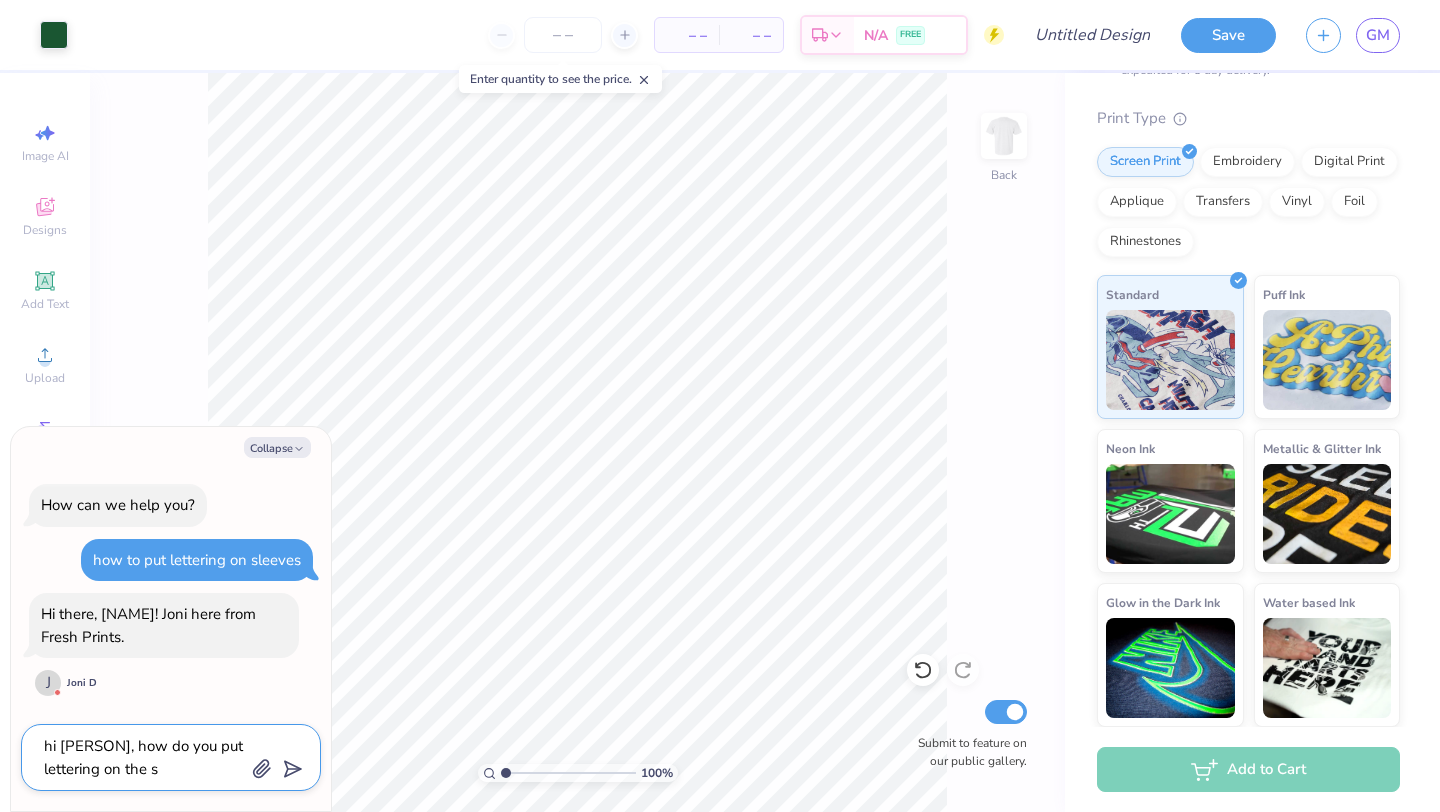 type on "hi Joni, how do you put lettering on the sl" 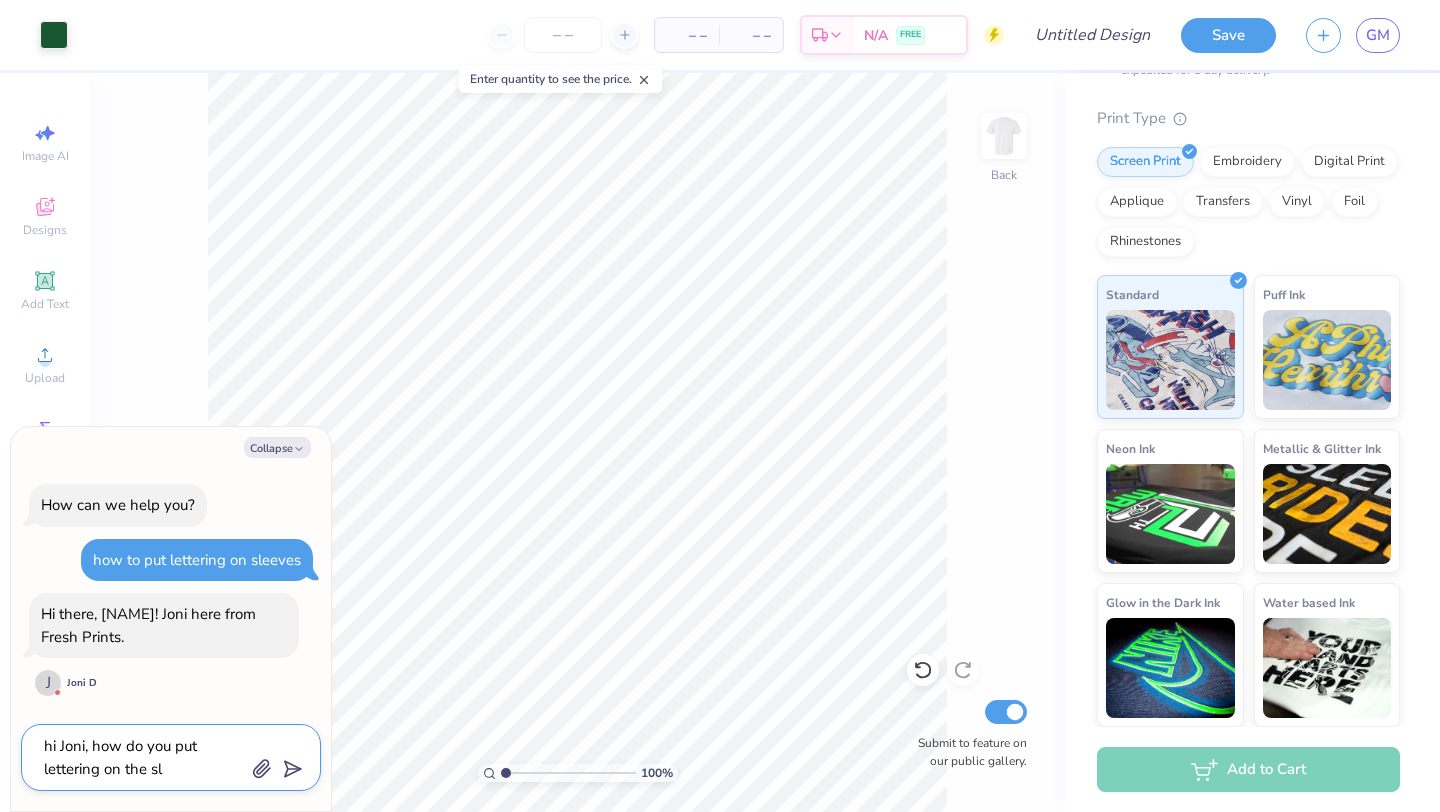 type on "hi Joni, how do you put lettering on the sle" 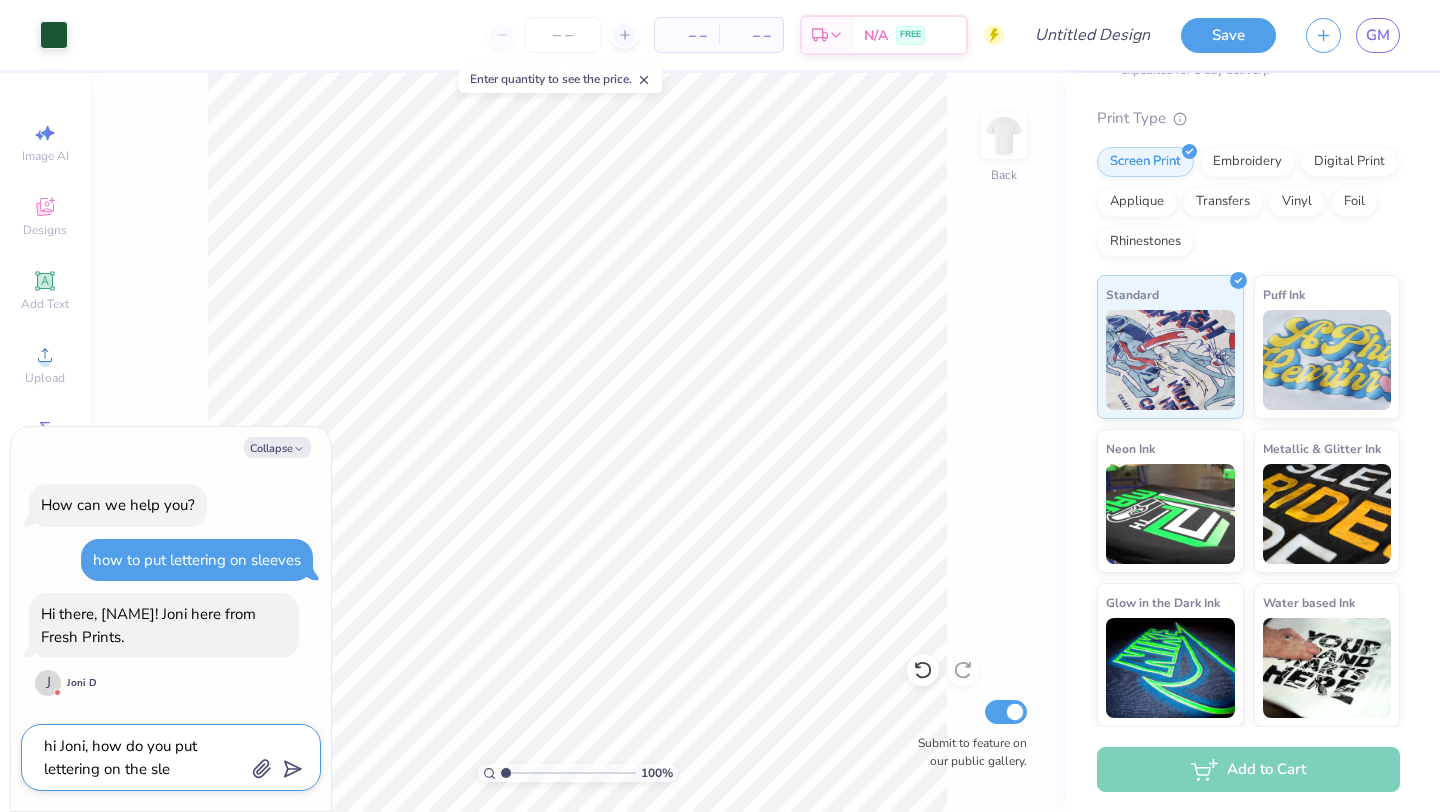 type on "hi [PERSON], how do you put lettering on the slee" 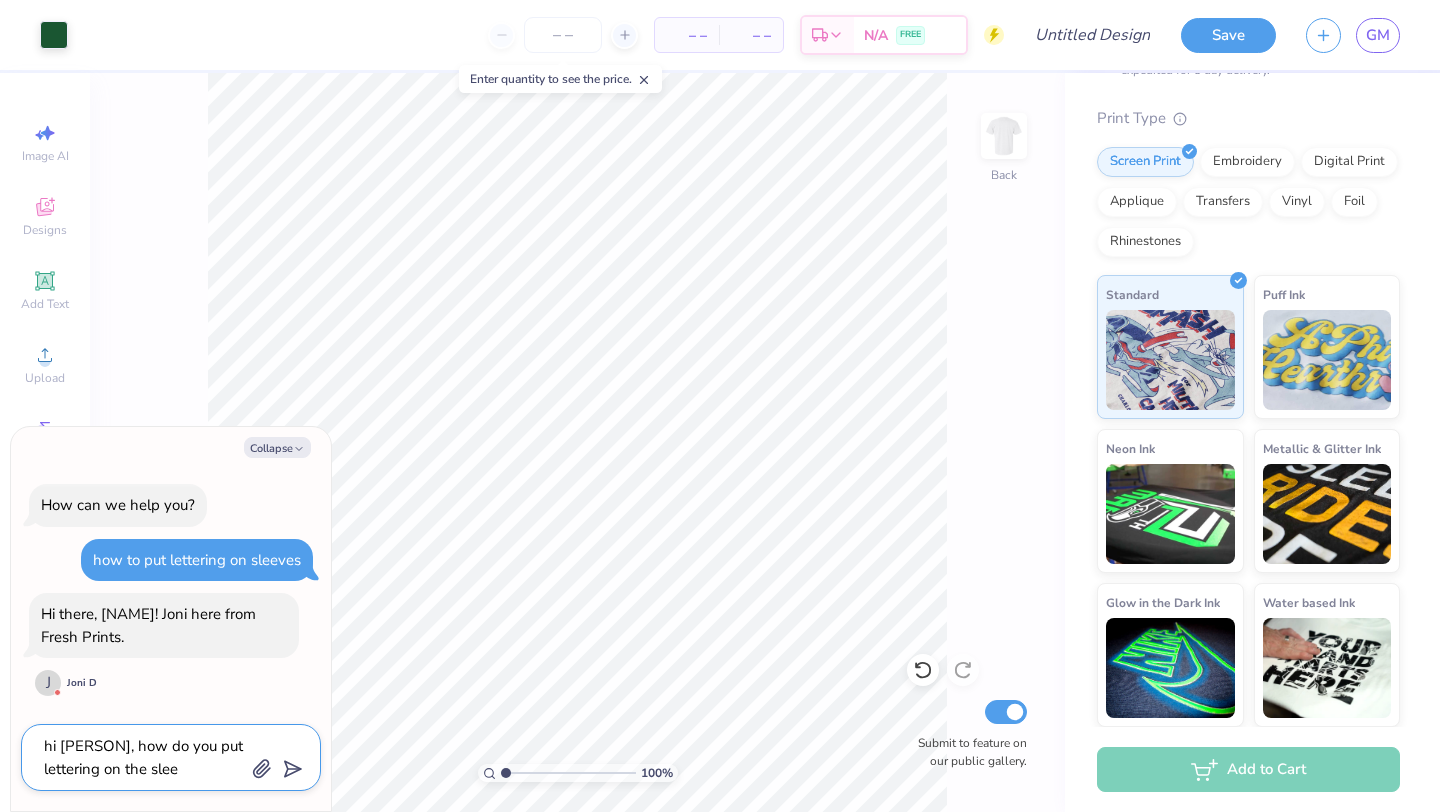 type on "hi [PERSON], how do you put lettering on the sleev" 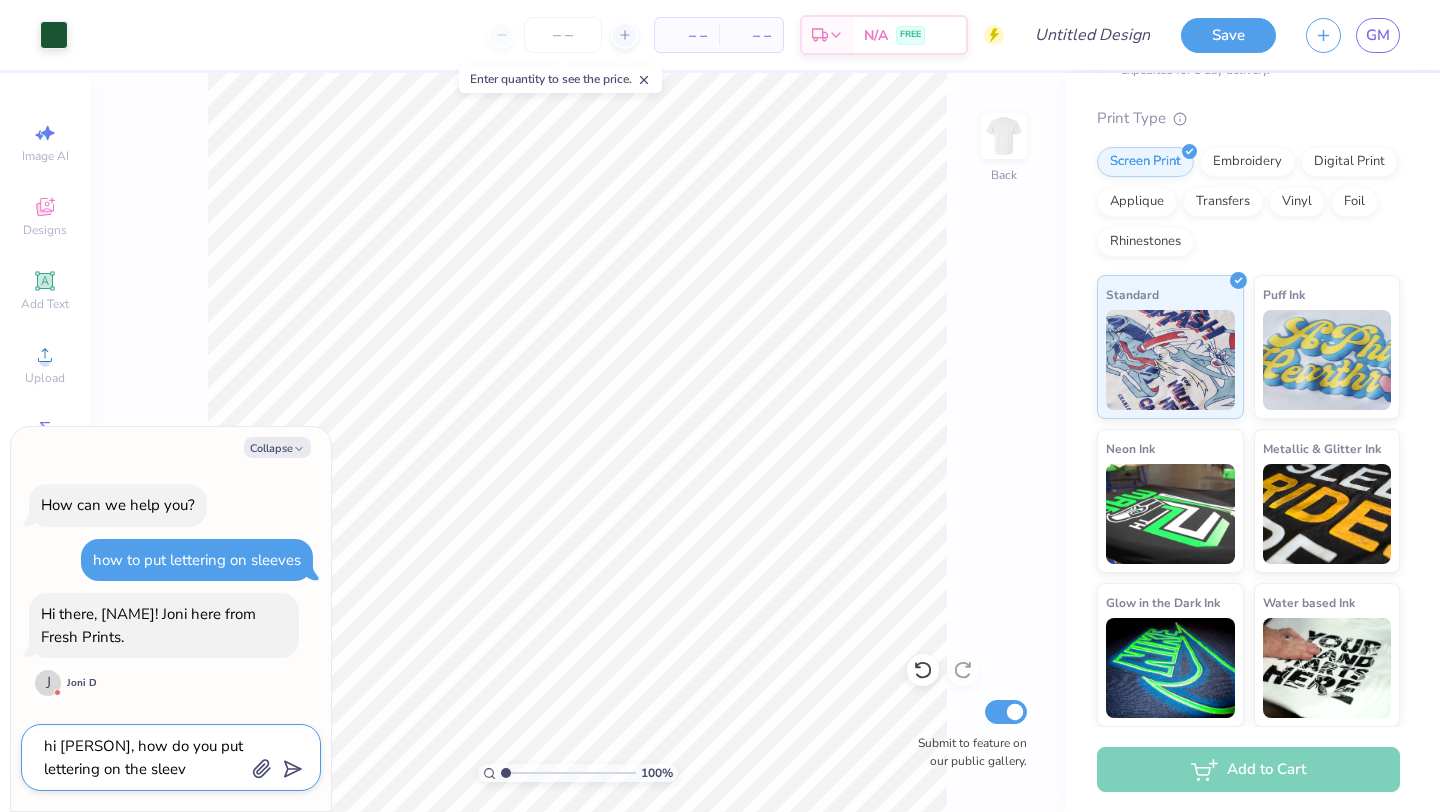 type on "hi Joni, how do you put lettering on the sleeve" 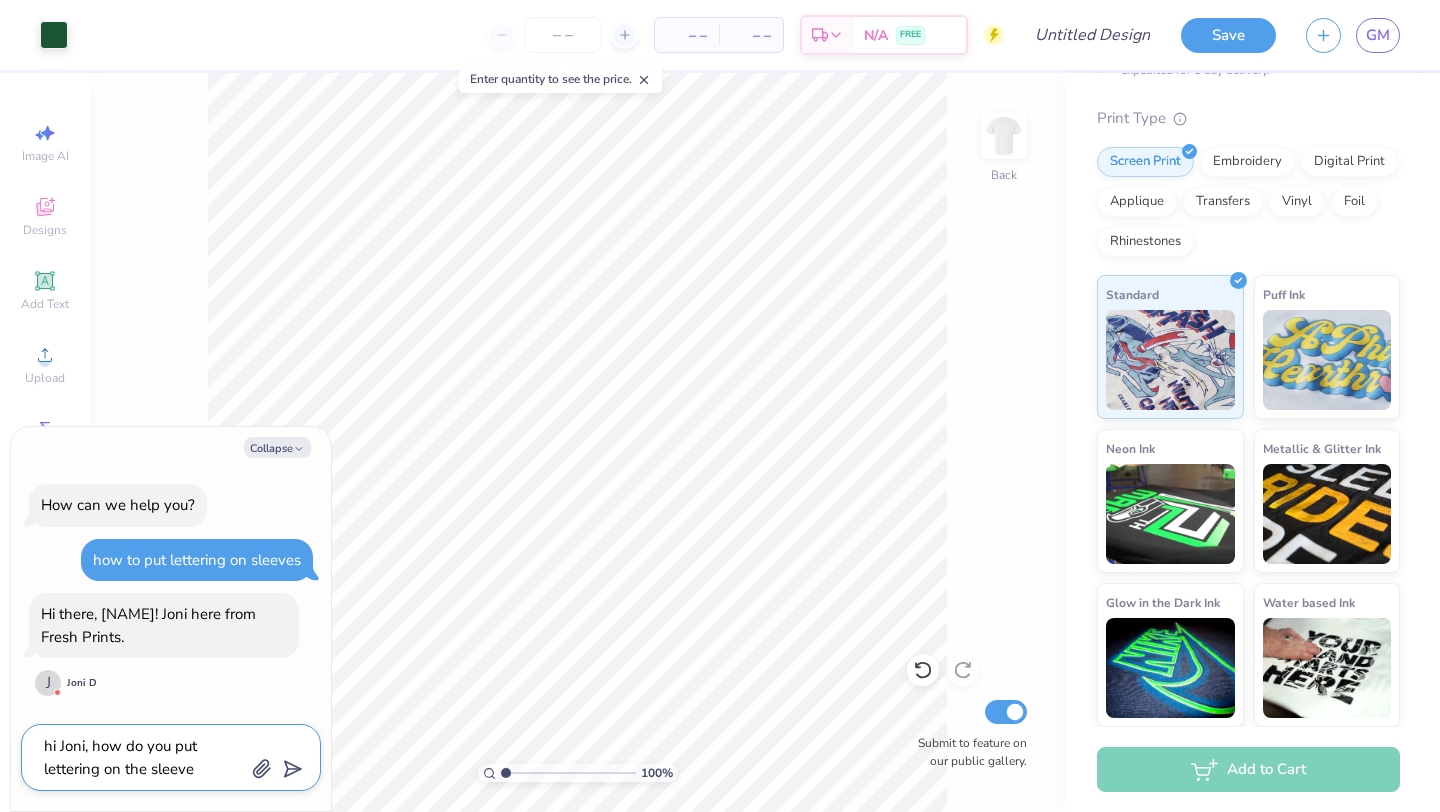 type on "hi Joni, how do you put lettering on the sleeve" 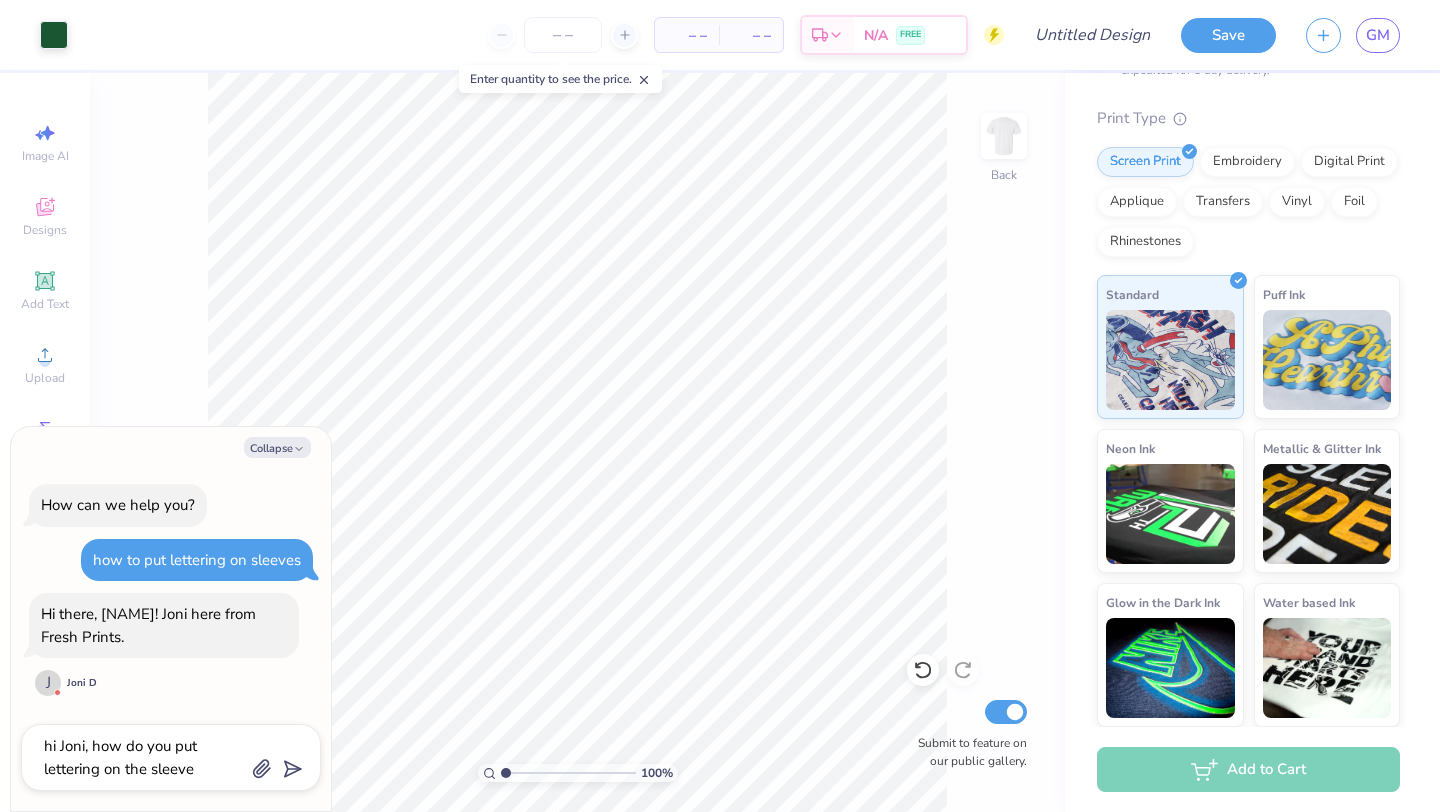 type on "x" 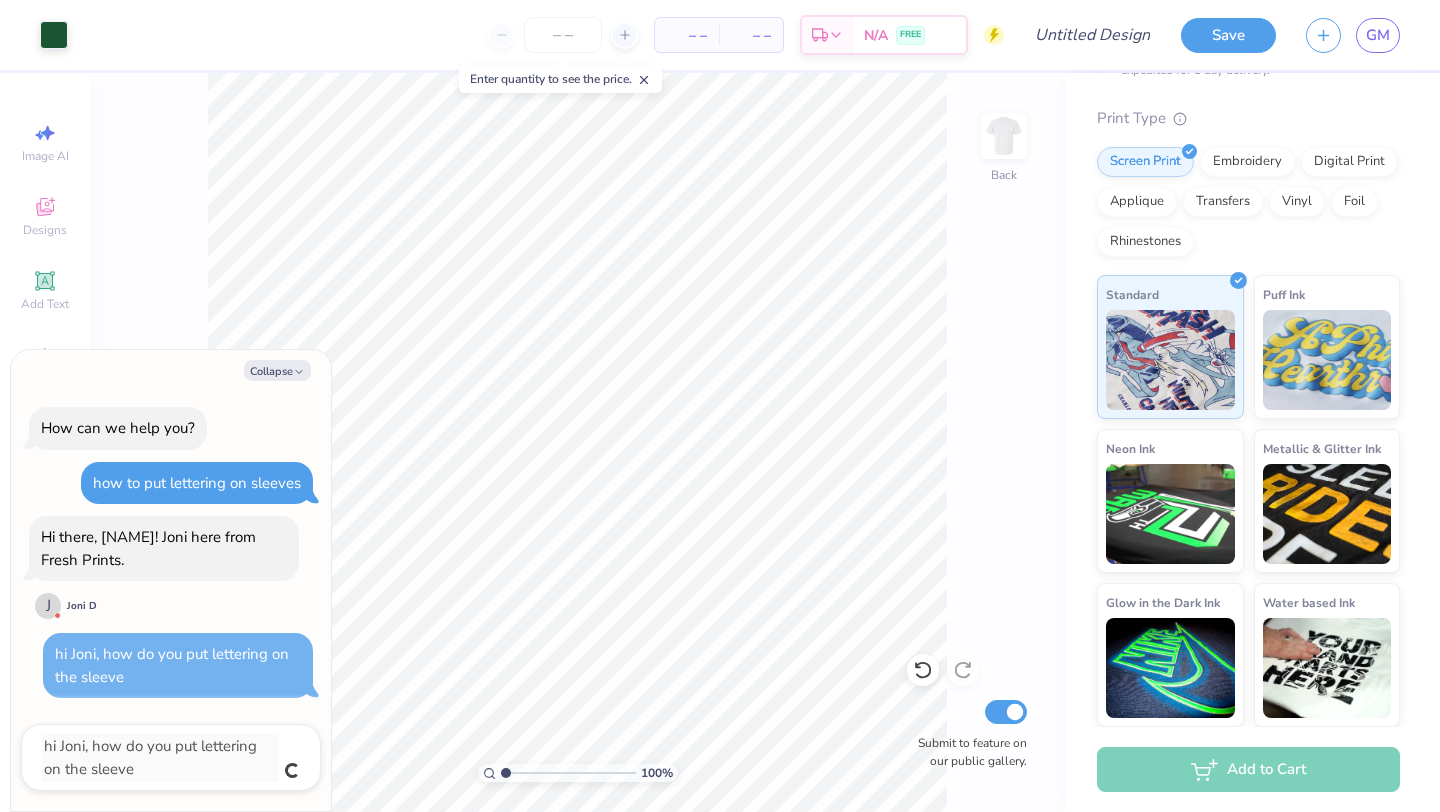 type 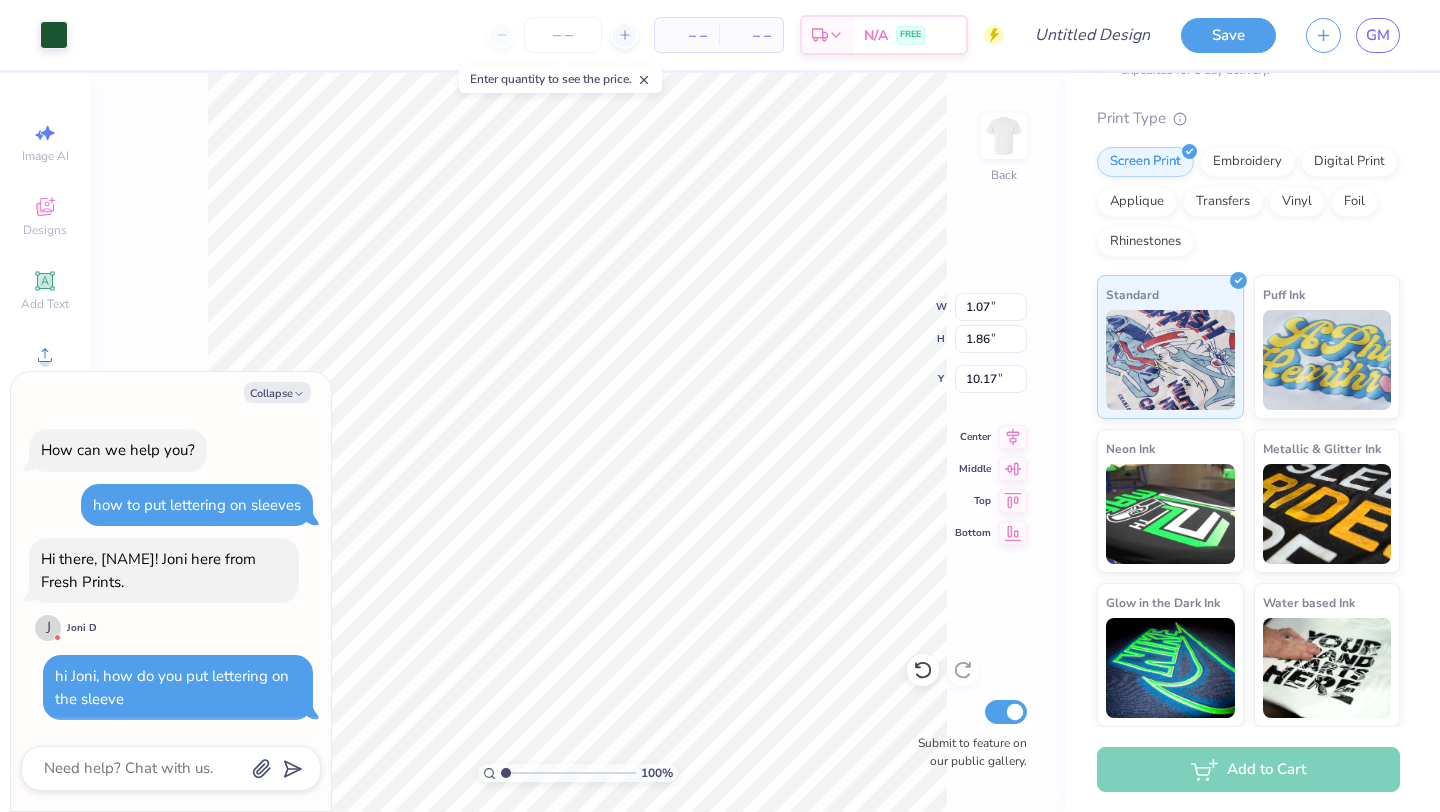 type on "x" 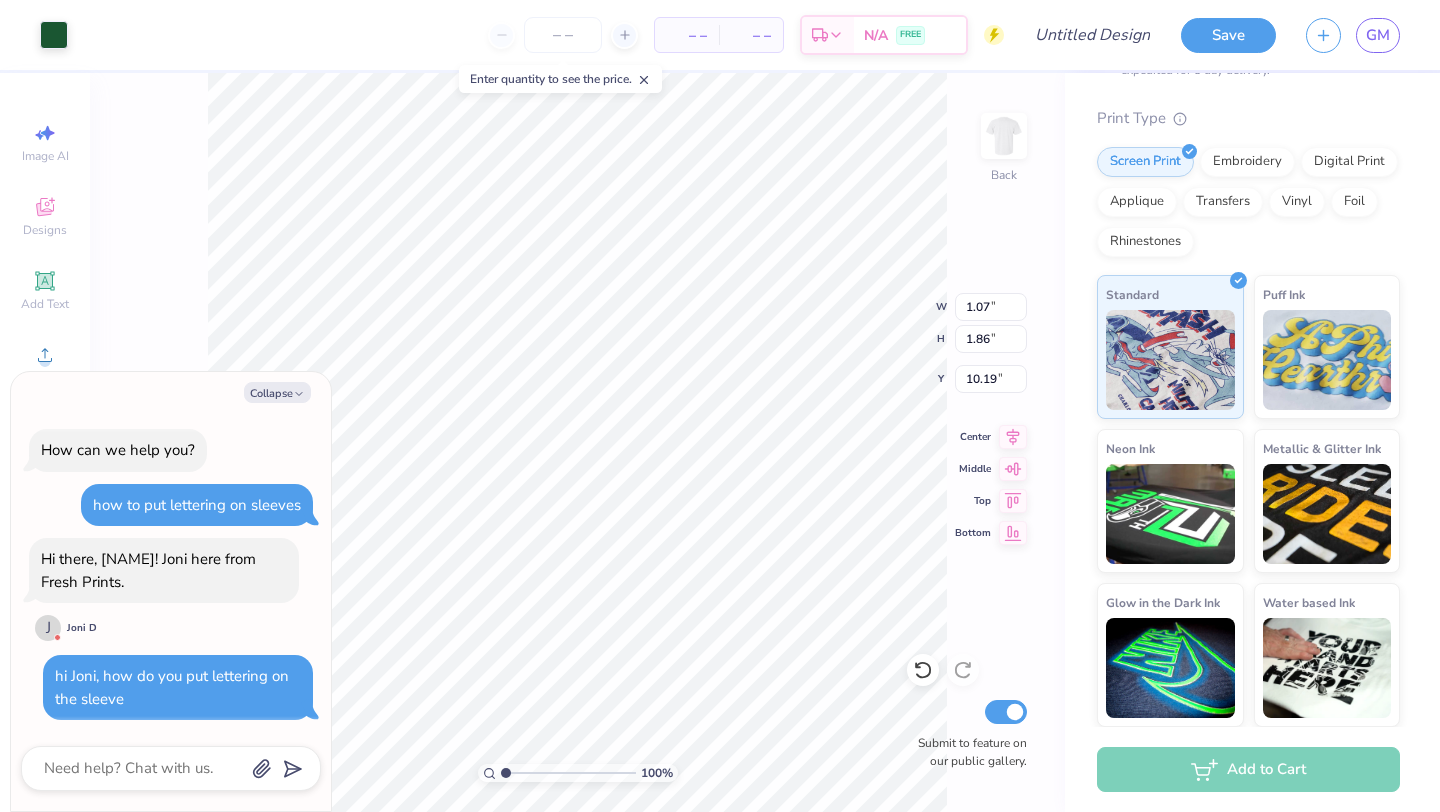 type 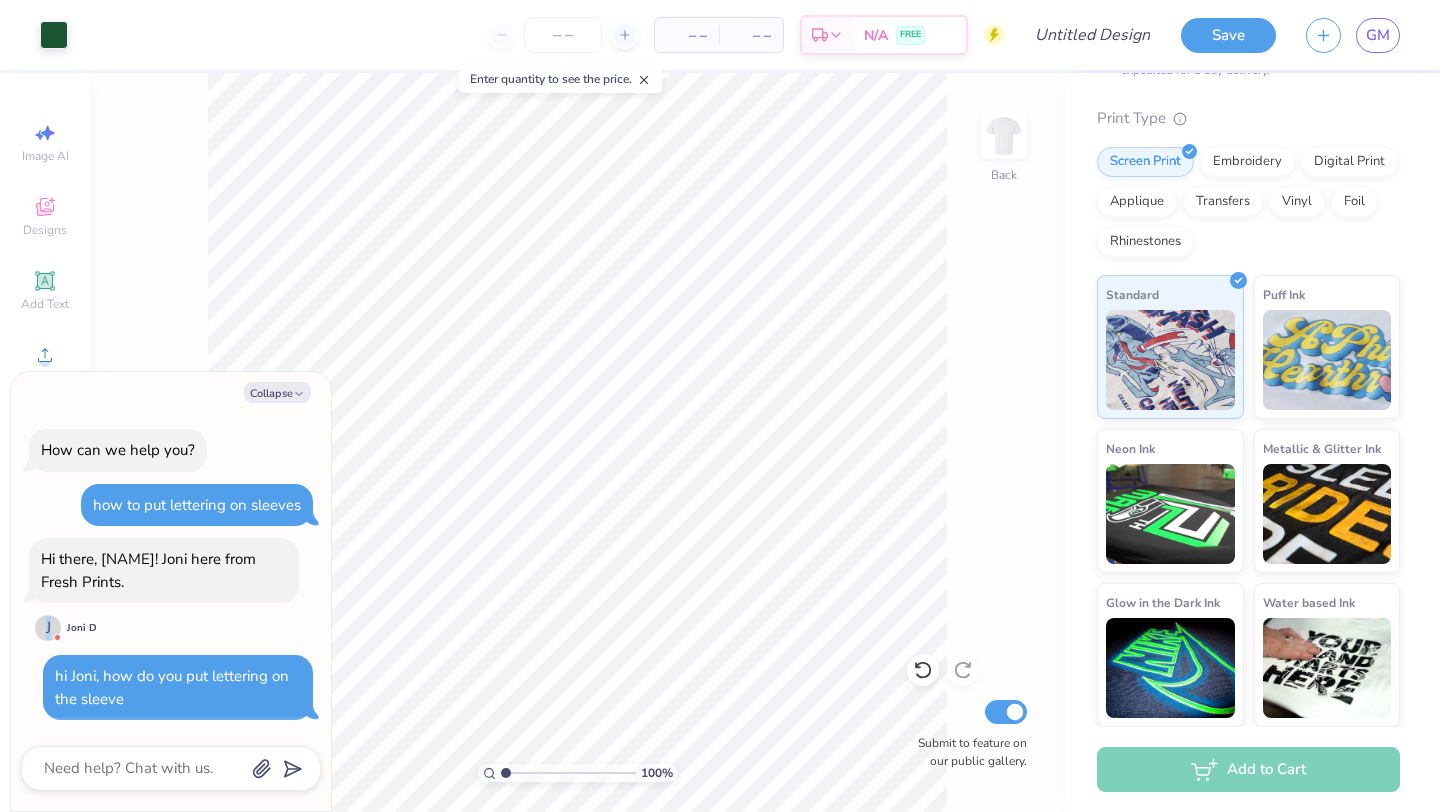 click on "J" at bounding box center (48, 628) 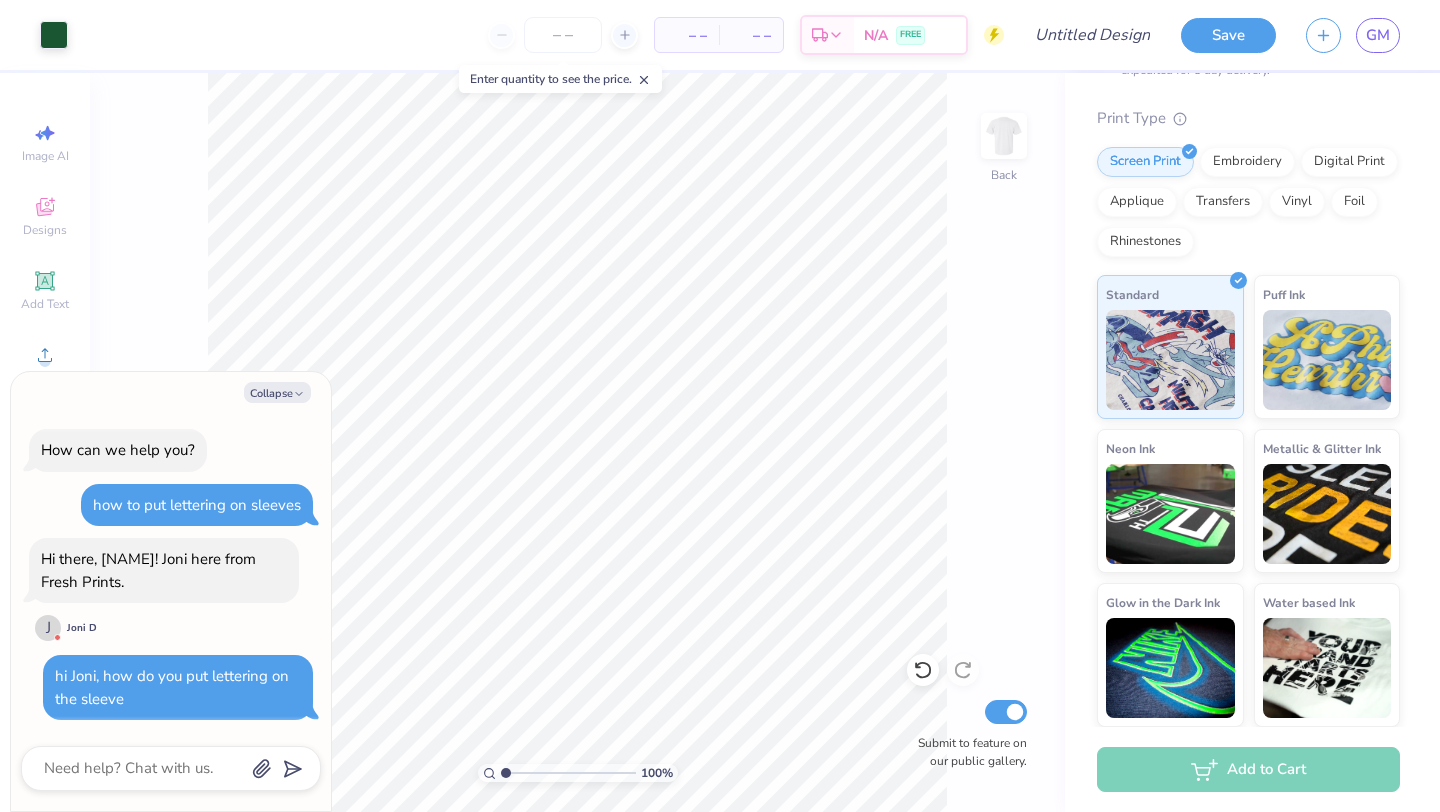 click on "J [PERSON] D" at bounding box center [66, 628] 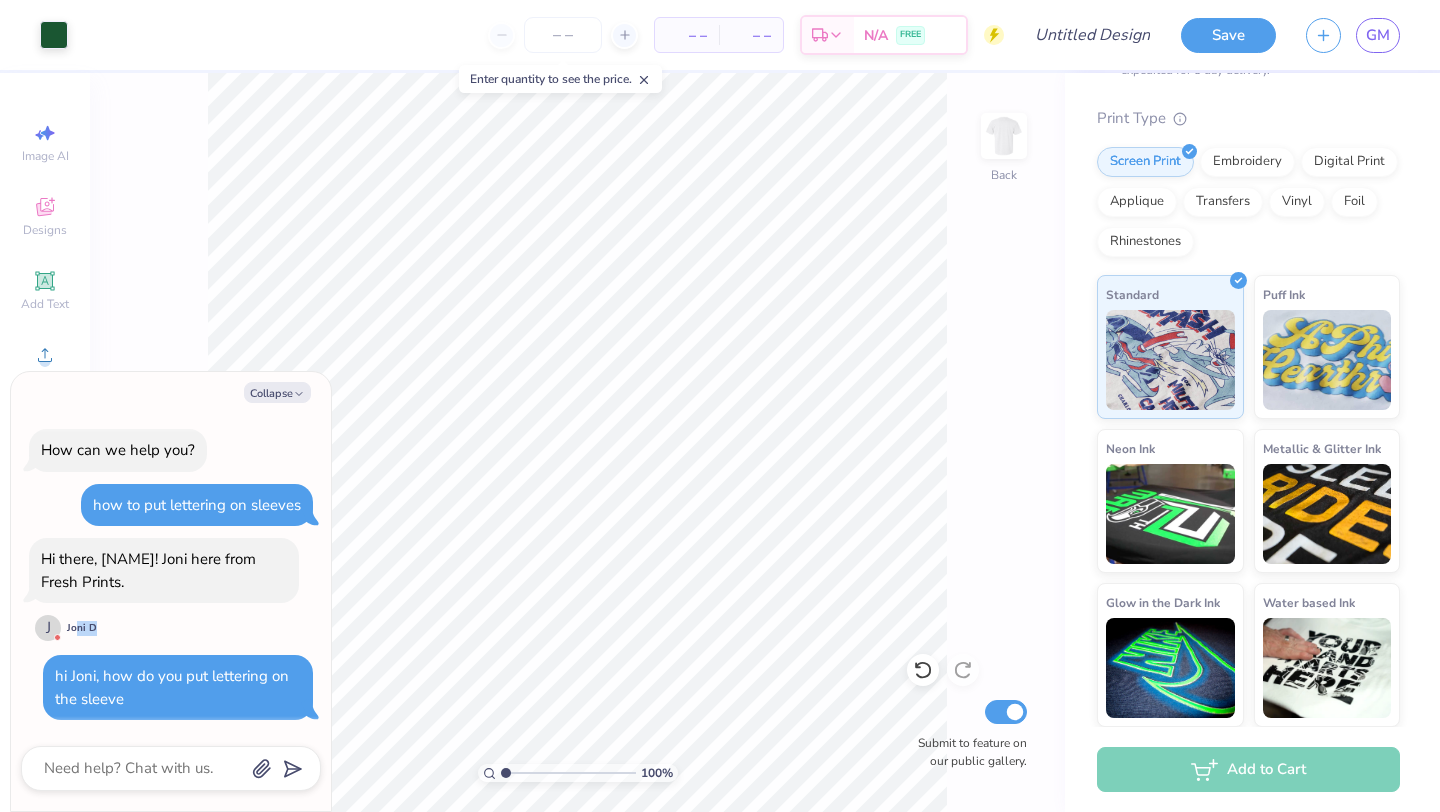drag, startPoint x: 73, startPoint y: 626, endPoint x: 124, endPoint y: 626, distance: 51 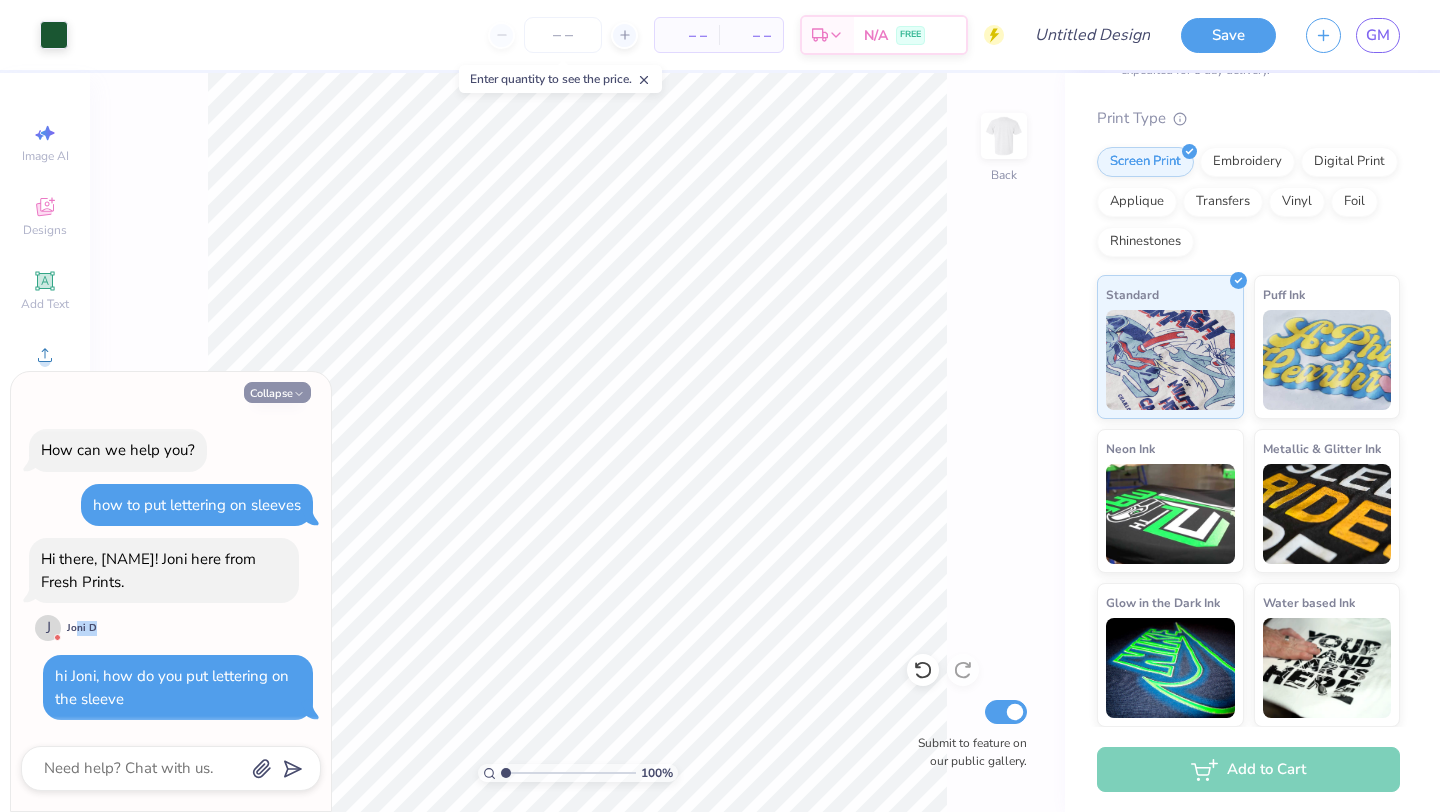 click on "Collapse" at bounding box center (277, 392) 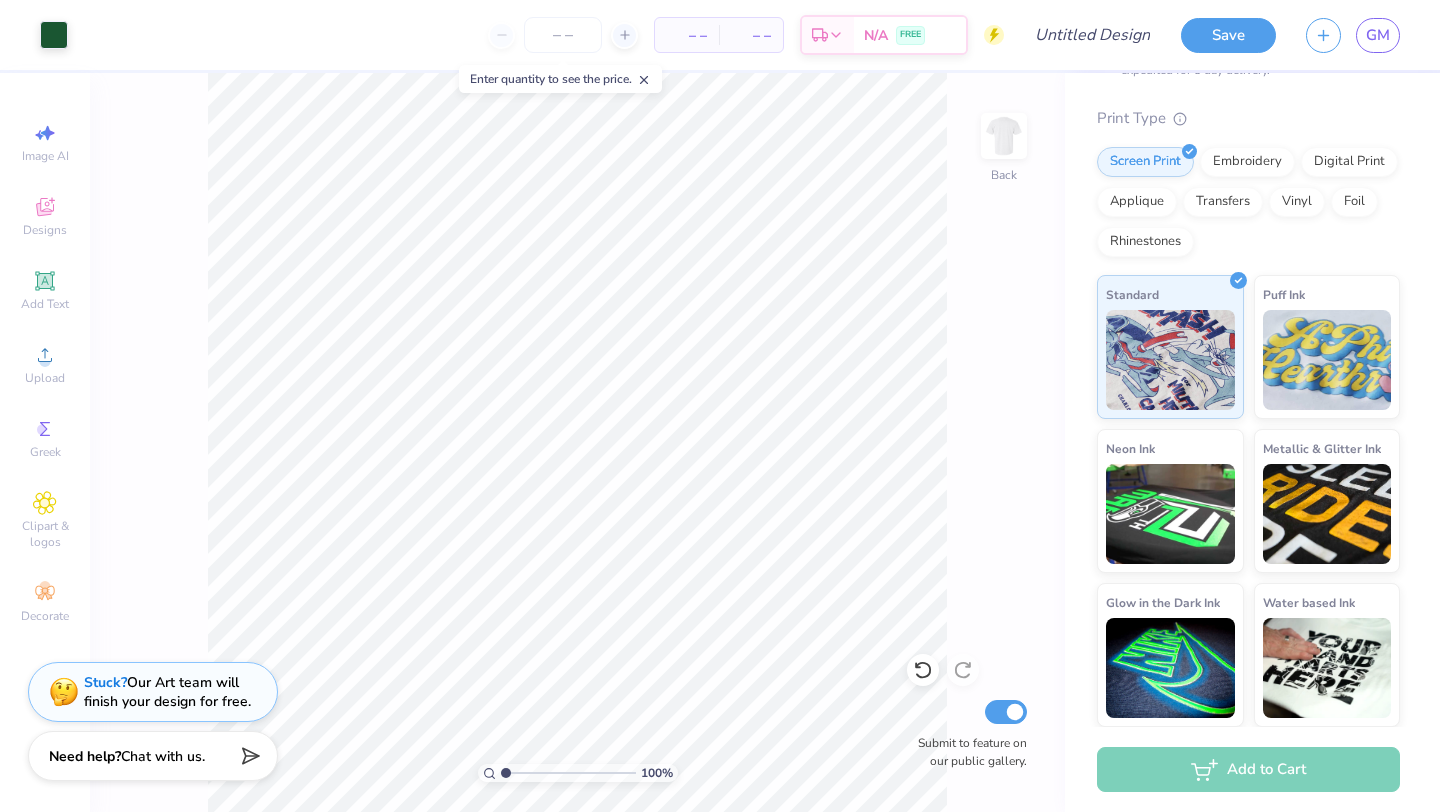 click on "Chat with us." at bounding box center (163, 756) 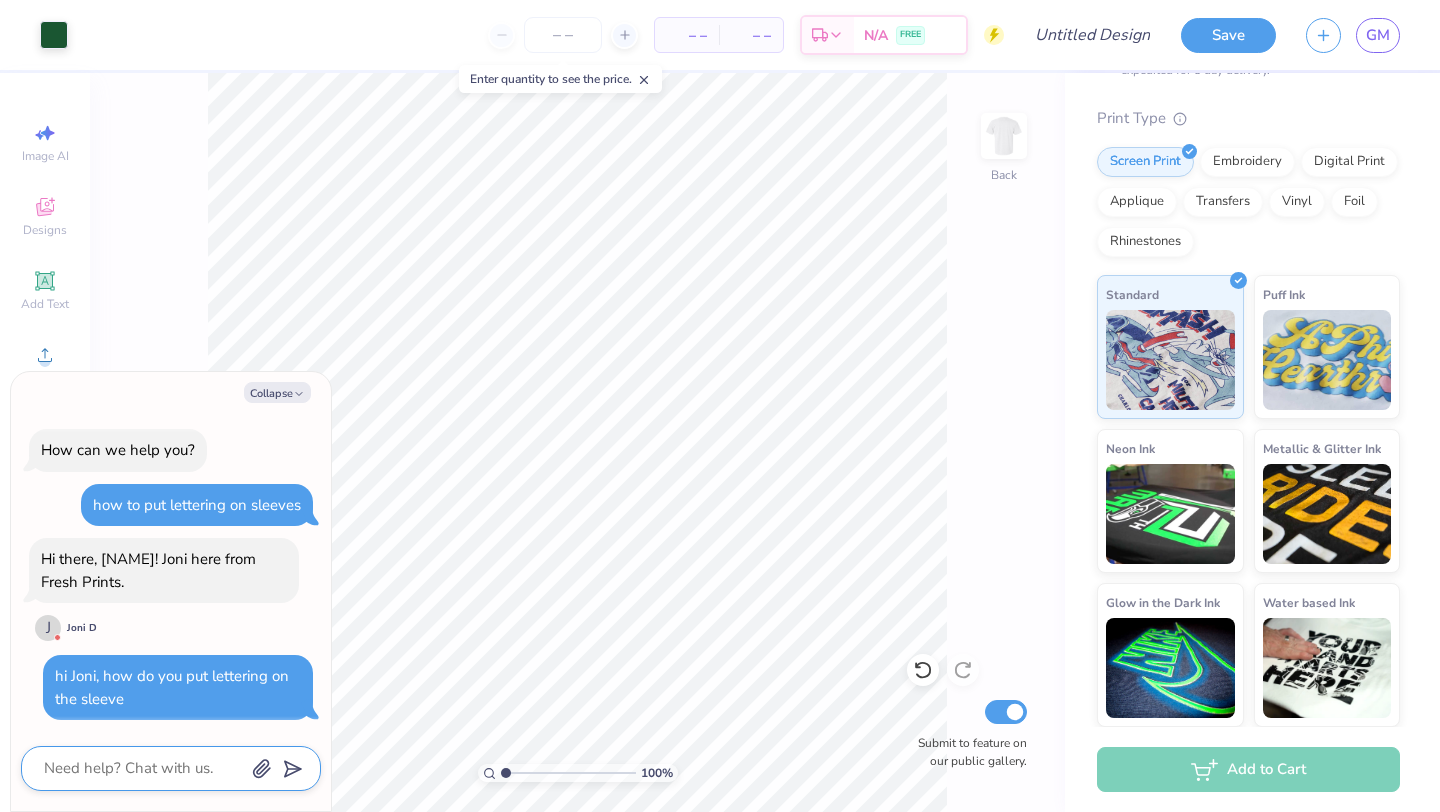 click at bounding box center [143, 768] 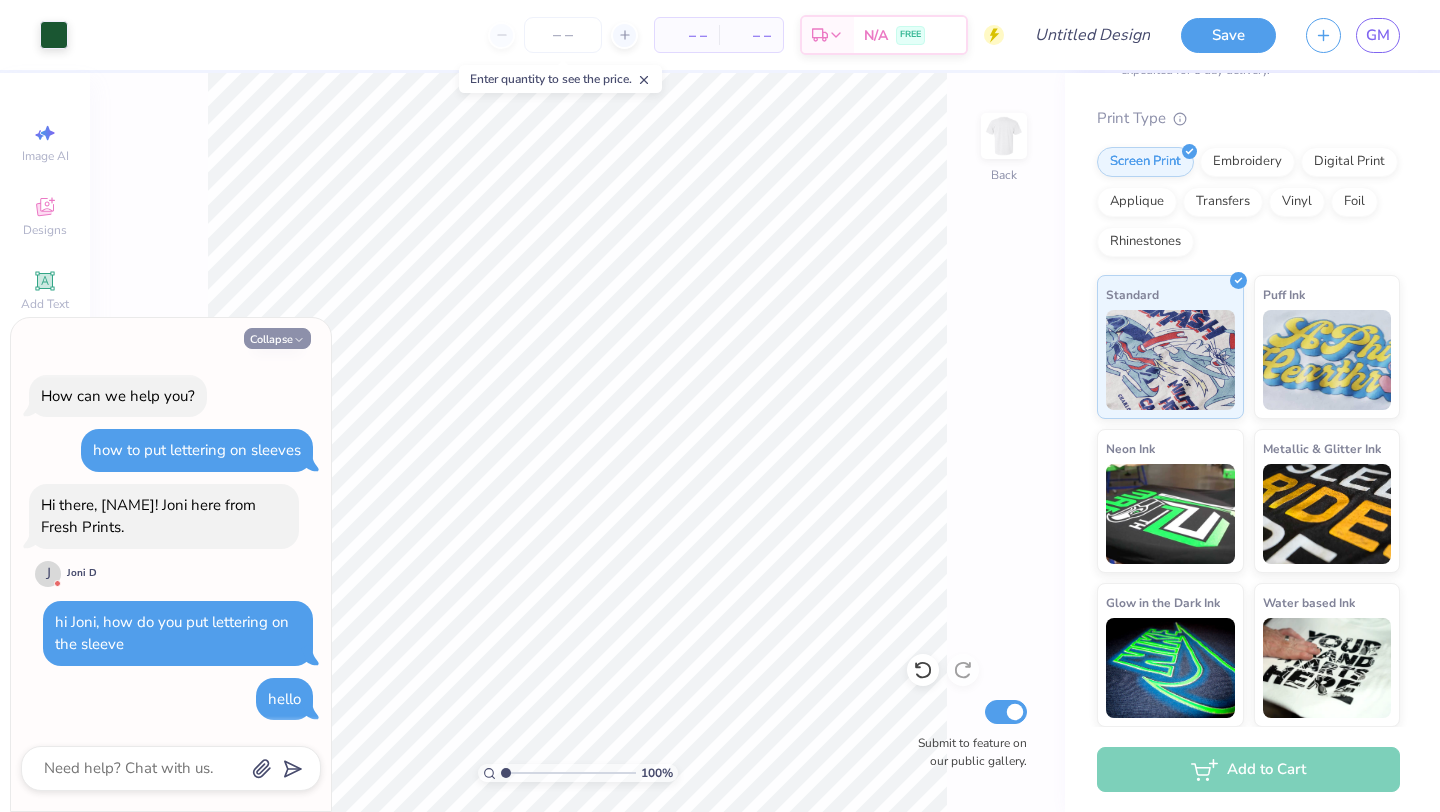 click on "Collapse" at bounding box center (277, 338) 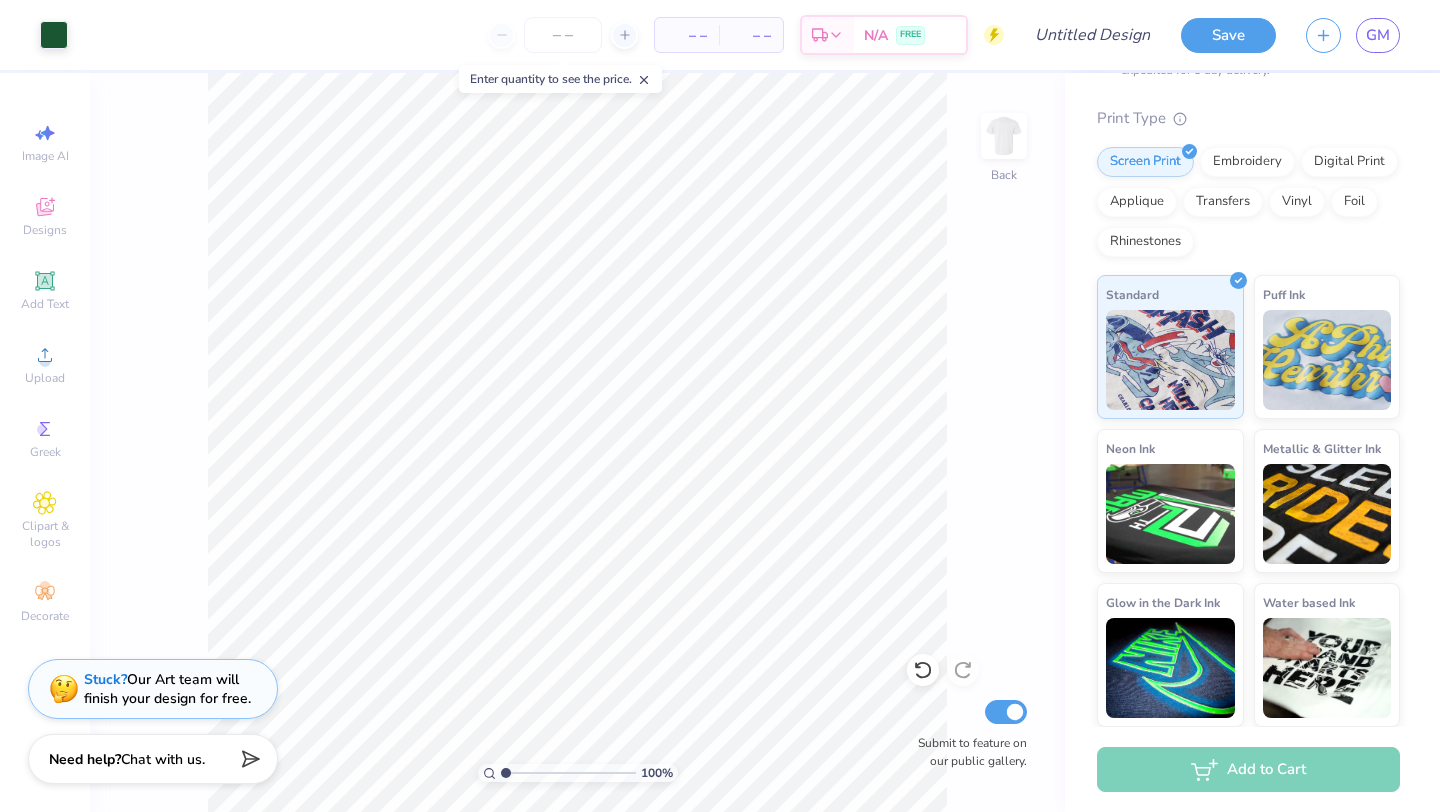 click on "Stuck?  Our Art team will finish your design for free." at bounding box center [167, 689] 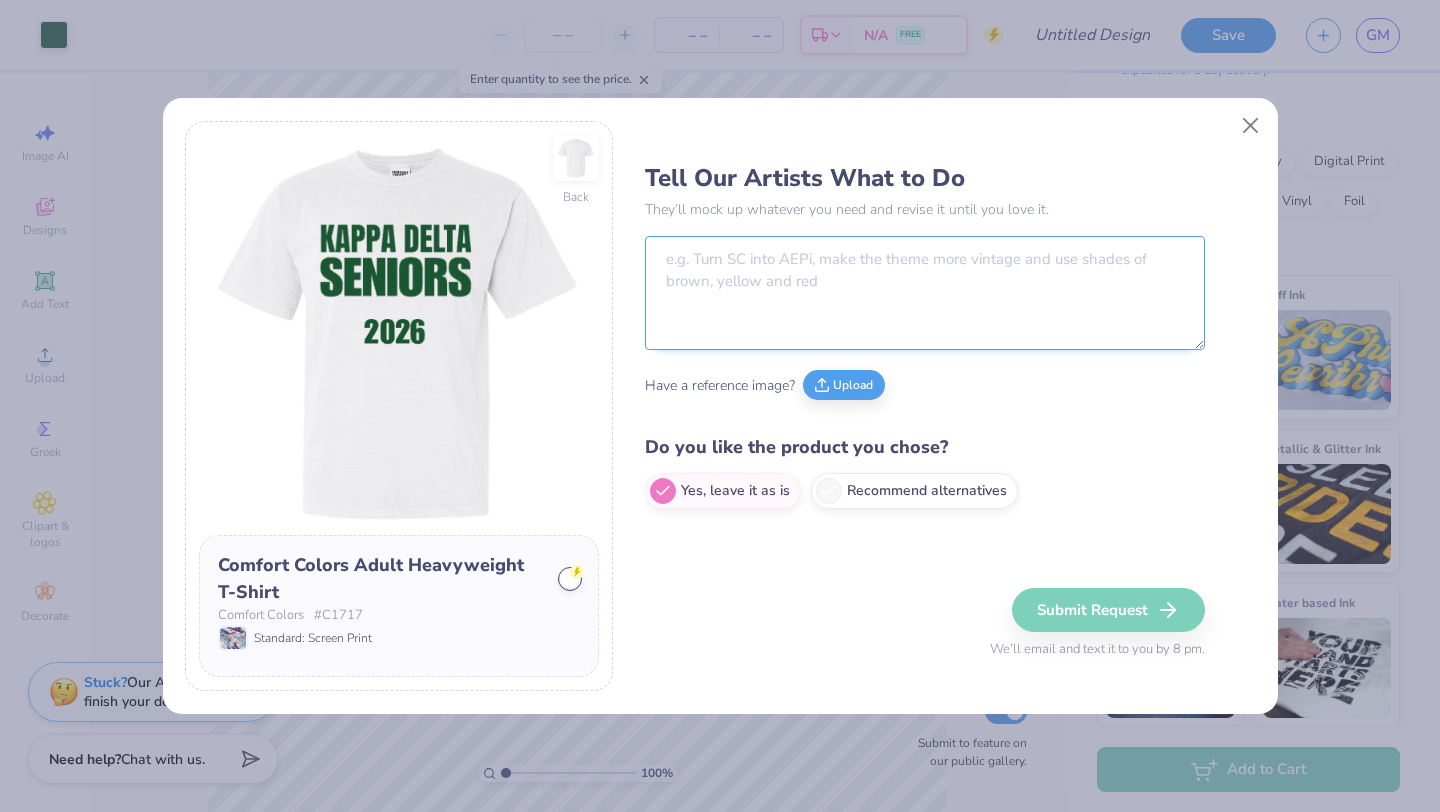 click at bounding box center [925, 293] 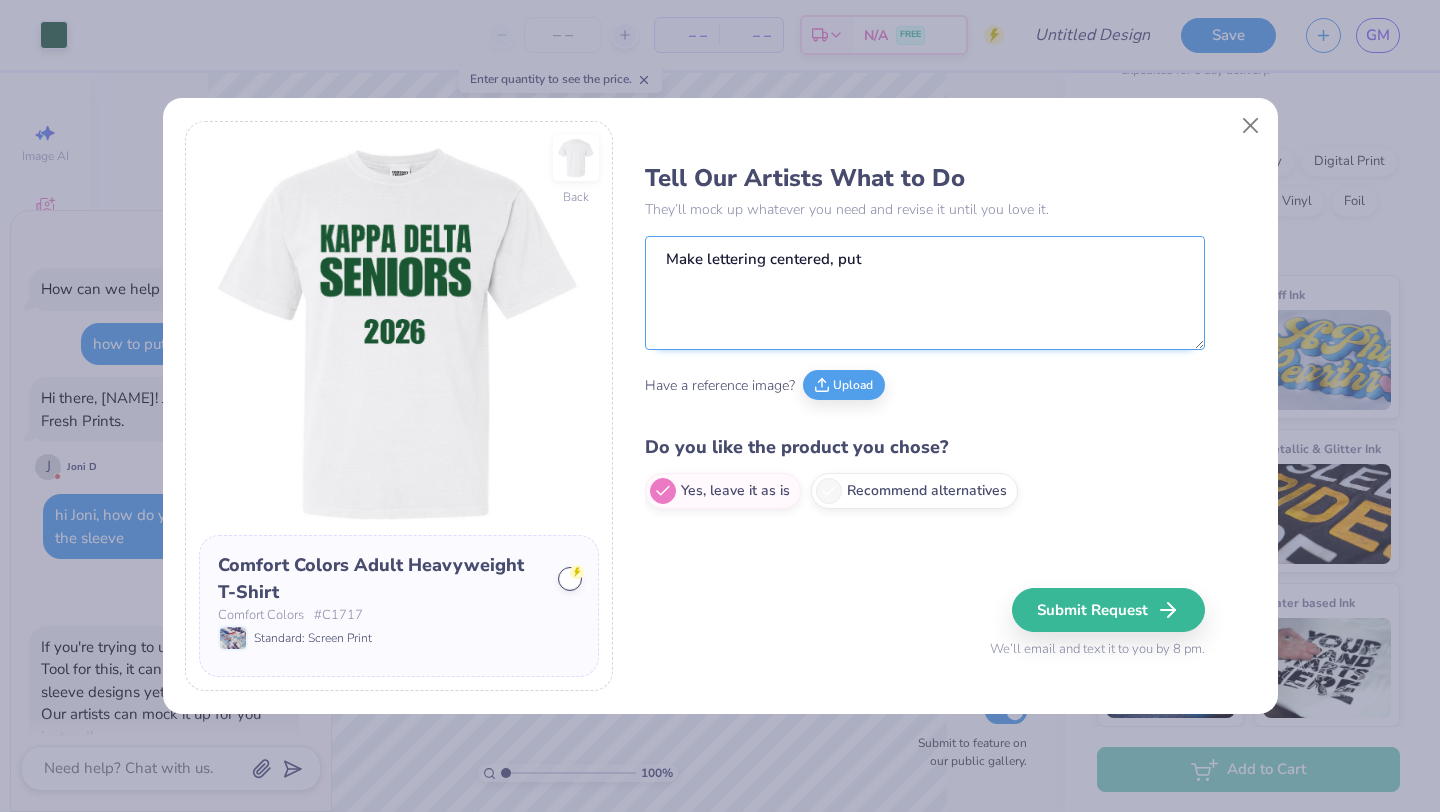 scroll, scrollTop: 78, scrollLeft: 0, axis: vertical 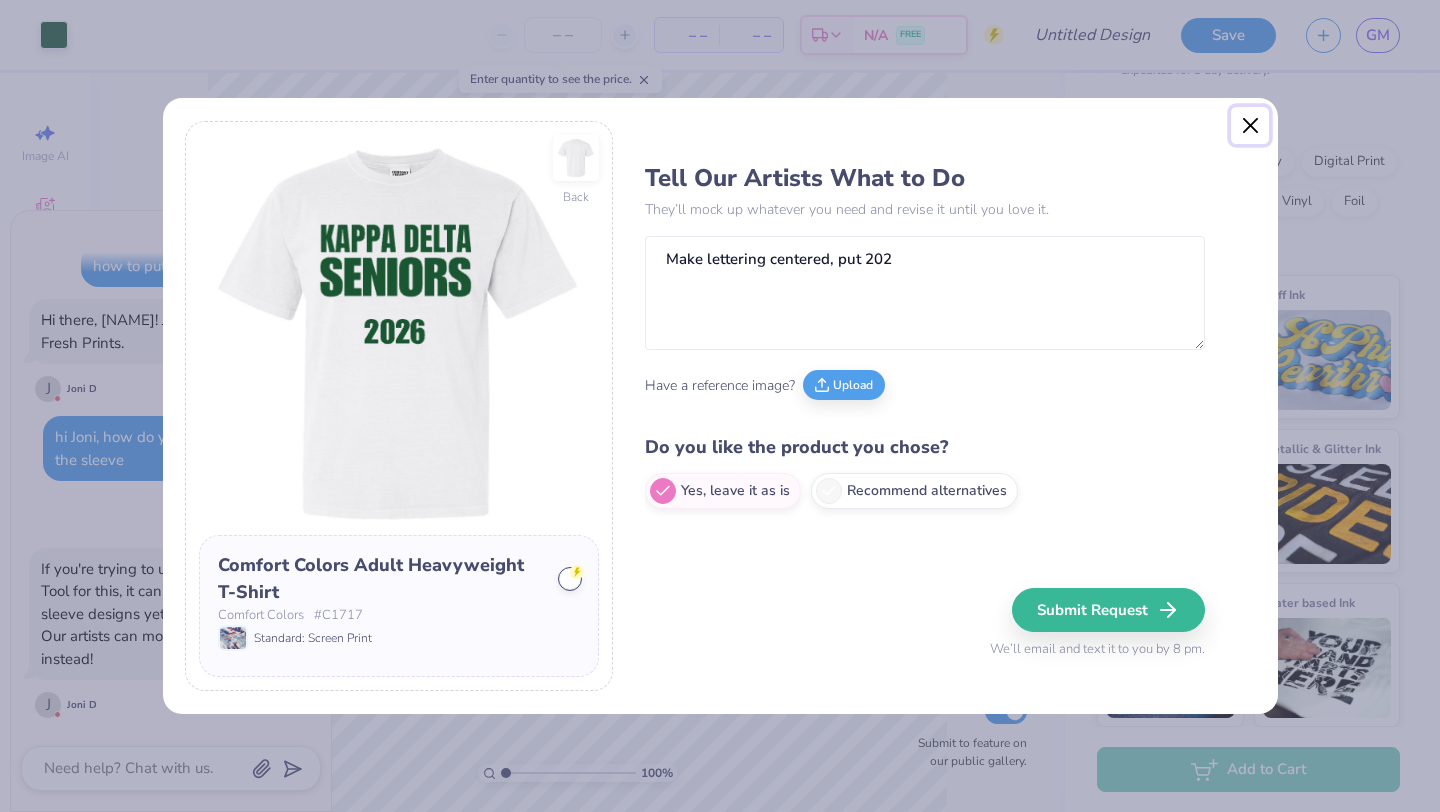 click at bounding box center [1250, 126] 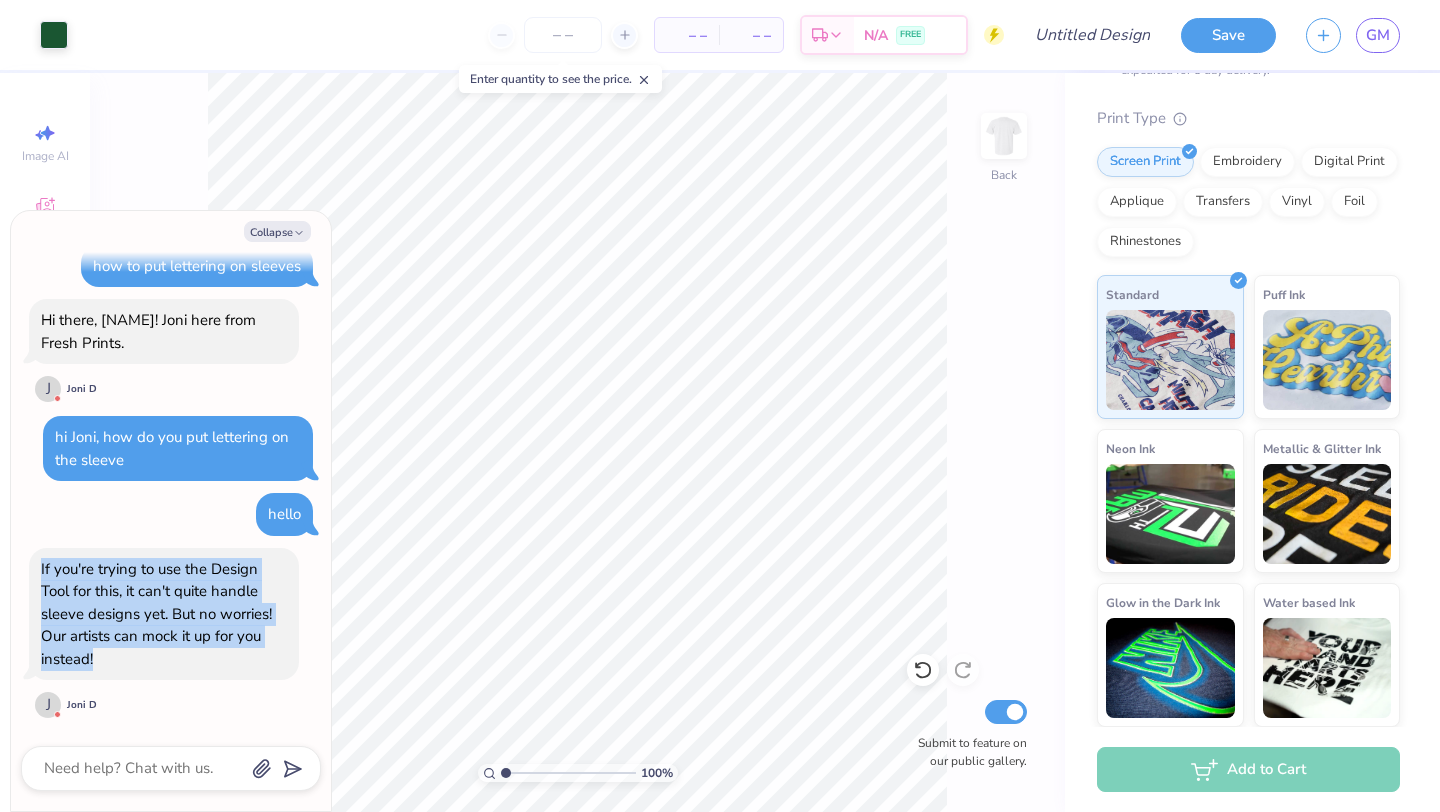 drag, startPoint x: 116, startPoint y: 540, endPoint x: 177, endPoint y: 662, distance: 136.40015 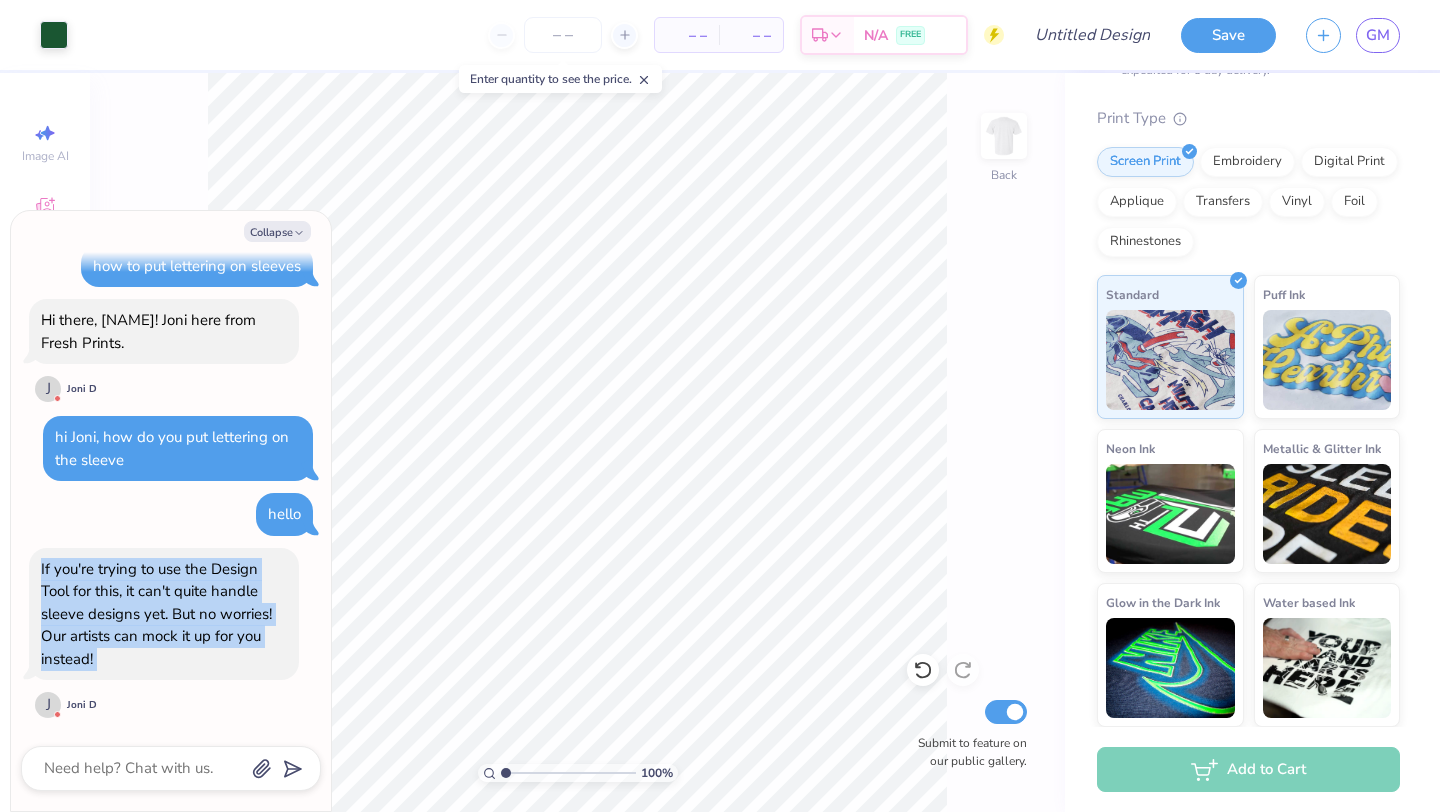 drag, startPoint x: 177, startPoint y: 662, endPoint x: 131, endPoint y: 549, distance: 122.0041 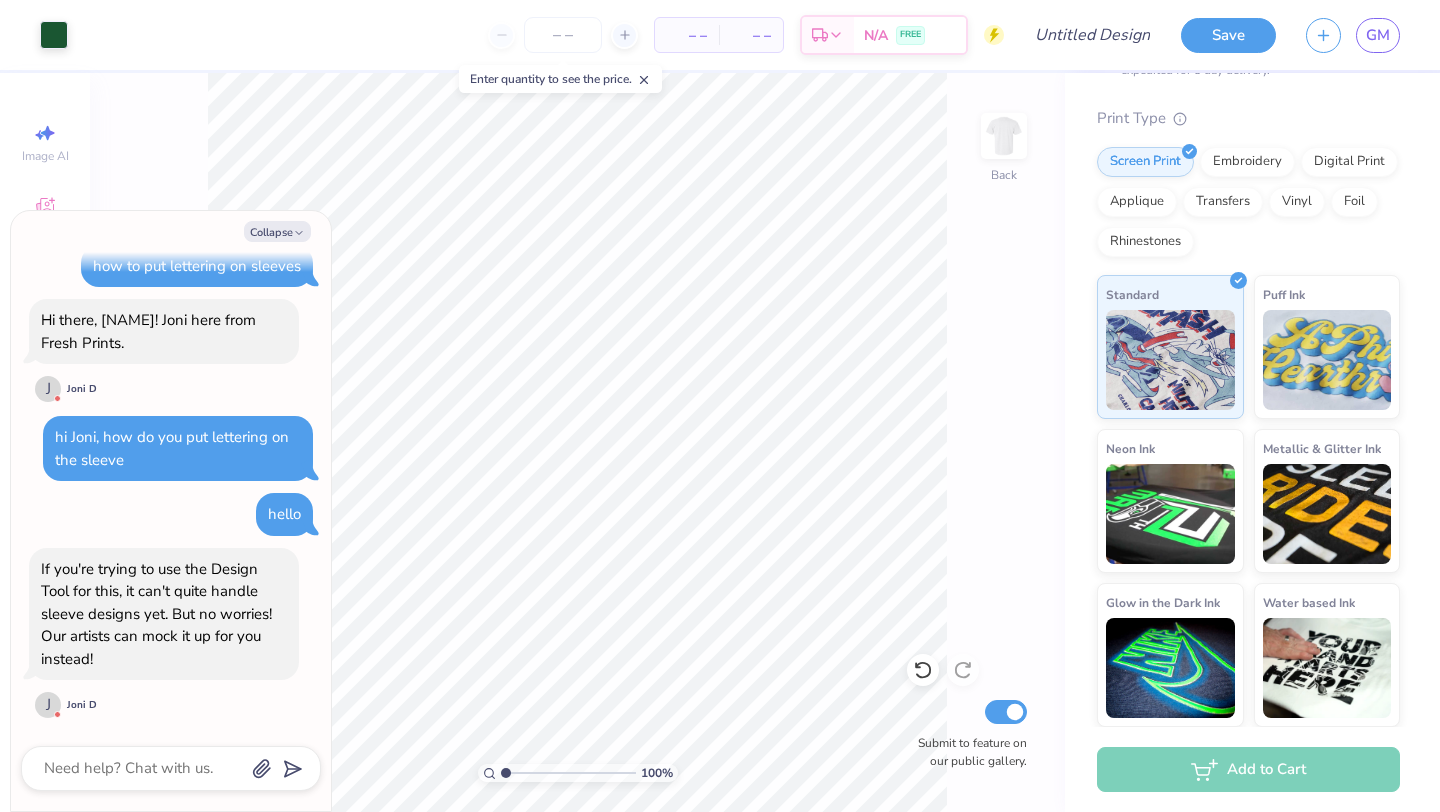 click on "100  % Back Submit to feature on our public gallery." at bounding box center [577, 442] 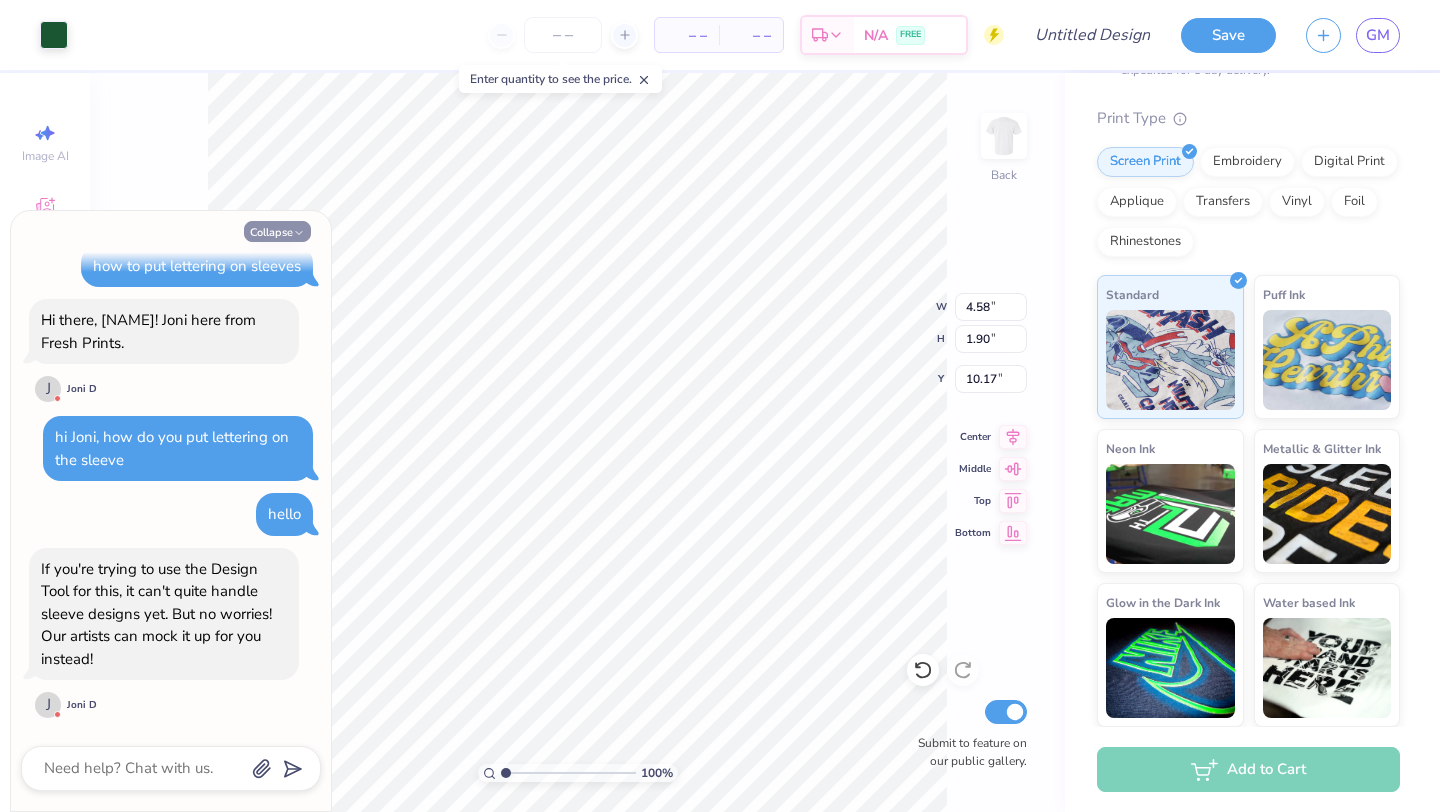 click on "Collapse" at bounding box center [277, 231] 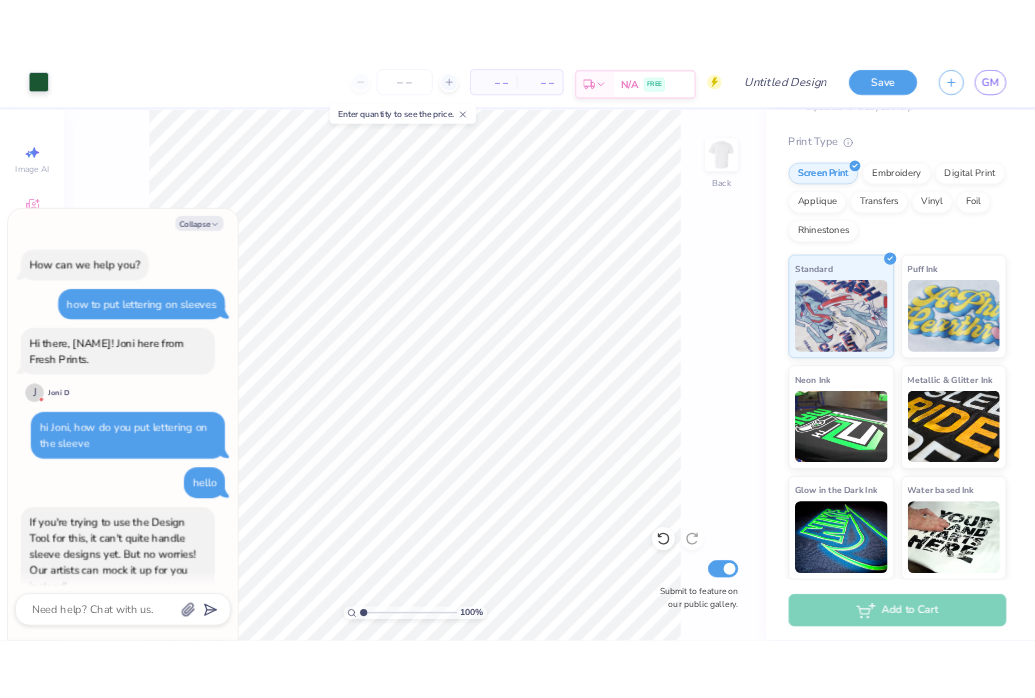 scroll, scrollTop: 561, scrollLeft: 0, axis: vertical 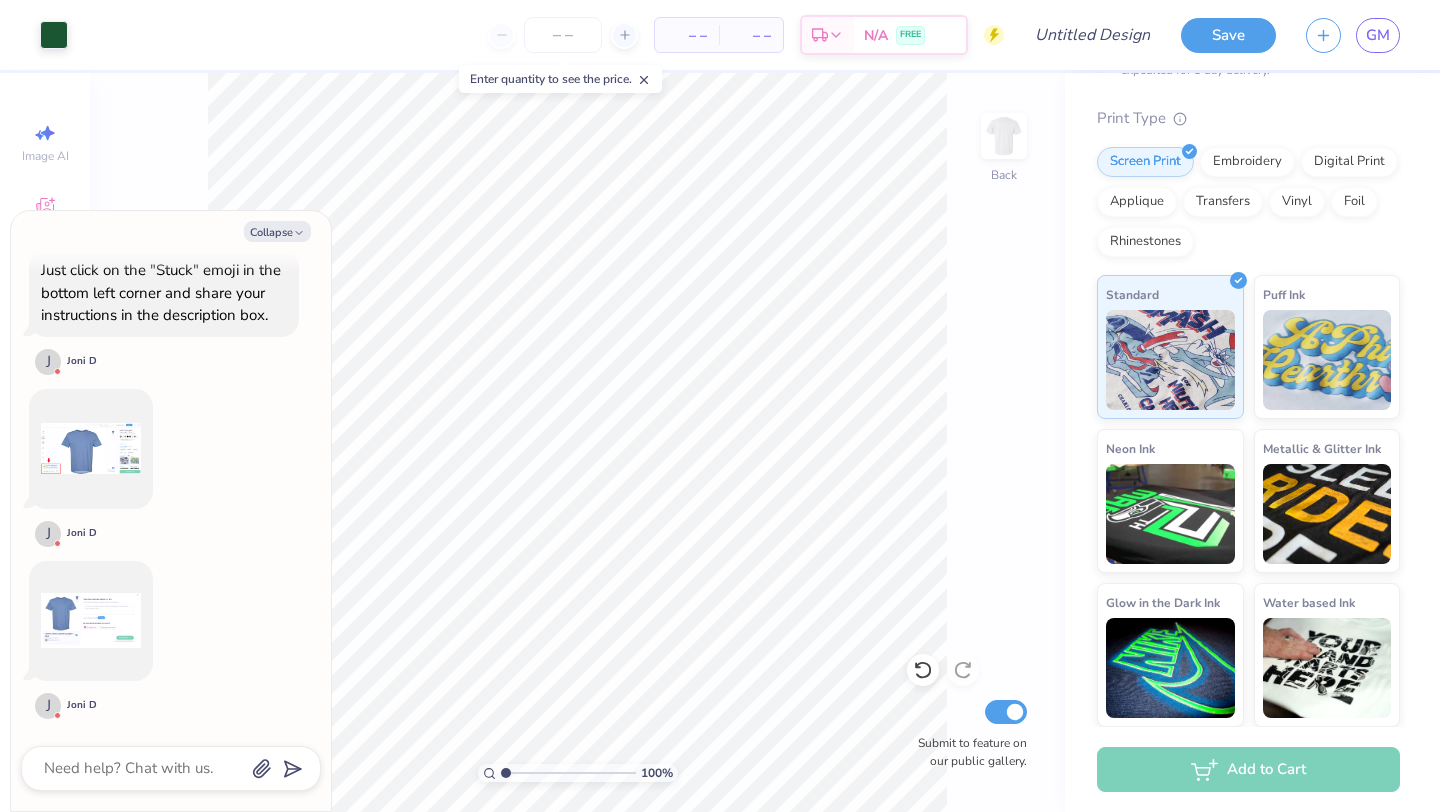 click at bounding box center [91, 449] 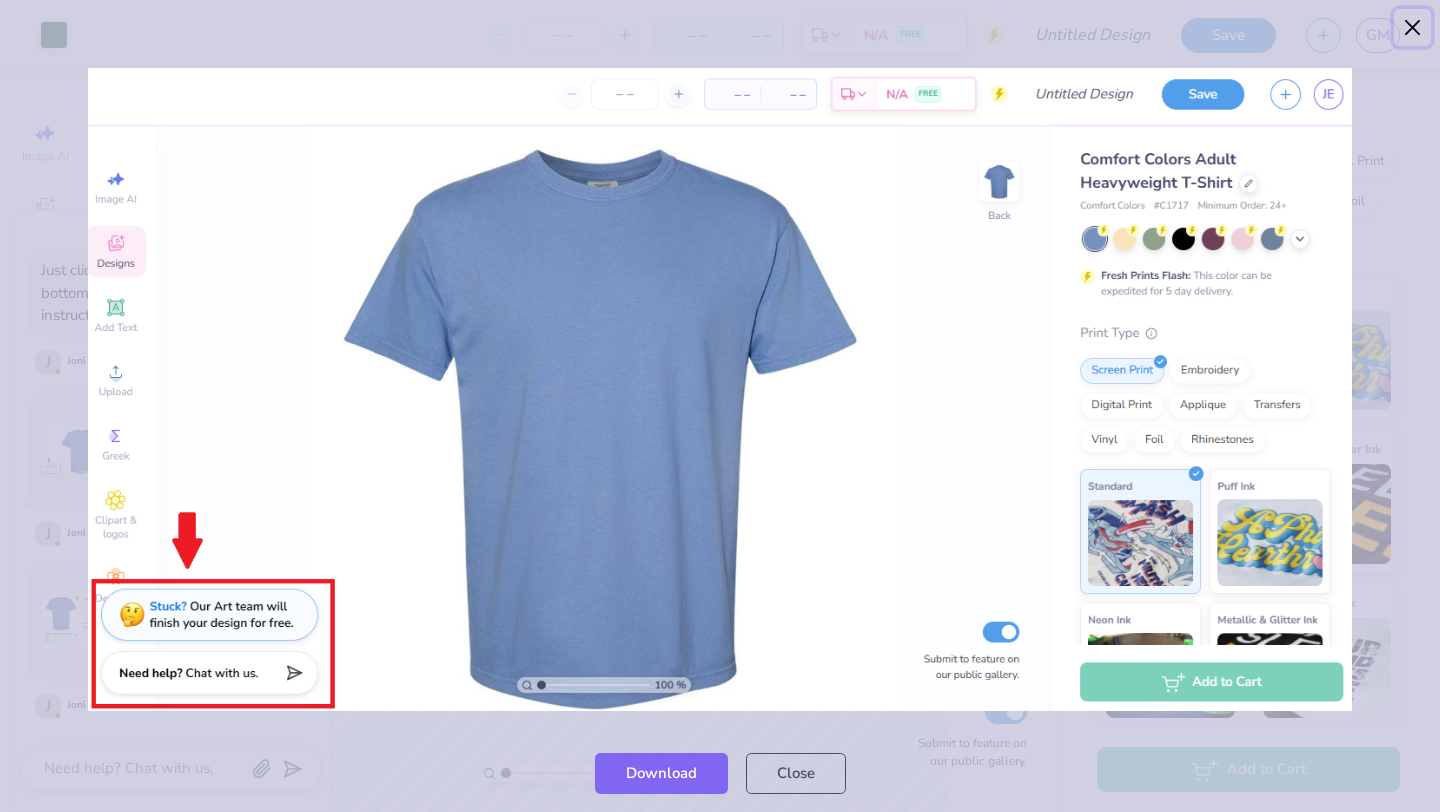 click at bounding box center (1413, 28) 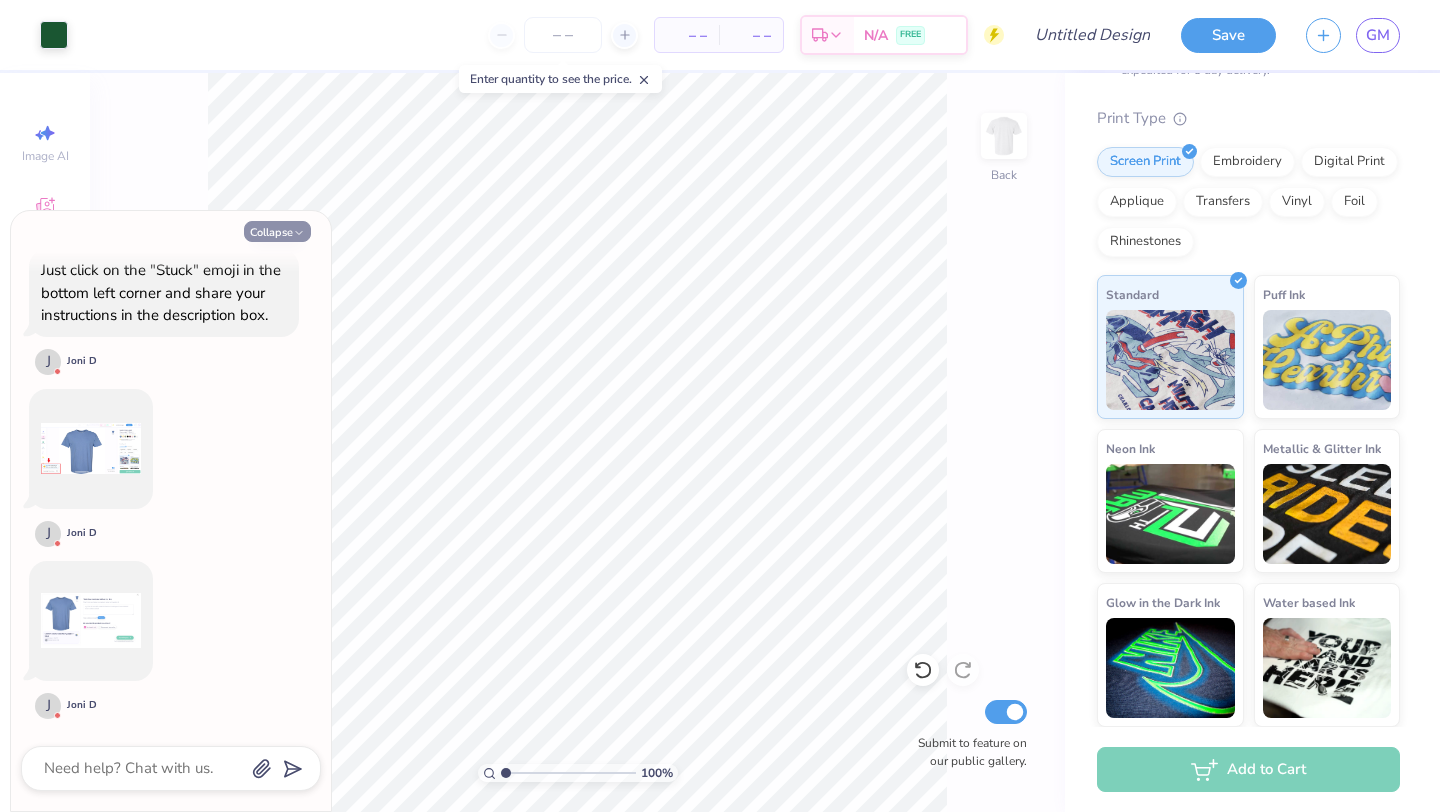 click on "Collapse" at bounding box center [277, 231] 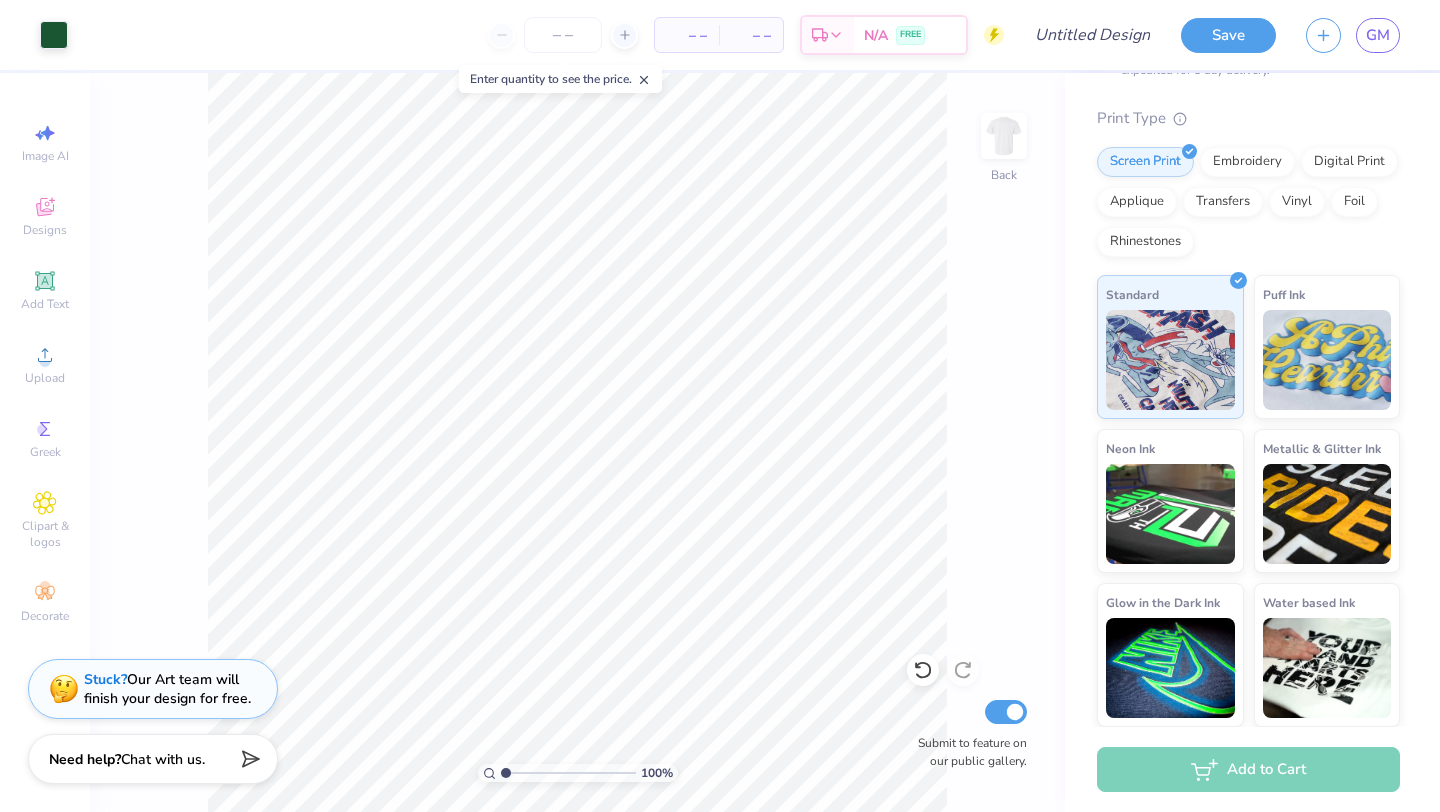 click on "Stuck?" at bounding box center [105, 679] 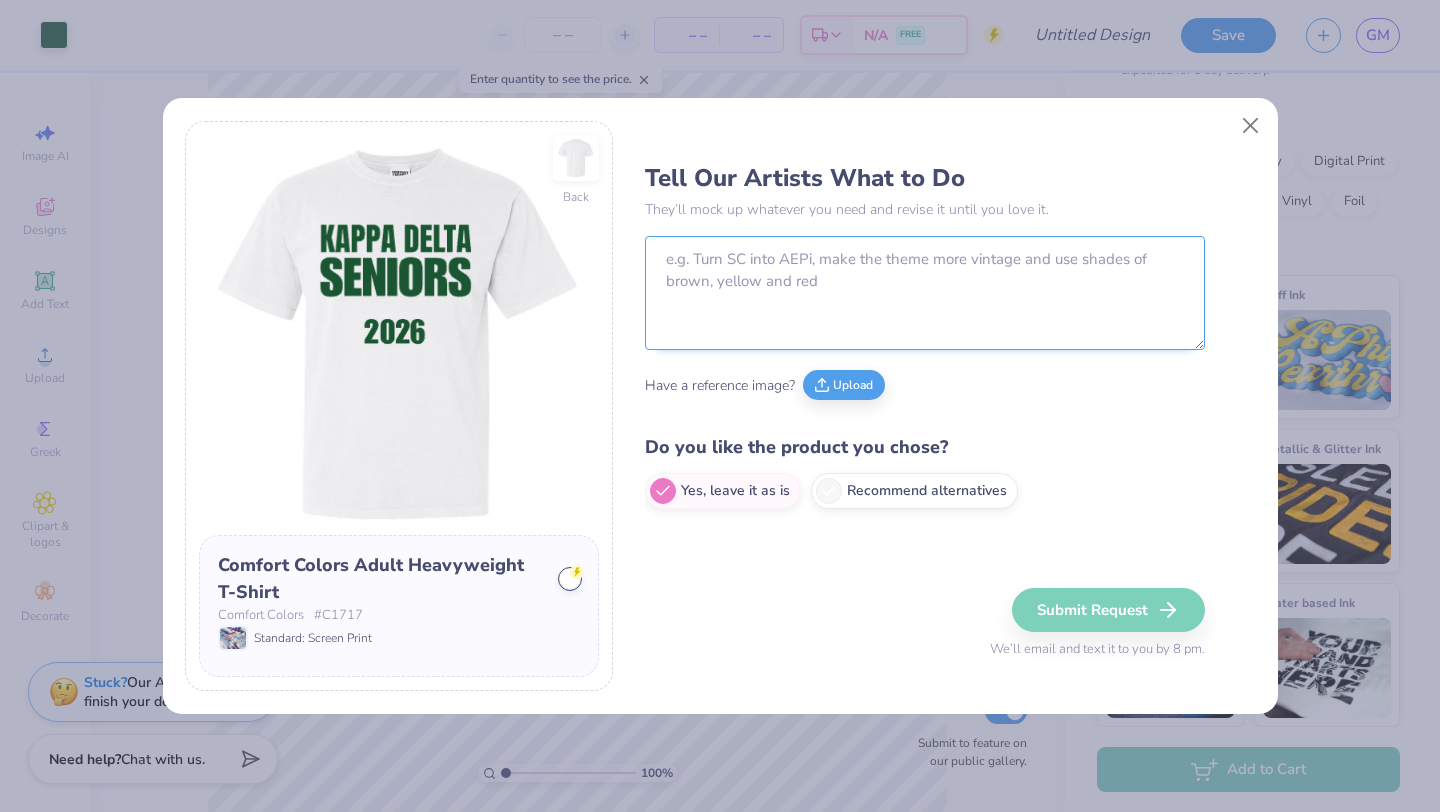 click at bounding box center [925, 293] 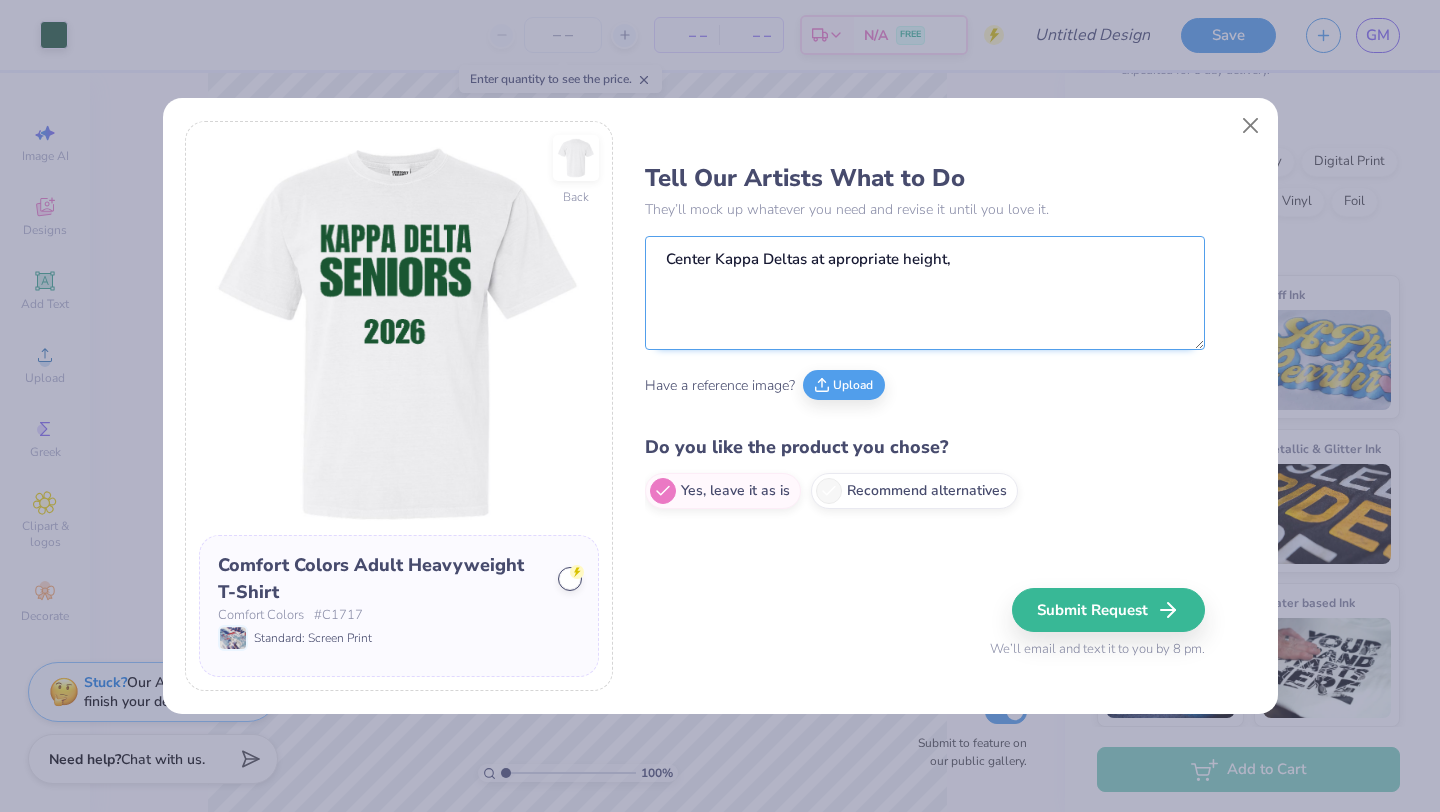 click on "Center Kappa Deltas at apropriate height," at bounding box center (925, 293) 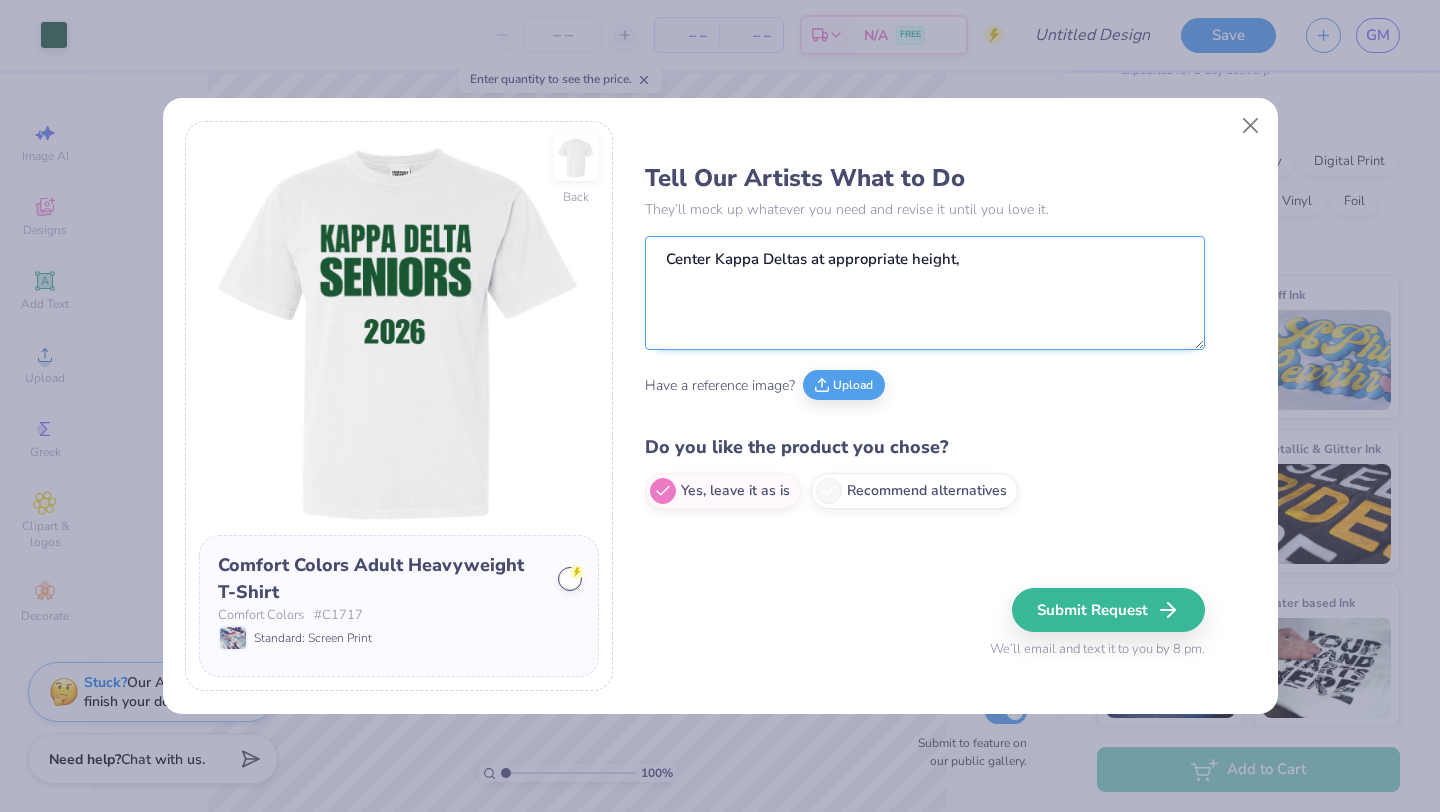 click on "Center Kappa Deltas at appropriate height," at bounding box center [925, 293] 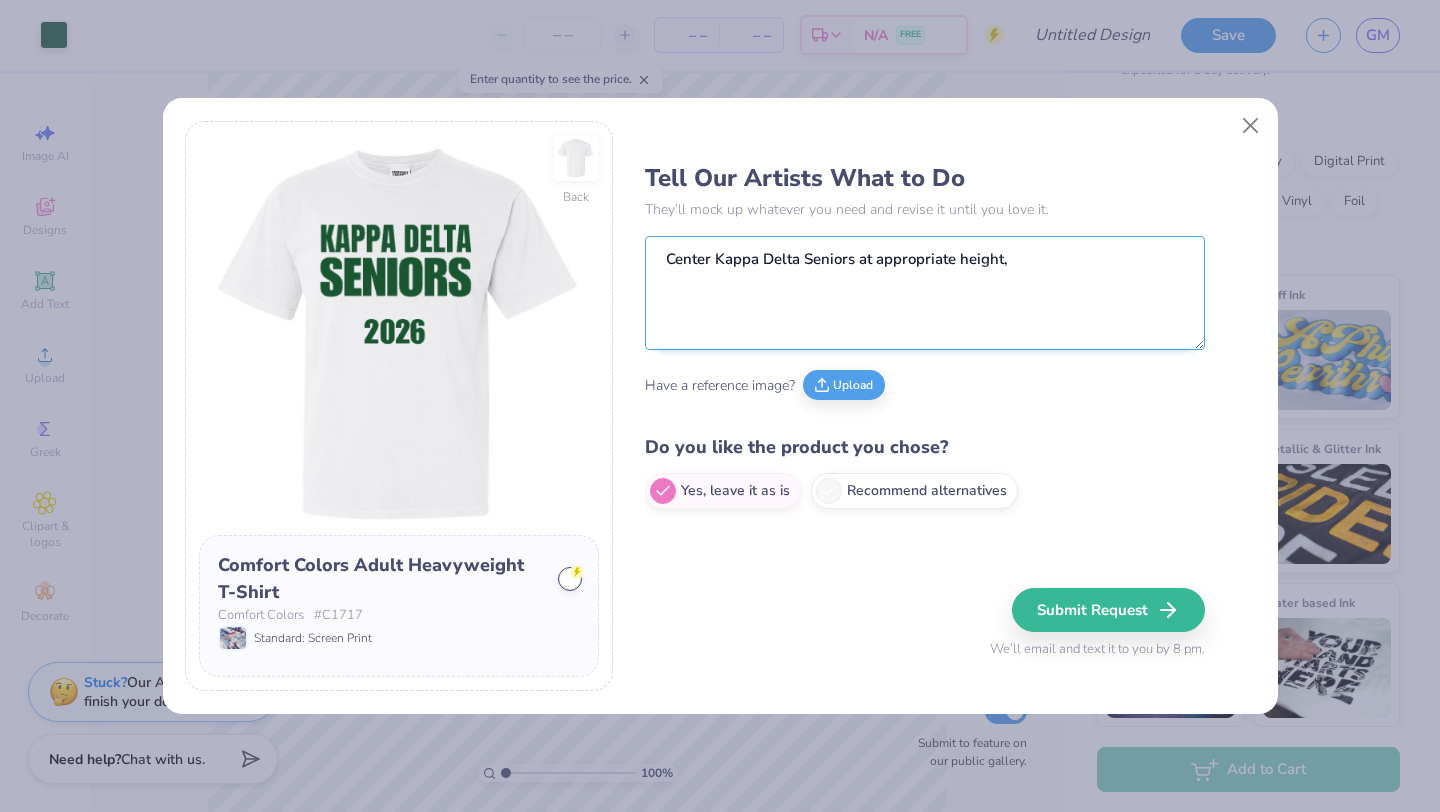 click on "Center Kappa Delta Seniors at appropriate height," at bounding box center [925, 293] 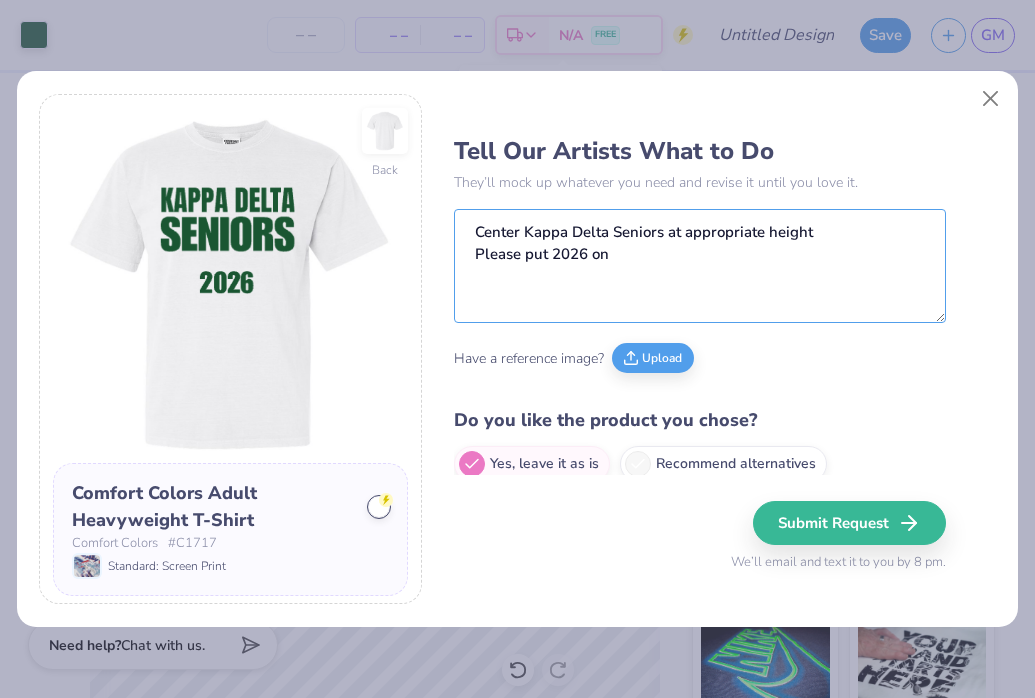 scroll, scrollTop: 430, scrollLeft: 0, axis: vertical 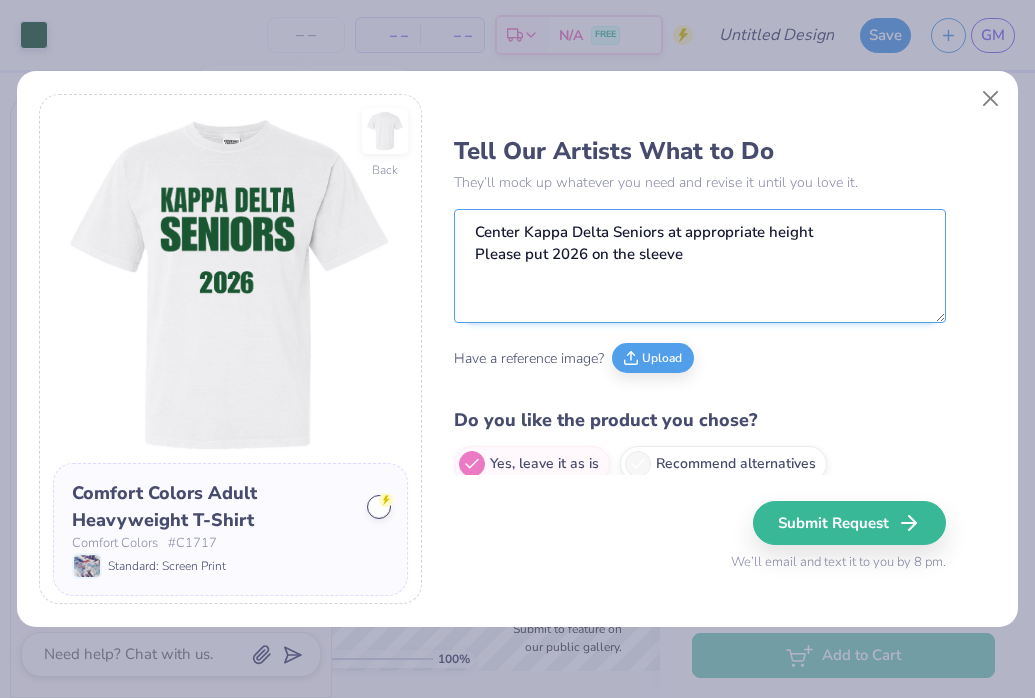 click on "Center Kappa Delta Seniors at appropriate height
Please put 2026 on the sleeve" at bounding box center [700, 266] 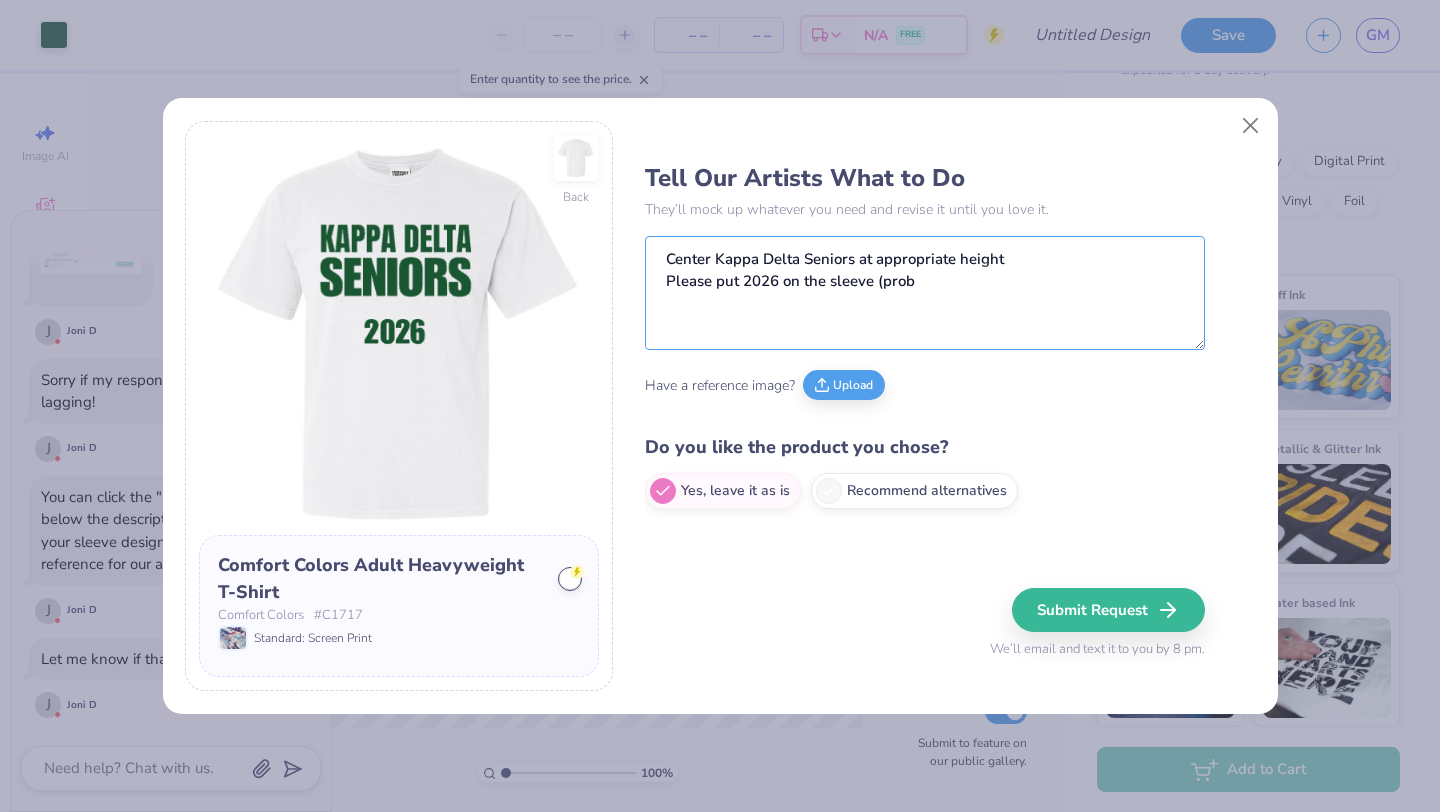 scroll, scrollTop: 1308, scrollLeft: 0, axis: vertical 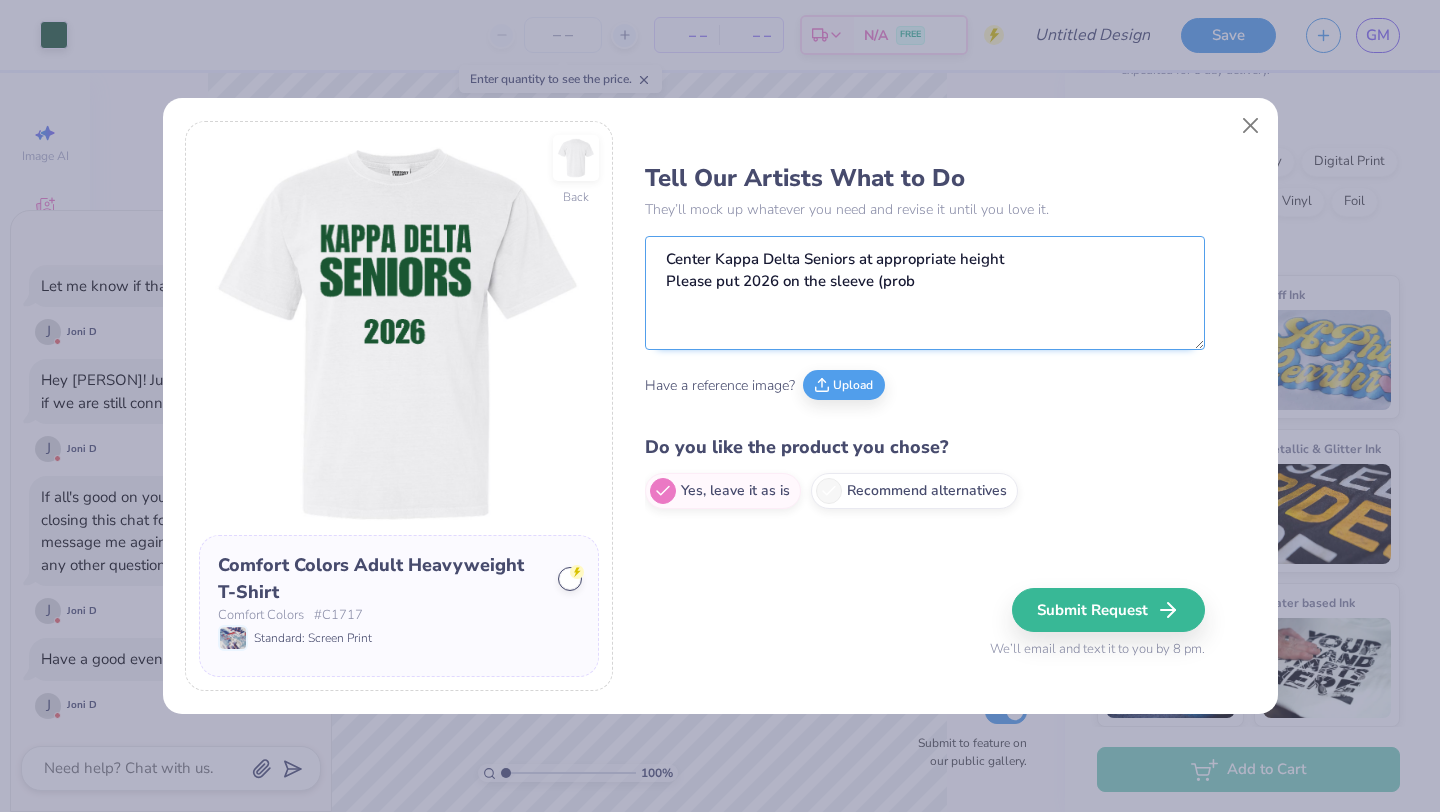 drag, startPoint x: 946, startPoint y: 299, endPoint x: 826, endPoint y: 287, distance: 120.59851 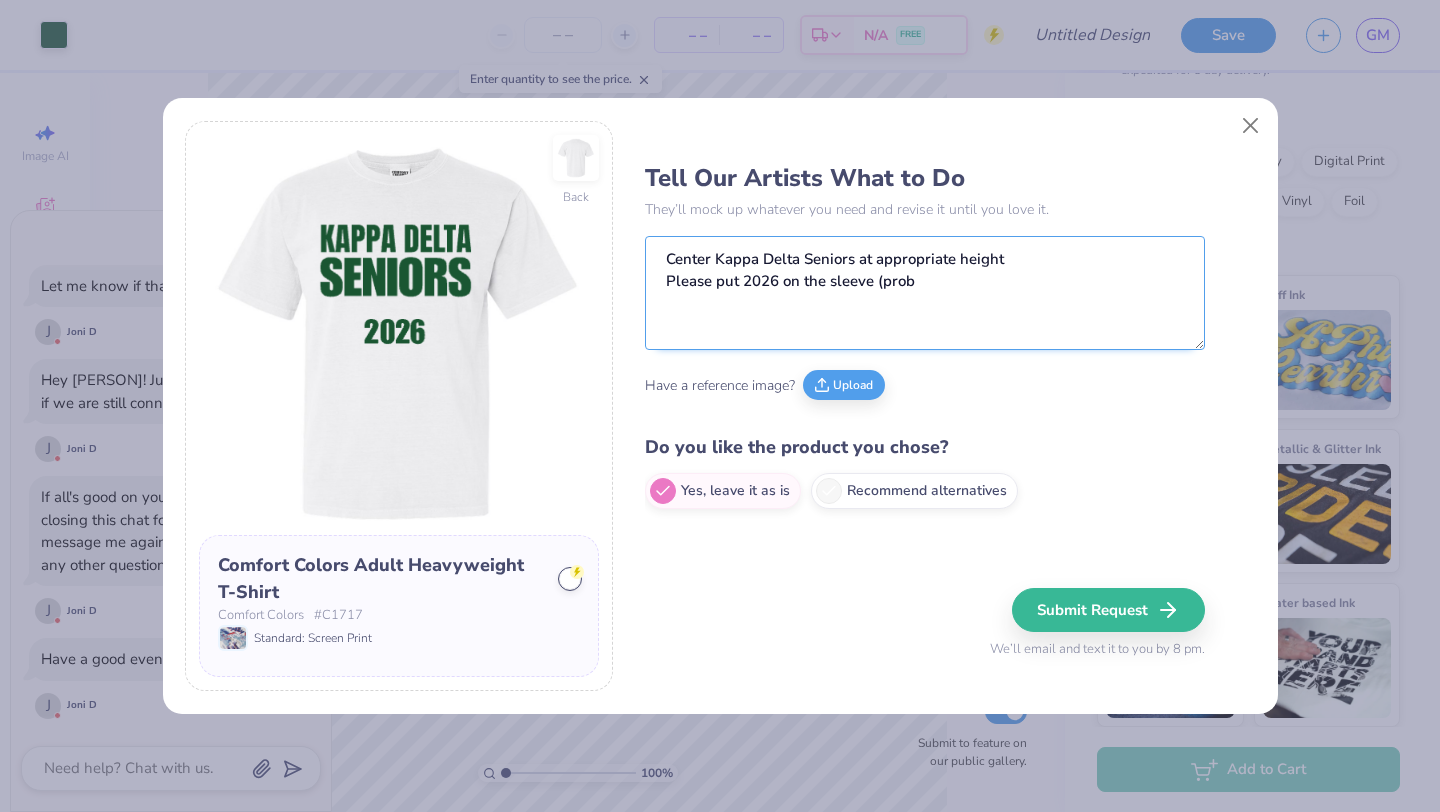 click on "Center Kappa Delta Seniors at appropriate height
Please put 2026 on the sleeve (prob" at bounding box center (925, 293) 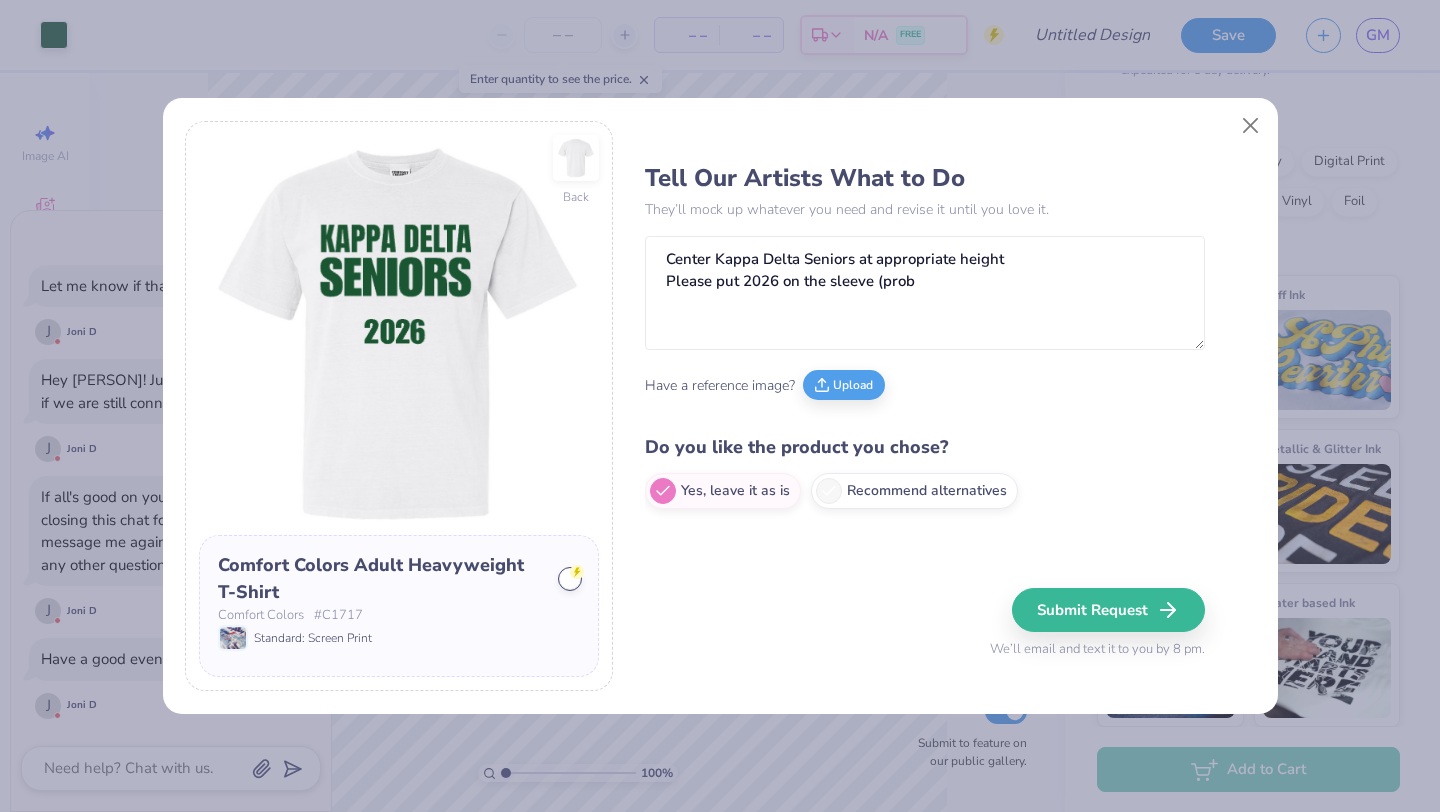 click on "Tell Our Artists What to Do They’ll mock up whatever you need and revise it until you love it. Center Kappa Delta Seniors at appropriate height
Please put 2026 on the sleeve (prob Have a reference image? Upload Do you like the product you chose? Yes, leave it as is Recommend alternatives" at bounding box center (925, 336) 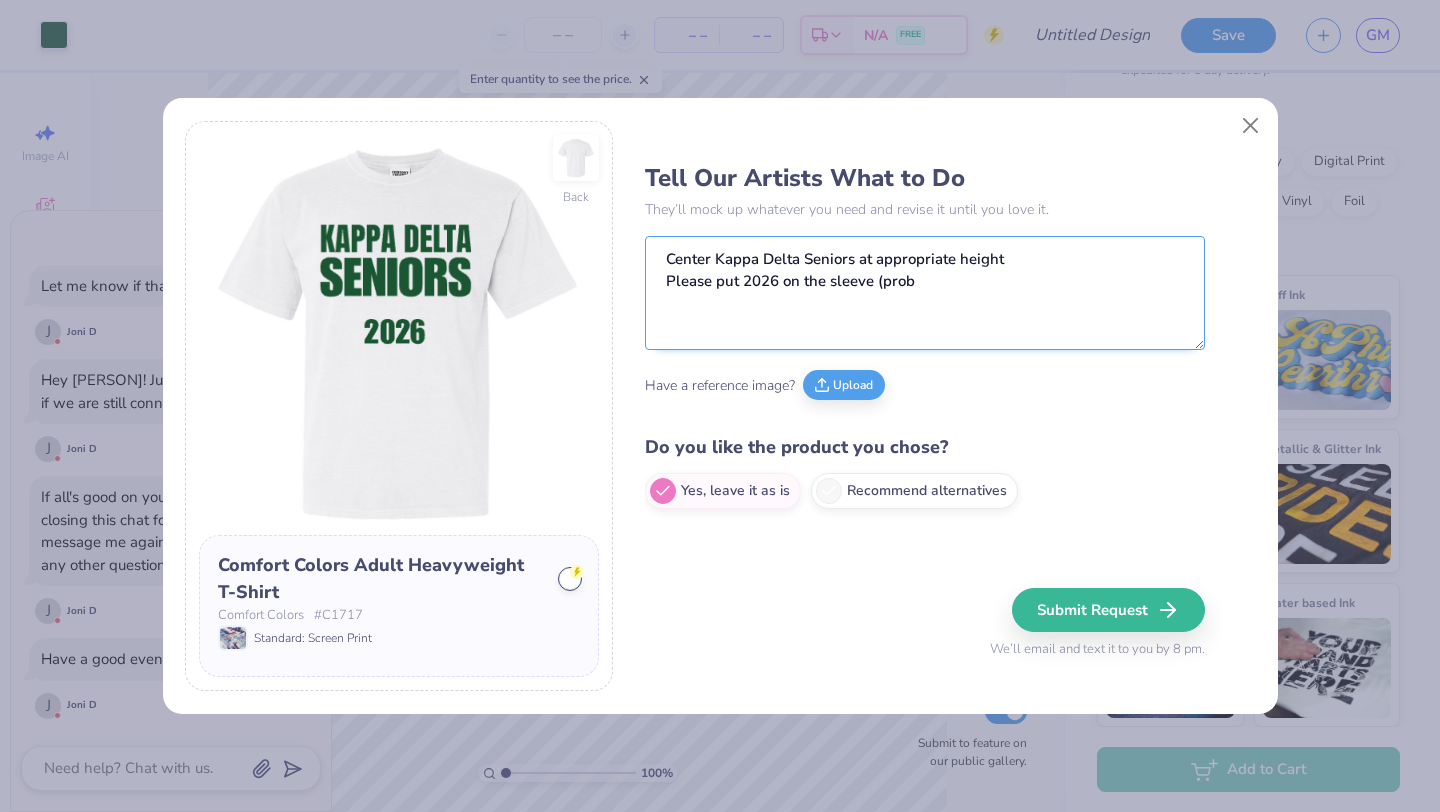 click on "Center Kappa Delta Seniors at appropriate height
Please put 2026 on the sleeve (prob" at bounding box center [925, 293] 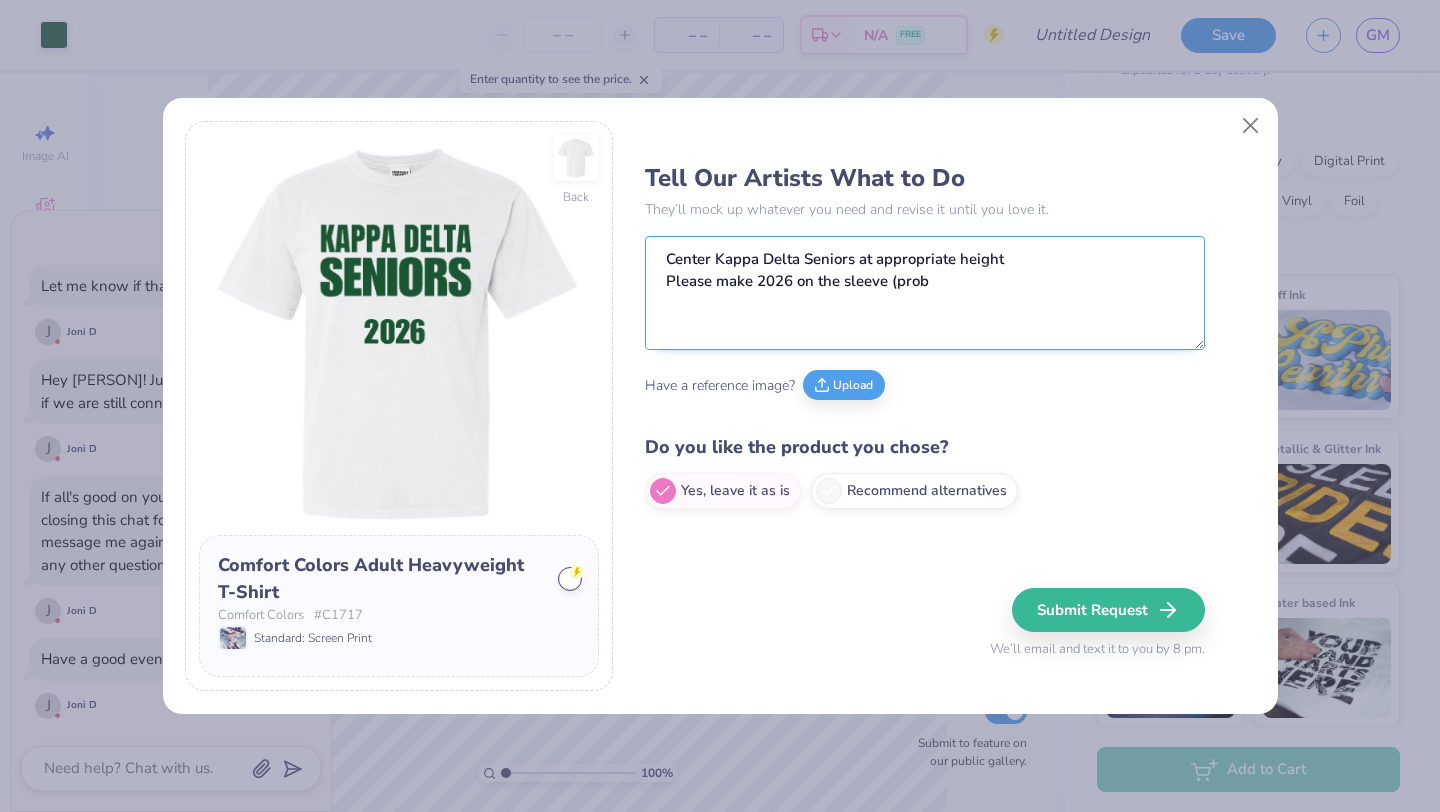 click on "Center Kappa Delta Seniors at appropriate height
Please make 2026 on the sleeve (prob" at bounding box center (925, 293) 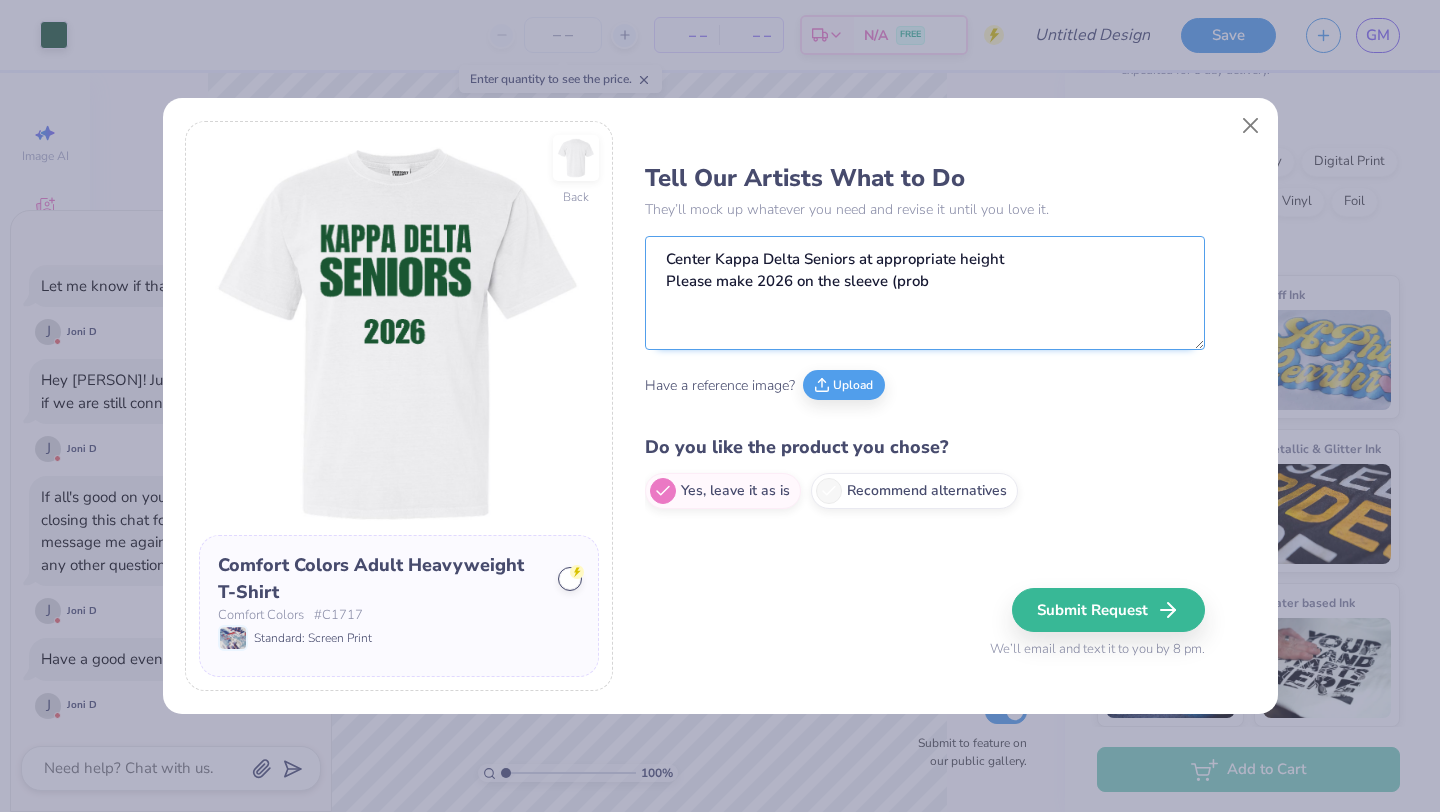 click on "Center Kappa Delta Seniors at appropriate height
Please make 2026 on the sleeve (prob" at bounding box center (925, 293) 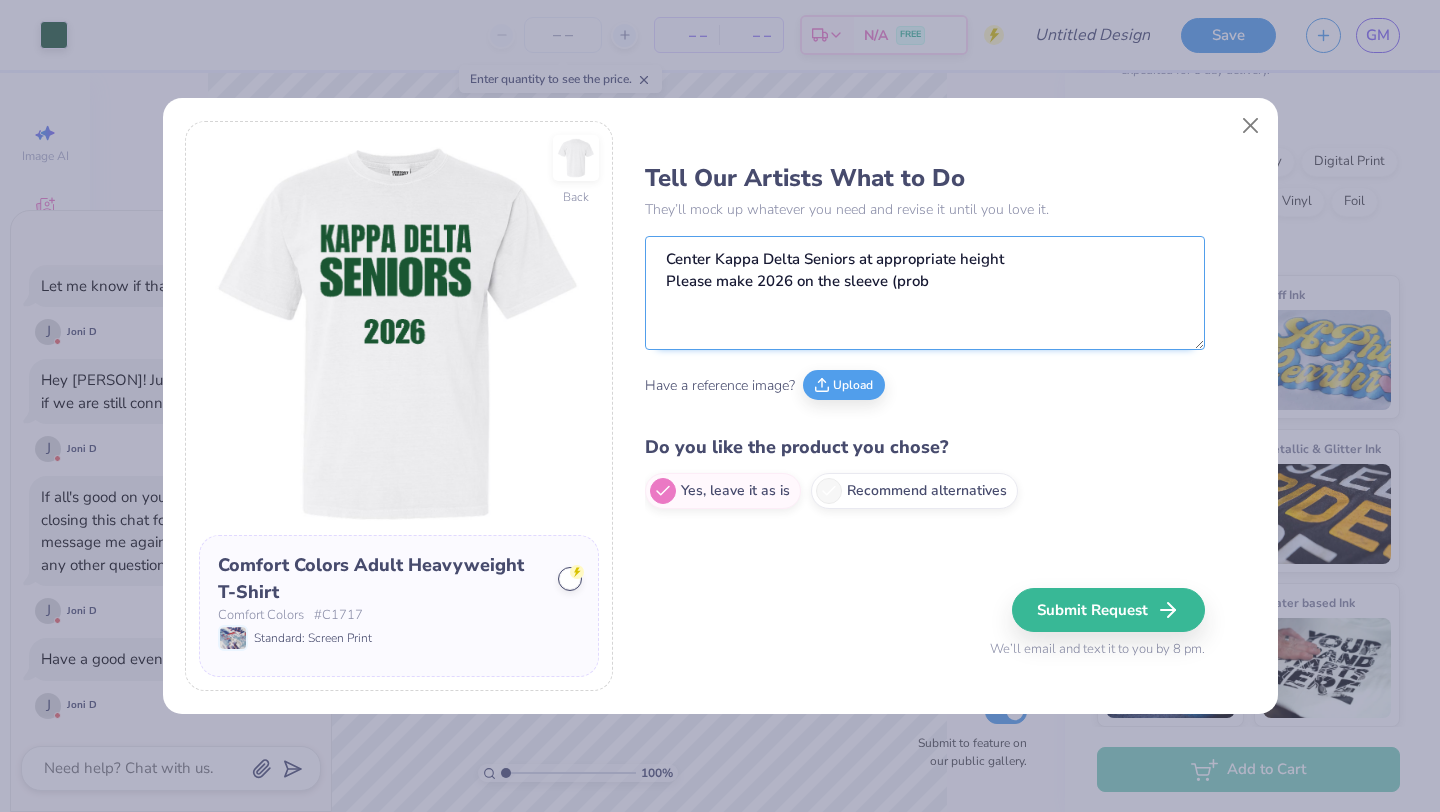 click on "Center Kappa Delta Seniors at appropriate height
Please make 2026 on the sleeve (prob" at bounding box center (925, 293) 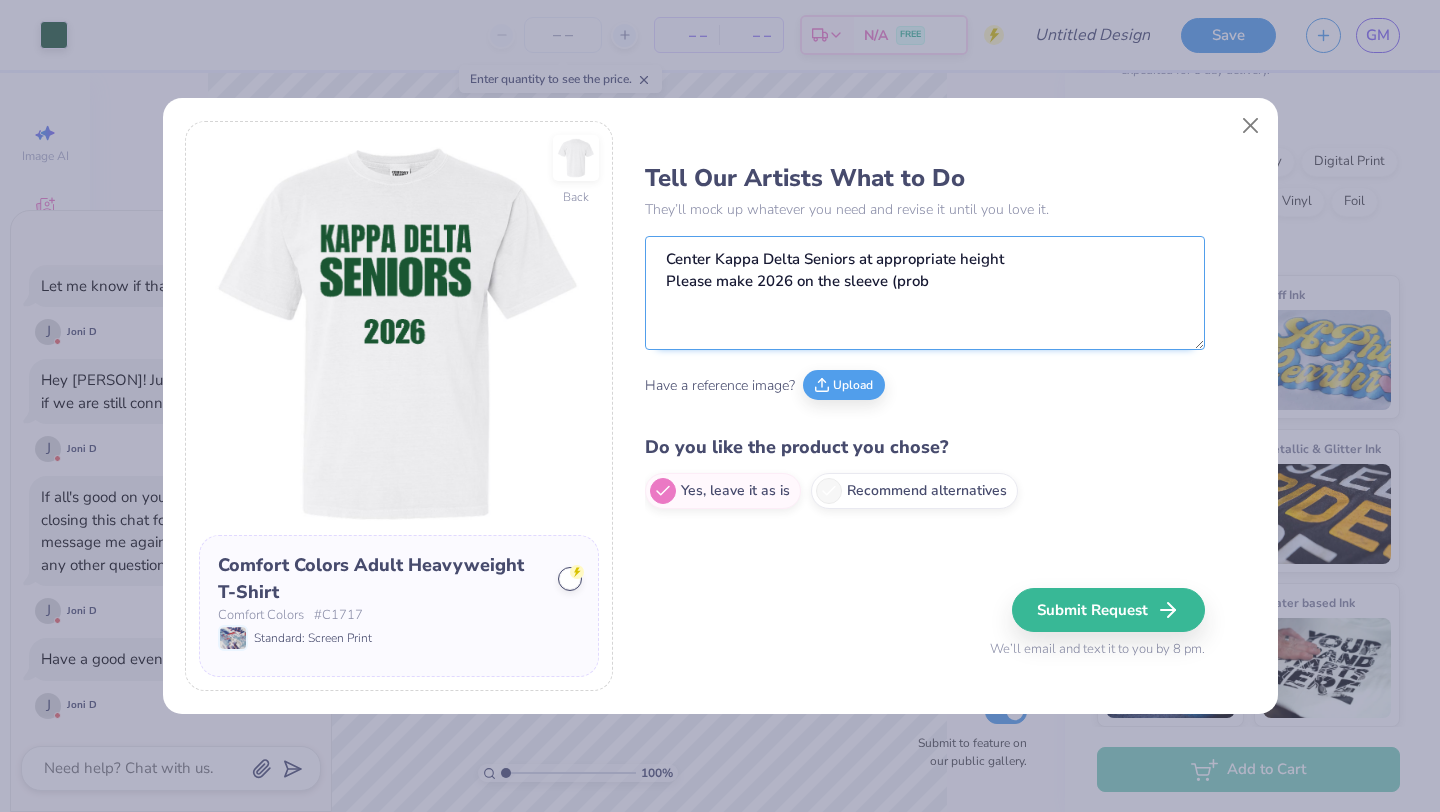 click on "Center Kappa Delta Seniors at appropriate height
Please make 2026 on the sleeve (prob" at bounding box center (925, 293) 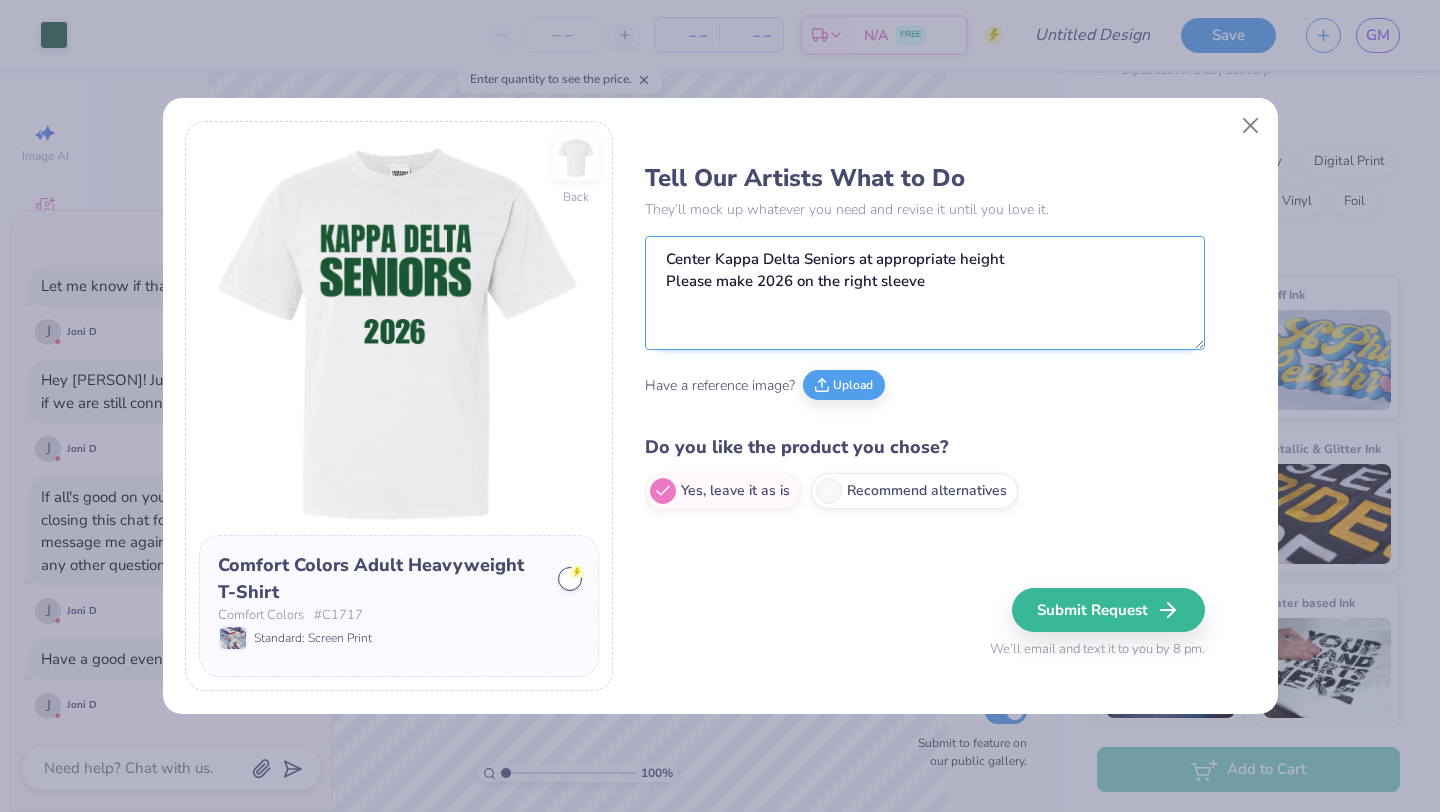 click on "Center Kappa Delta Seniors at appropriate height
Please make 2026 on the right sleeve" at bounding box center (925, 293) 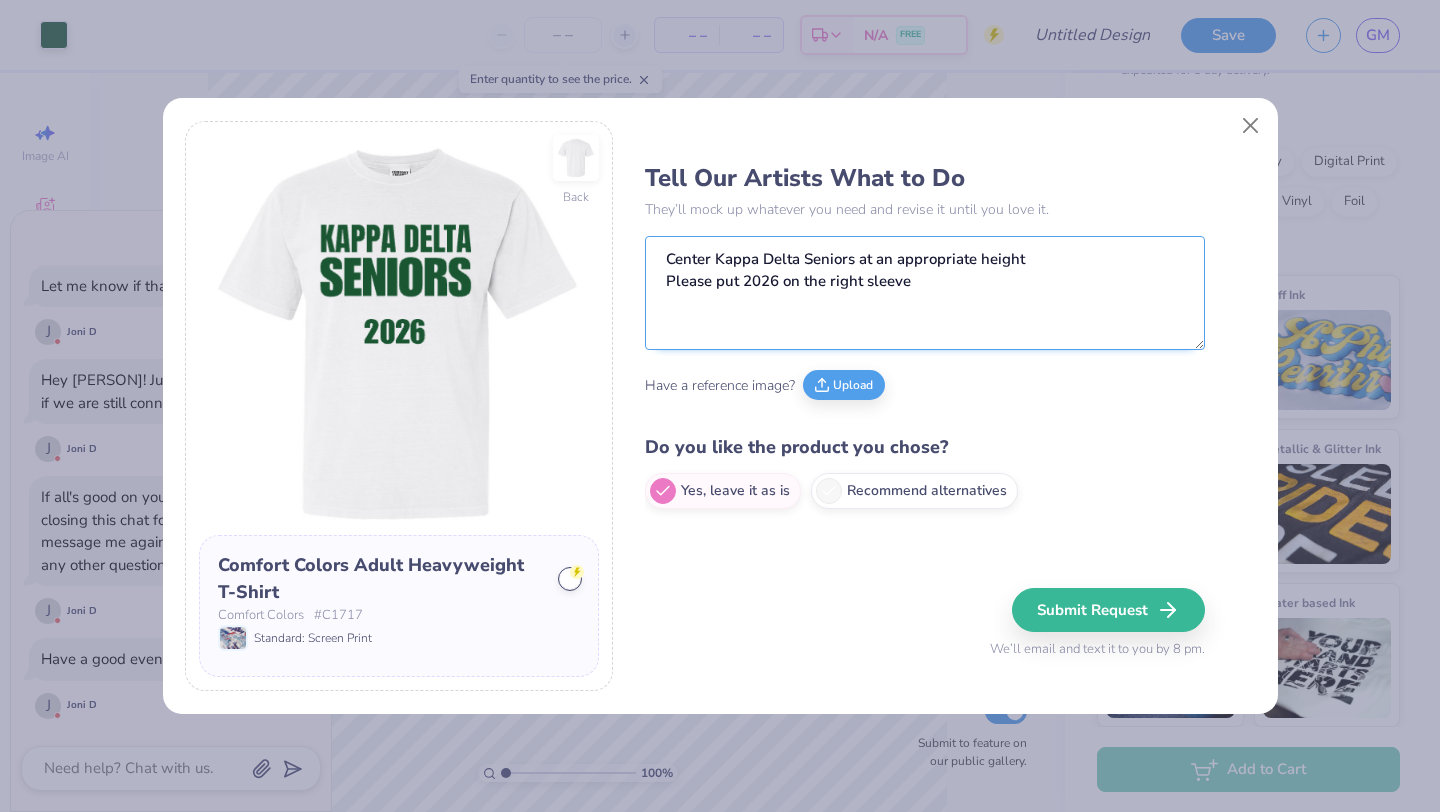 click on "Center Kappa Delta Seniors at an appropriate height
Please put 2026 on the right sleeve" at bounding box center [925, 293] 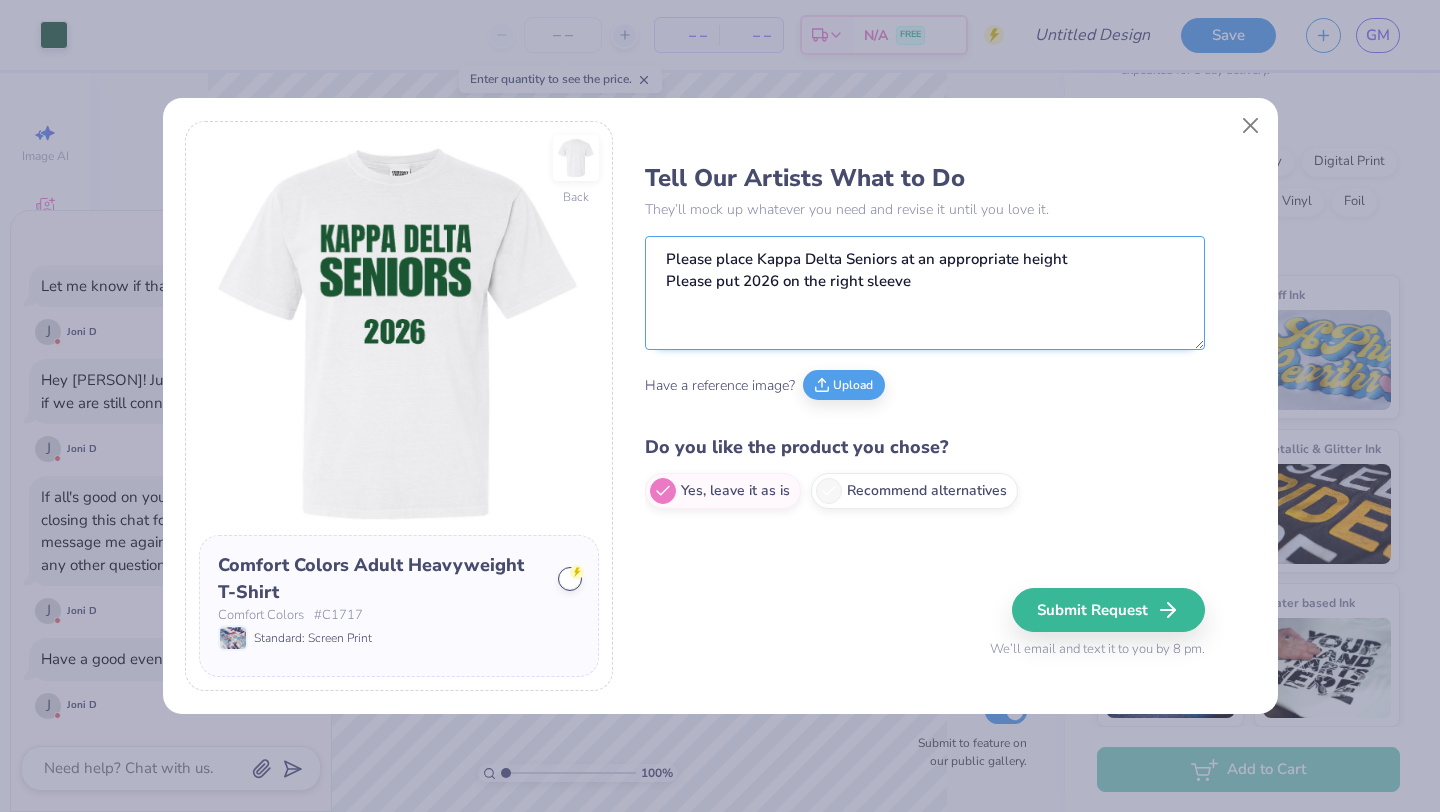 click on "Please place Kappa Delta Seniors at an appropriate height
Please put 2026 on the right sleeve" at bounding box center (925, 293) 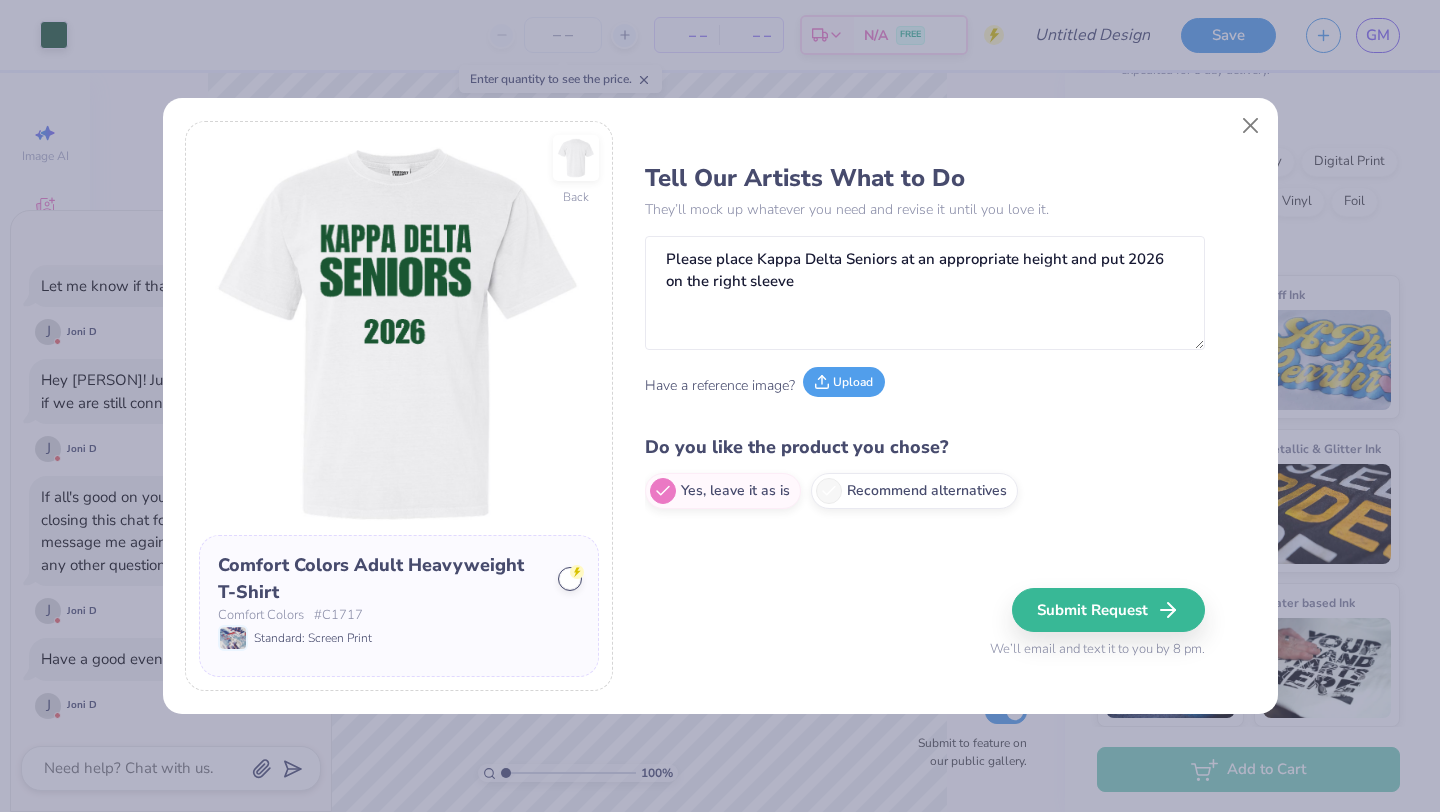 click on "Upload" at bounding box center (844, 382) 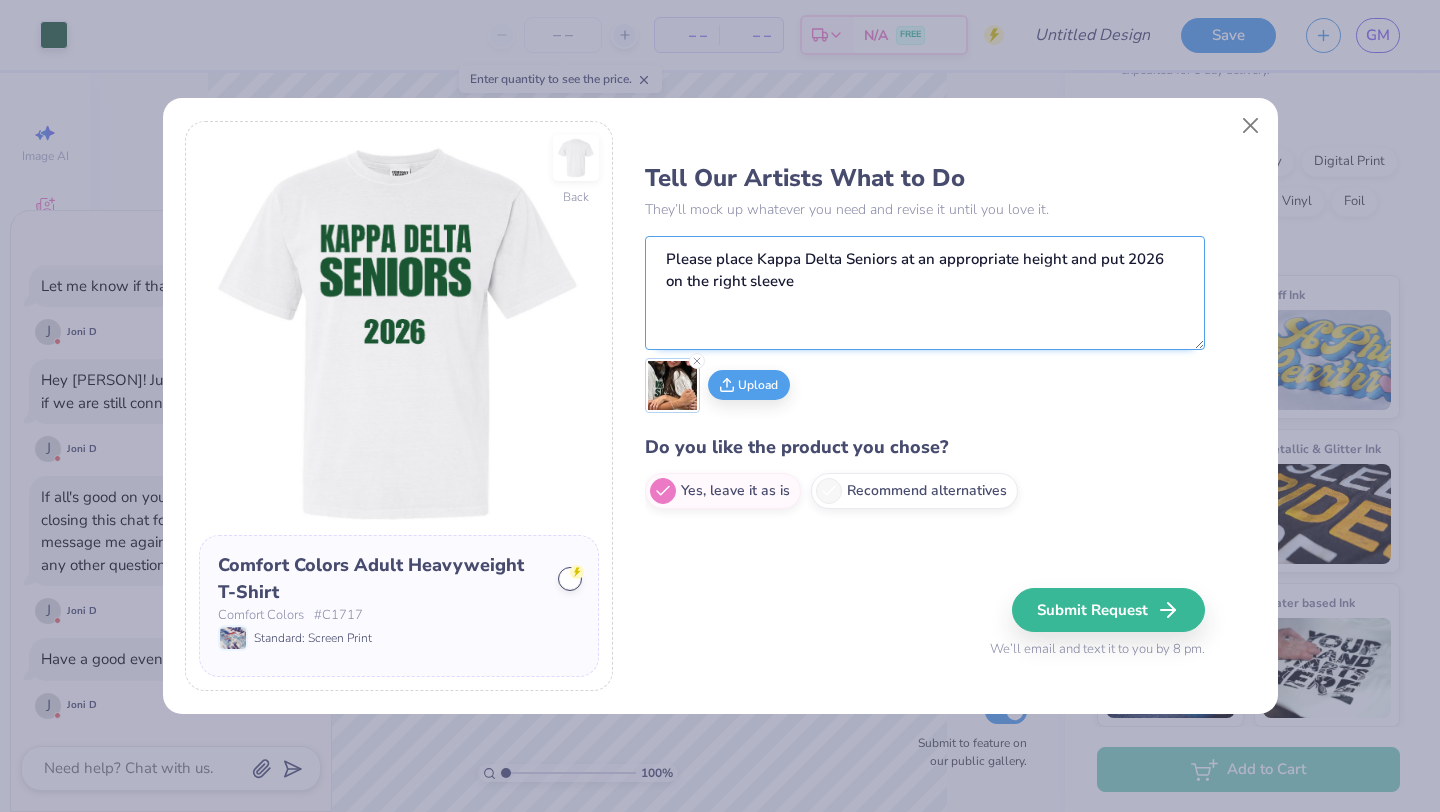click on "Please place Kappa Delta Seniors at an appropriate height and put 2026 on the right sleeve" at bounding box center [925, 293] 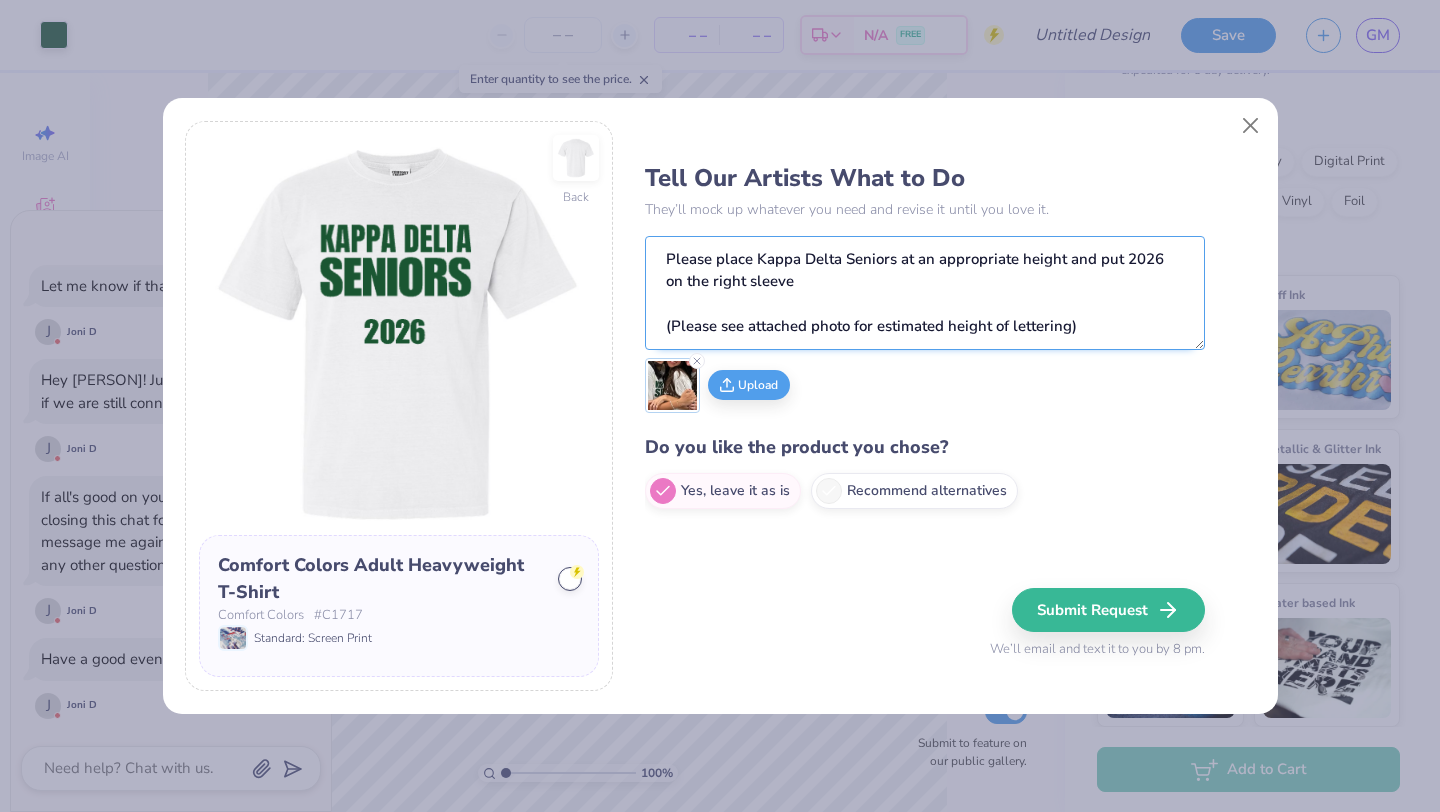 click on "Please place Kappa Delta Seniors at an appropriate height and put 2026 on the right sleeve
(Please see attached photo for estimated height of lettering)" at bounding box center [925, 293] 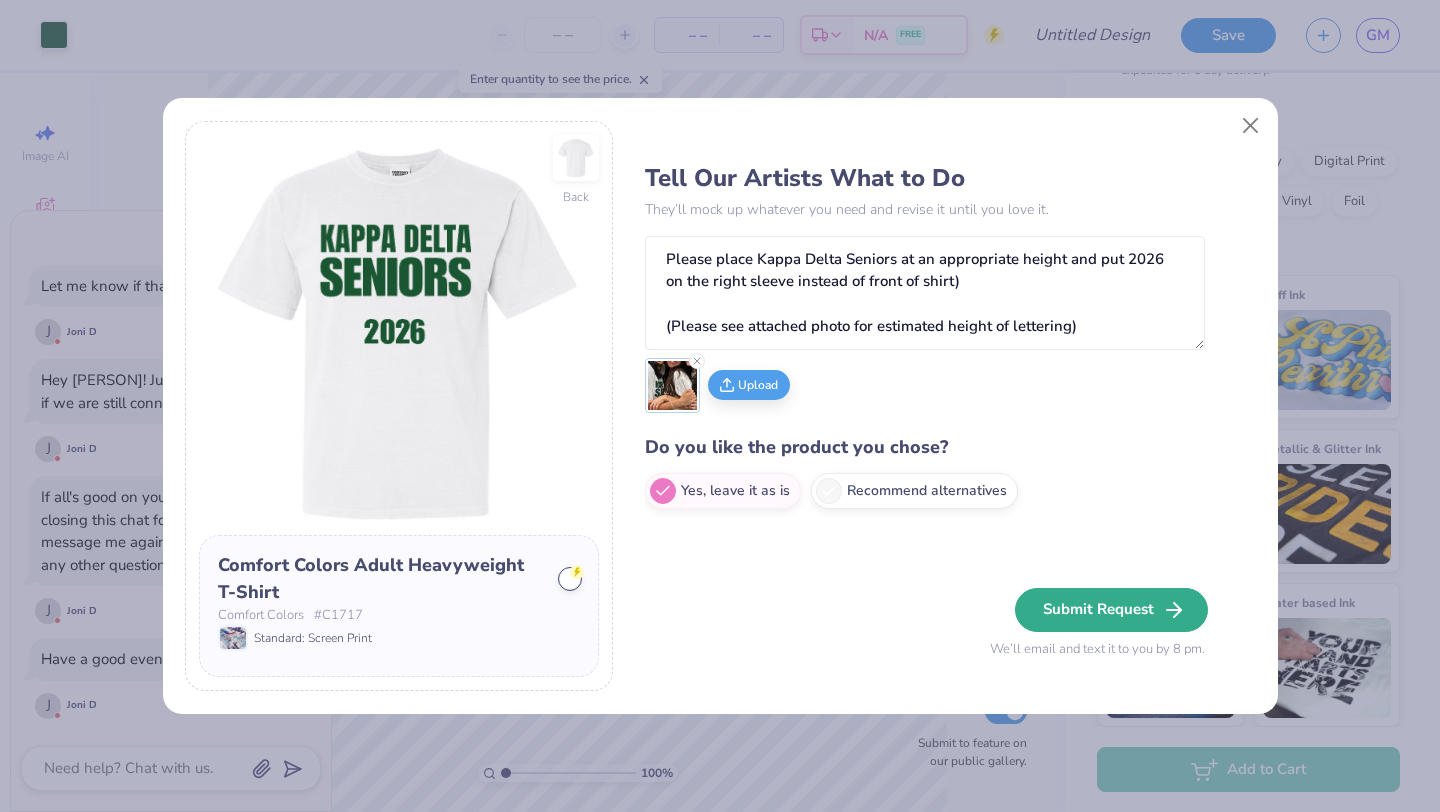 click on "Submit Request" at bounding box center (1111, 610) 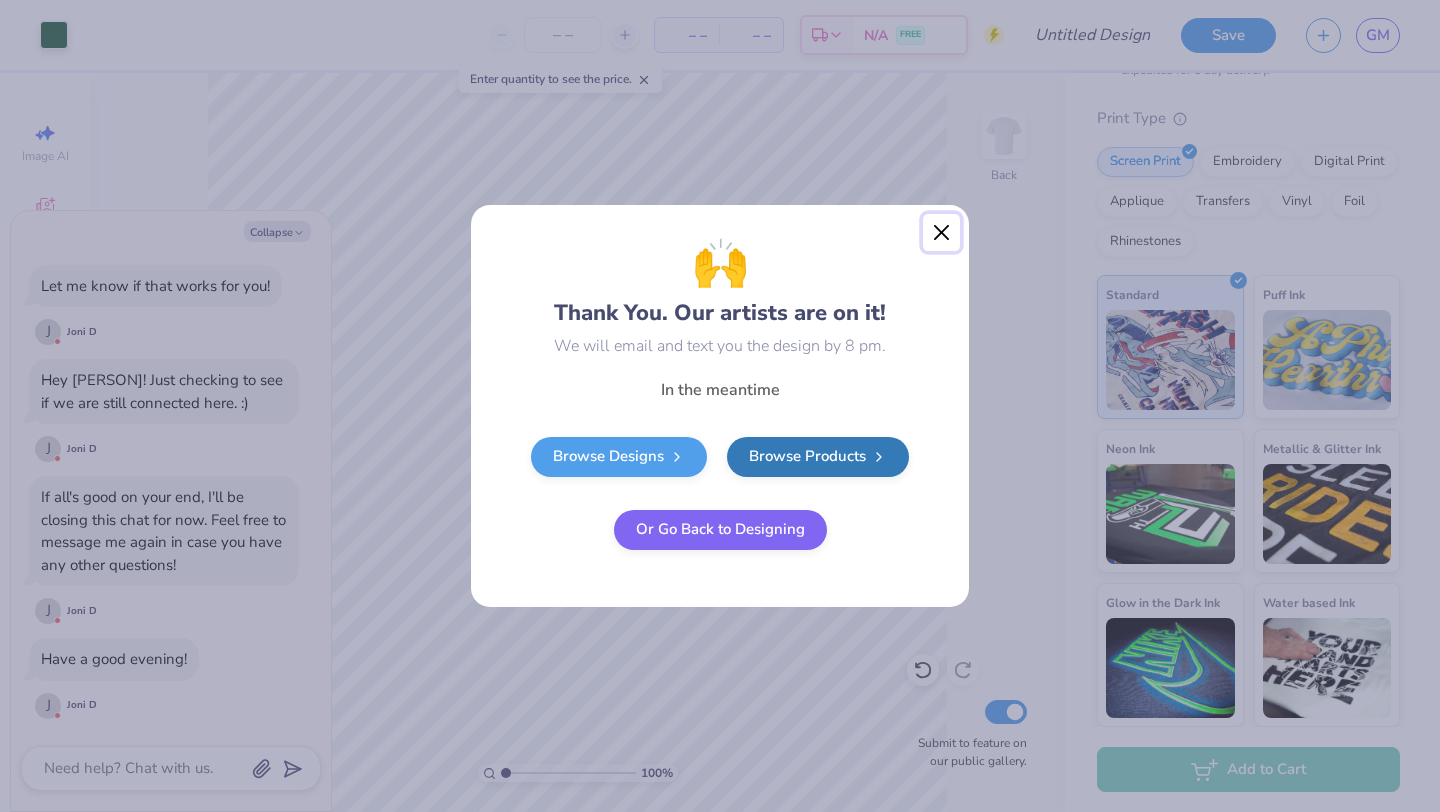 click at bounding box center (942, 233) 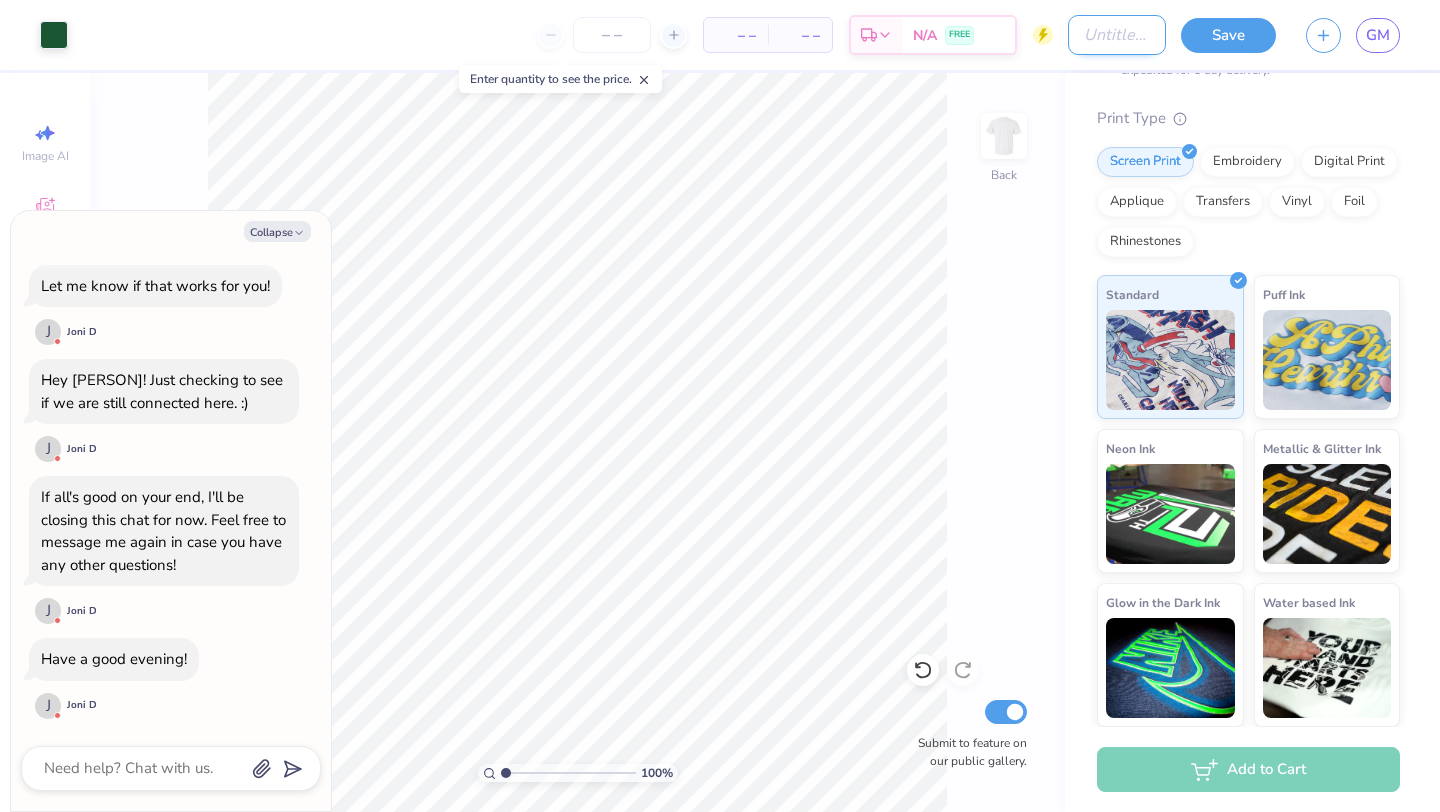 click on "Design Title" at bounding box center [1117, 35] 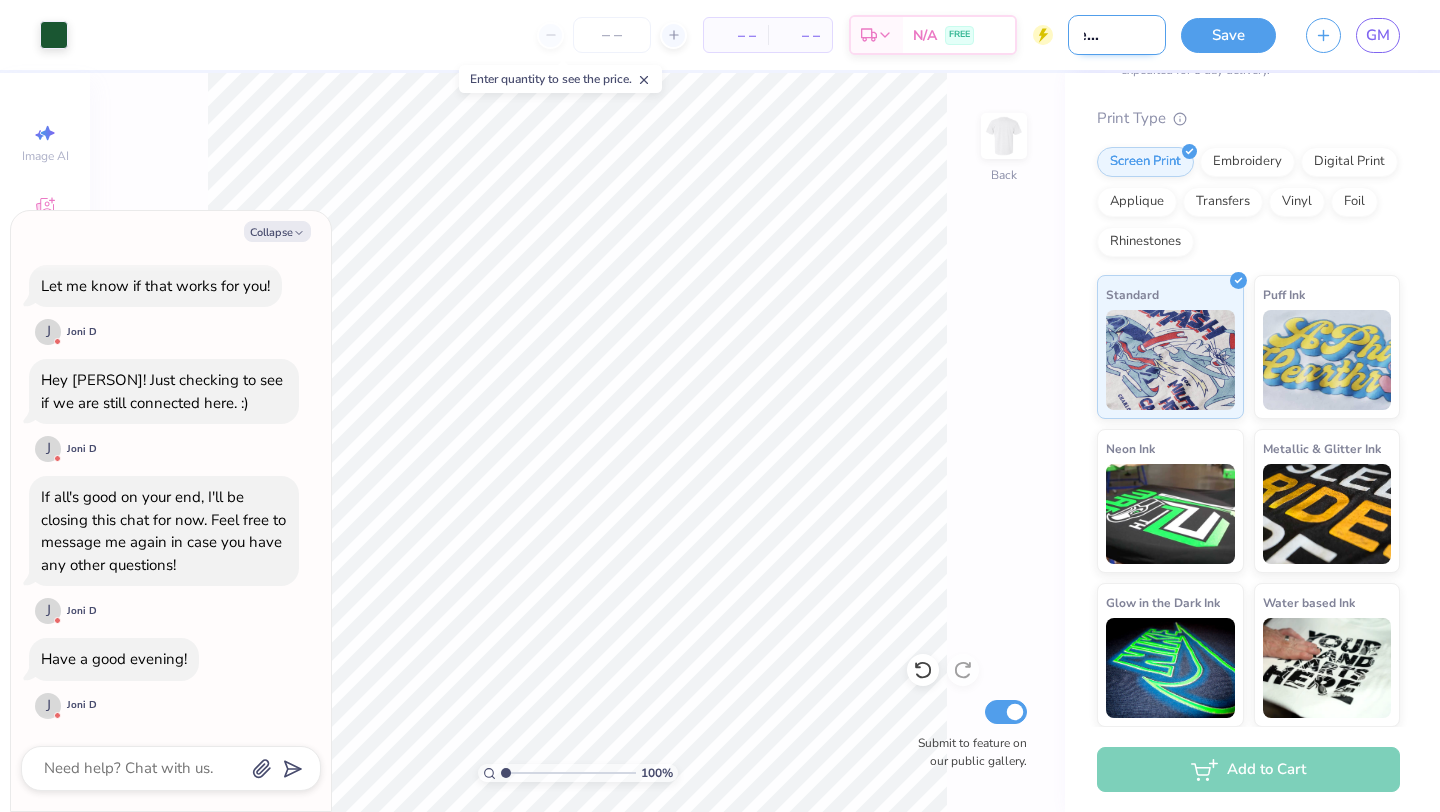 scroll, scrollTop: 0, scrollLeft: 49, axis: horizontal 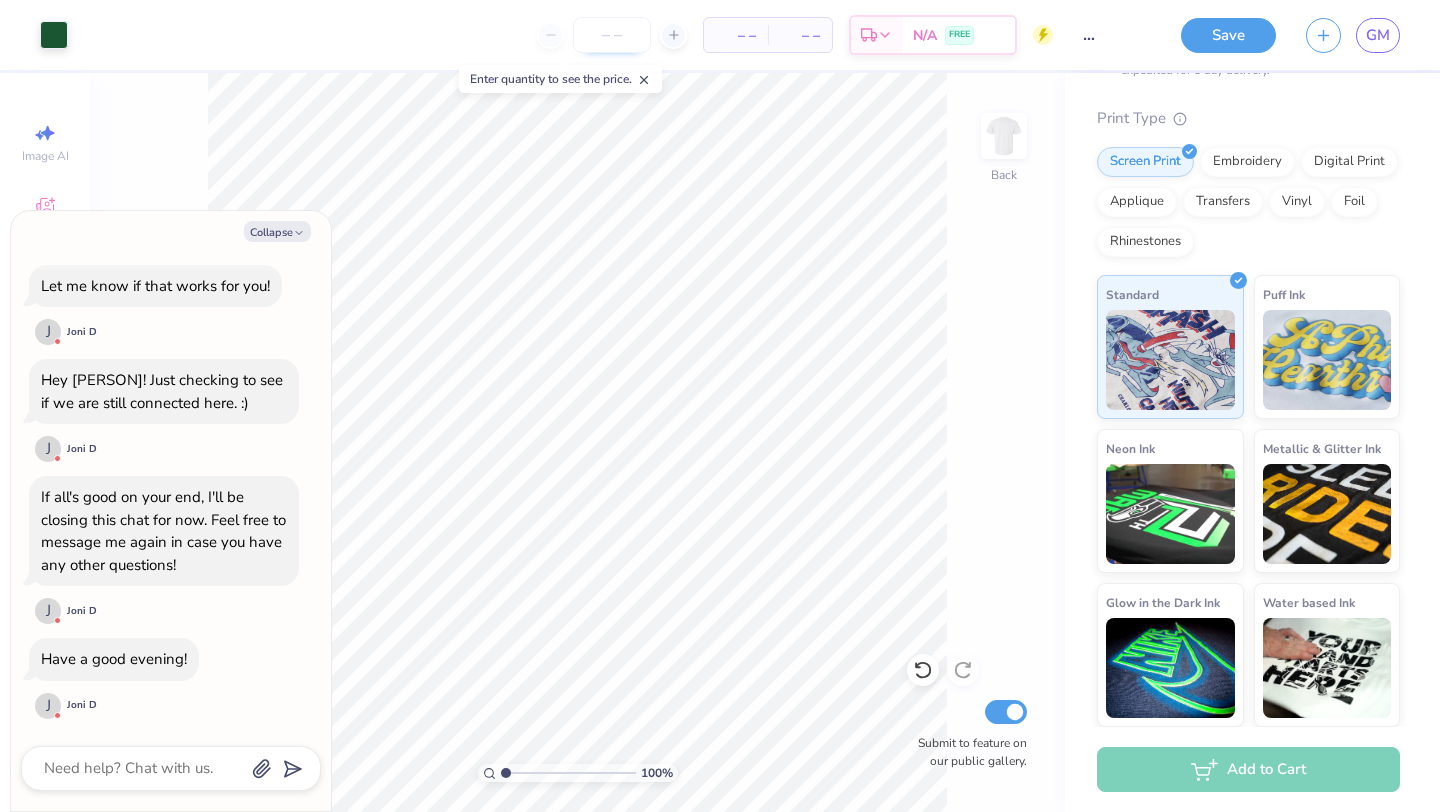 click at bounding box center [612, 35] 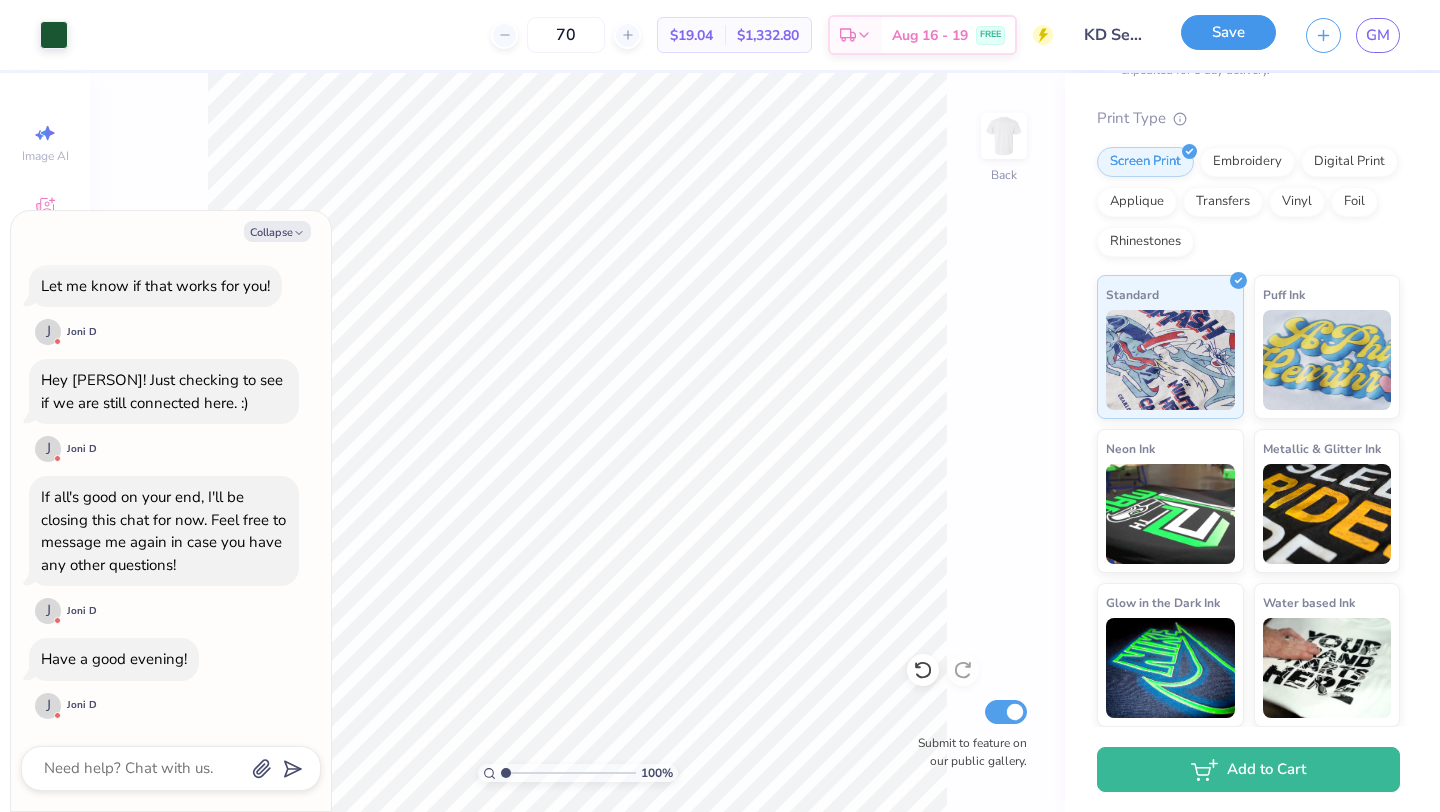 click on "Save" at bounding box center [1228, 32] 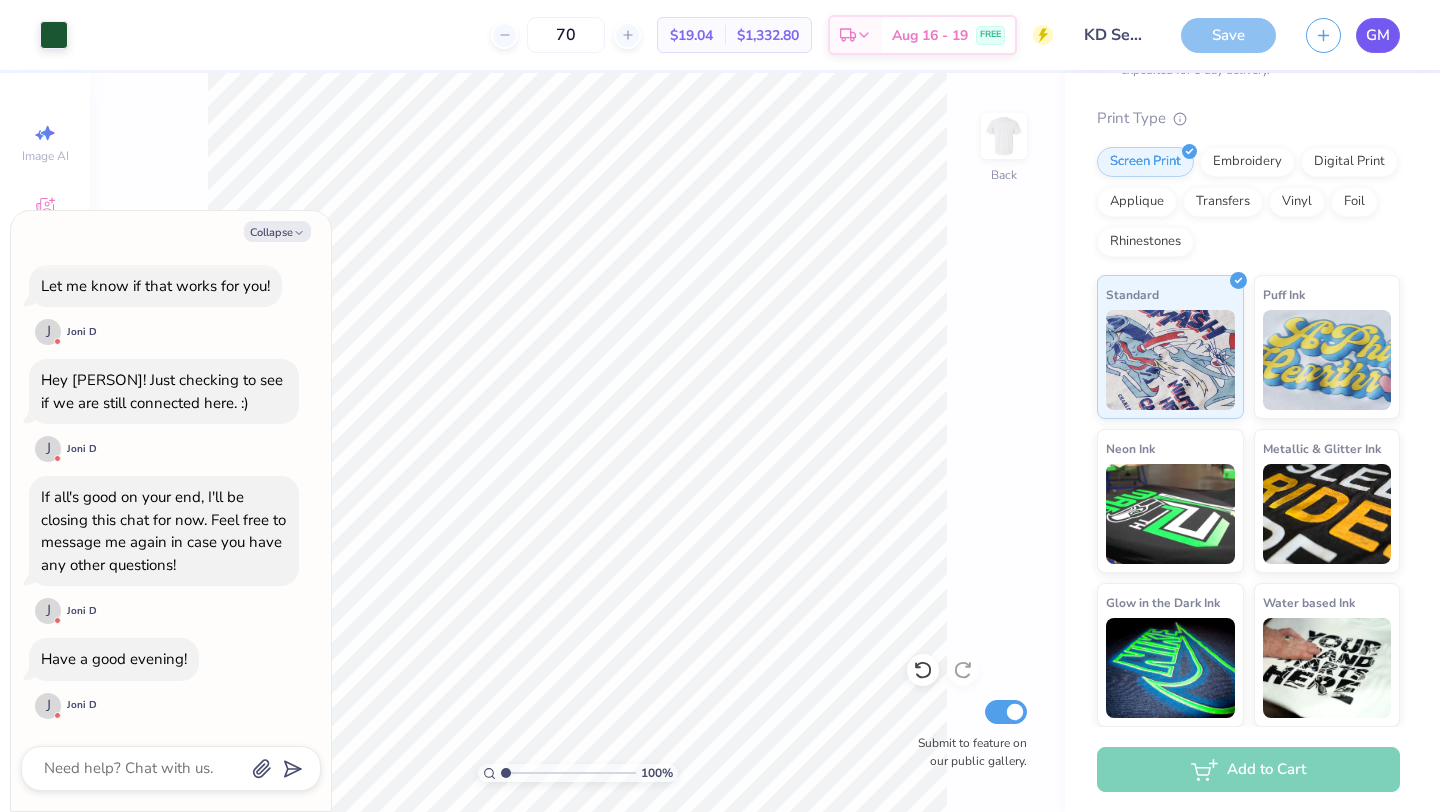 click on "GM" at bounding box center [1378, 35] 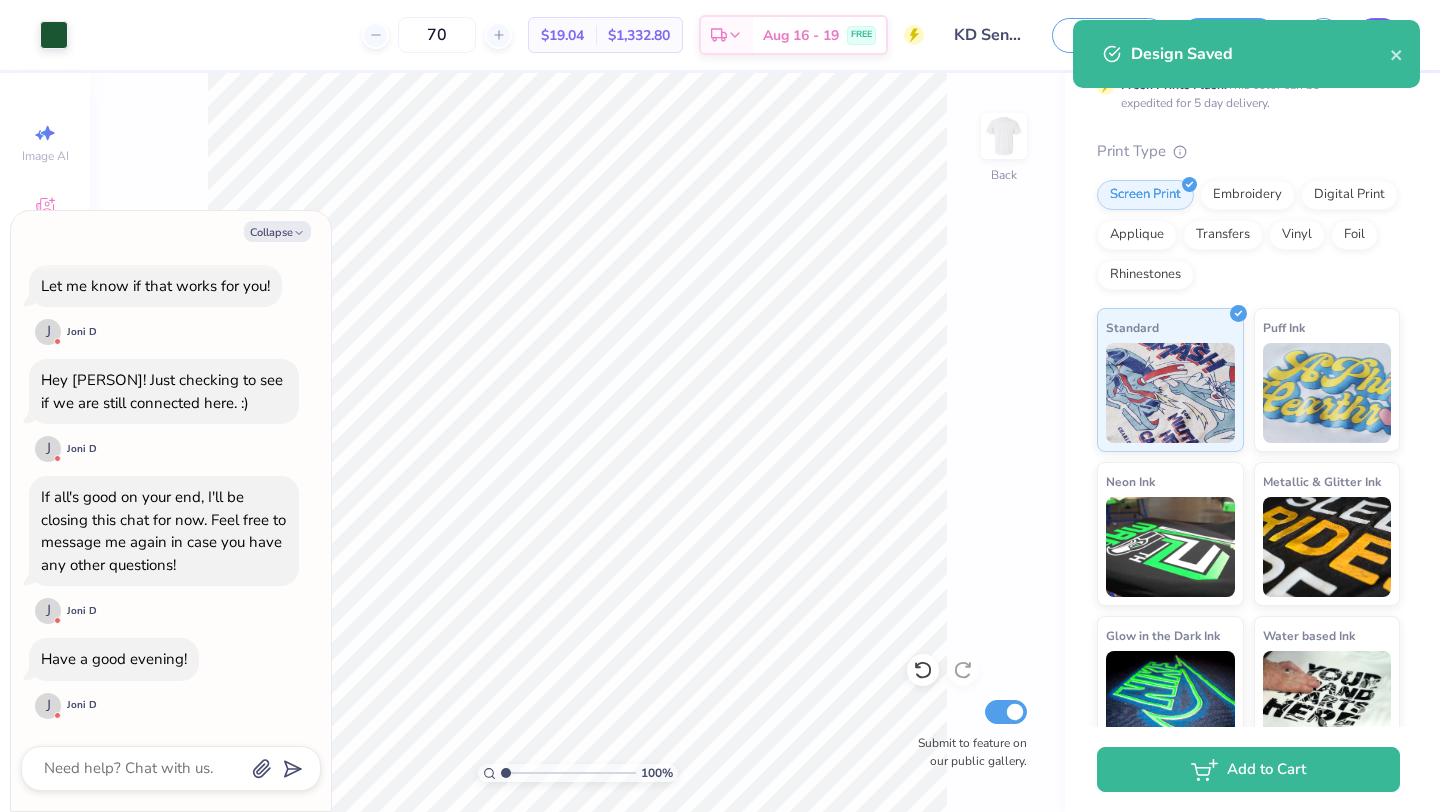 scroll, scrollTop: 463, scrollLeft: 0, axis: vertical 